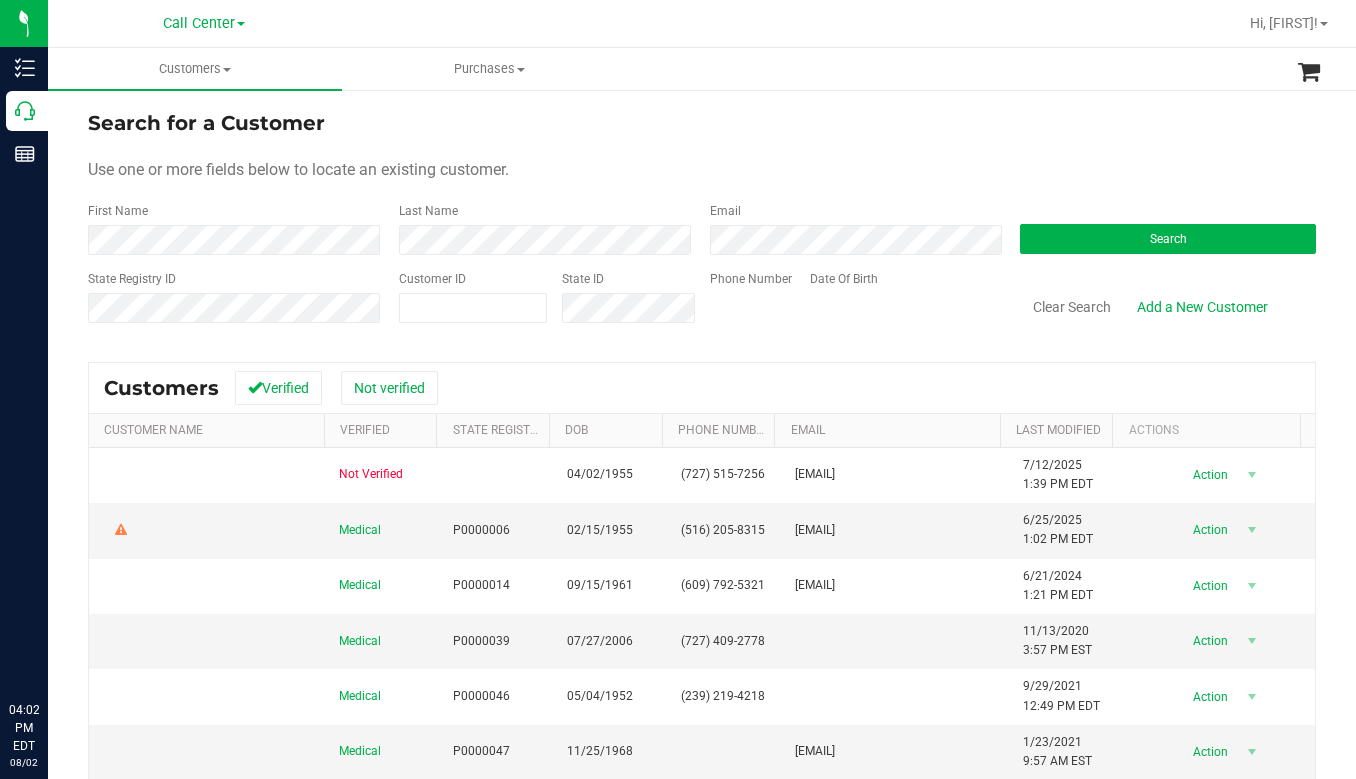scroll, scrollTop: 0, scrollLeft: 0, axis: both 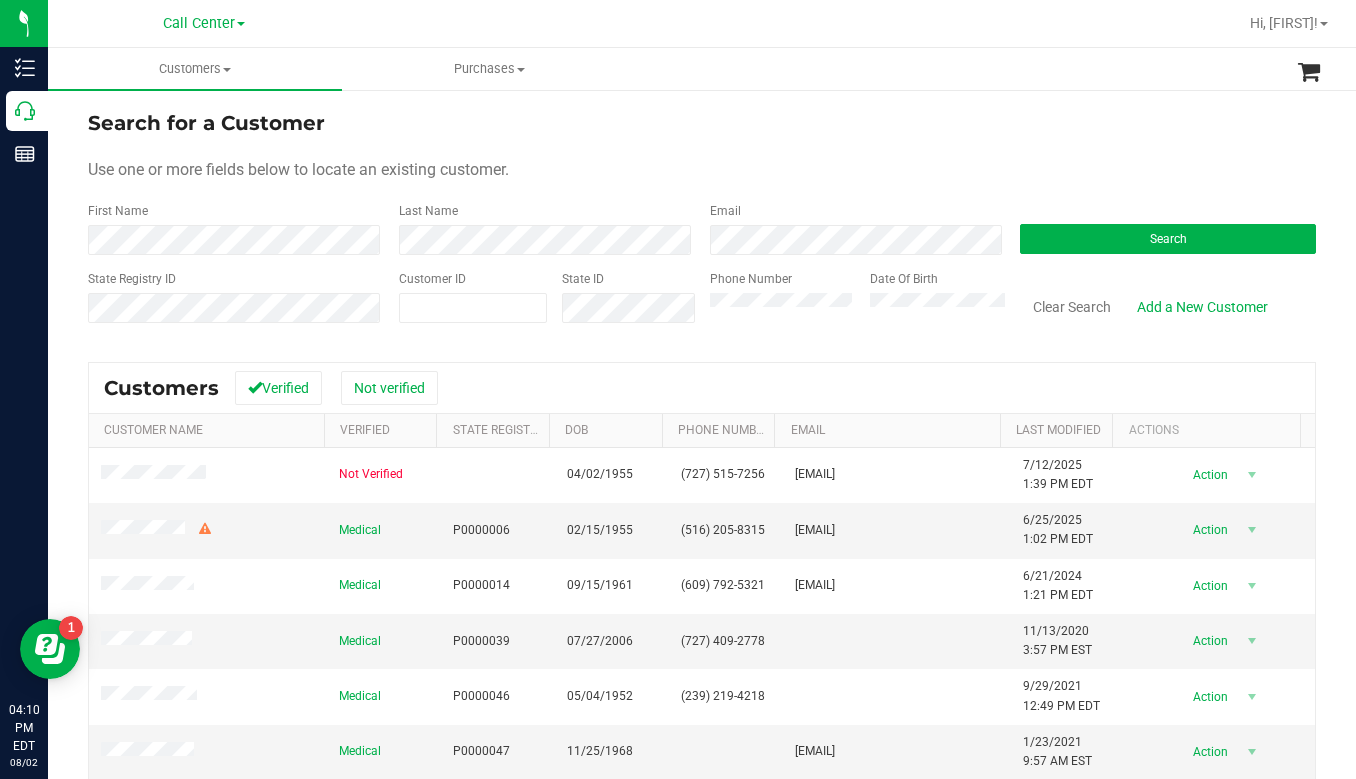click on "Search for a Customer
Use one or more fields below to locate an existing customer.
First Name
Last Name
Email
Search
State Registry ID
Customer ID
State ID
Phone Number
Date Of Birth" at bounding box center [702, 224] 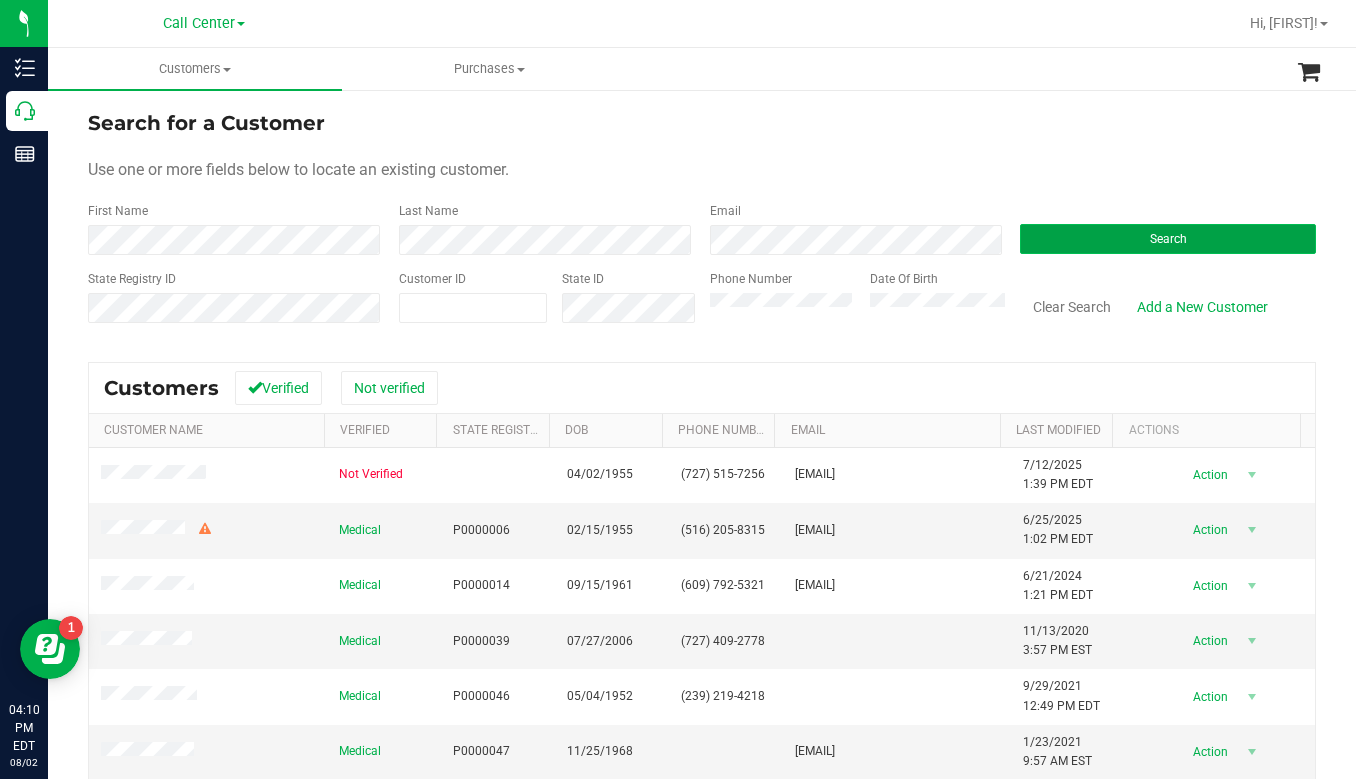 click on "Search" at bounding box center [1168, 239] 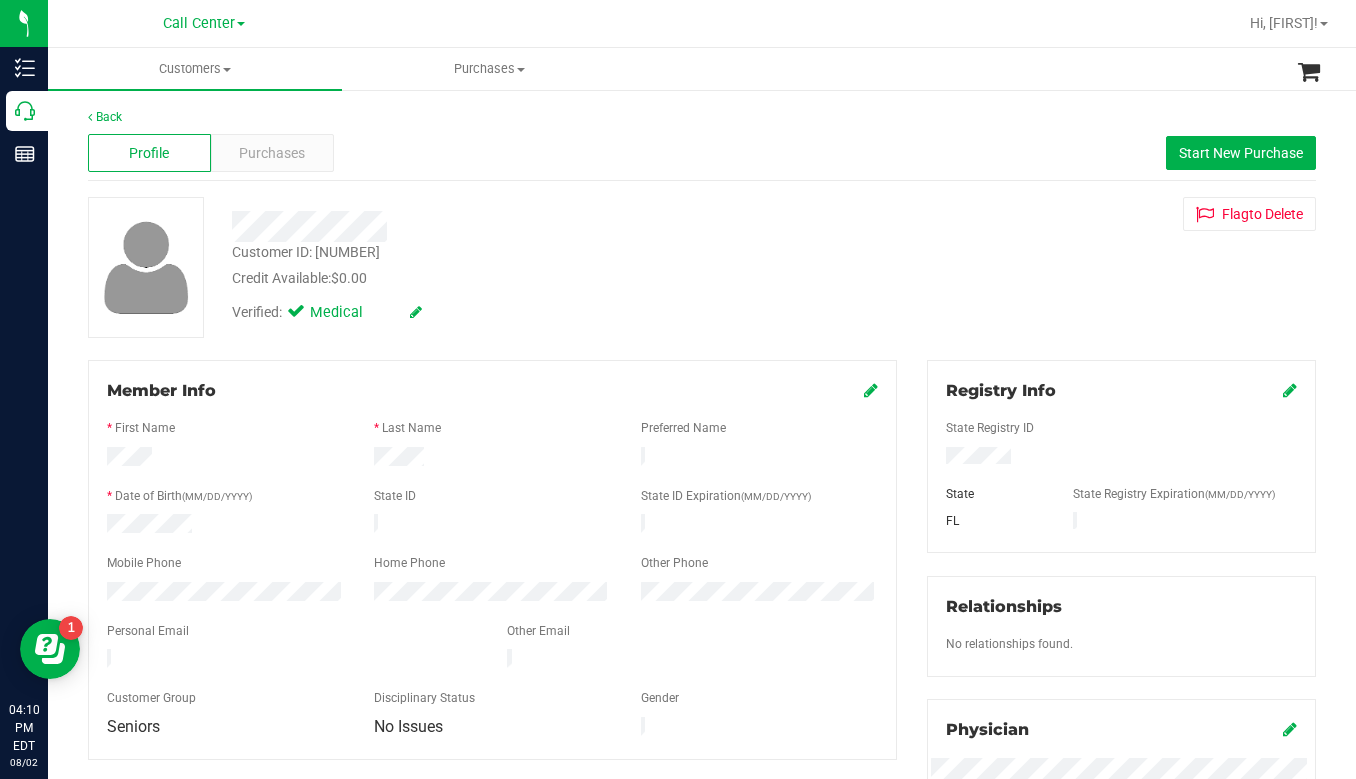 click on "Credit Available:
$0.00" at bounding box center [531, 278] 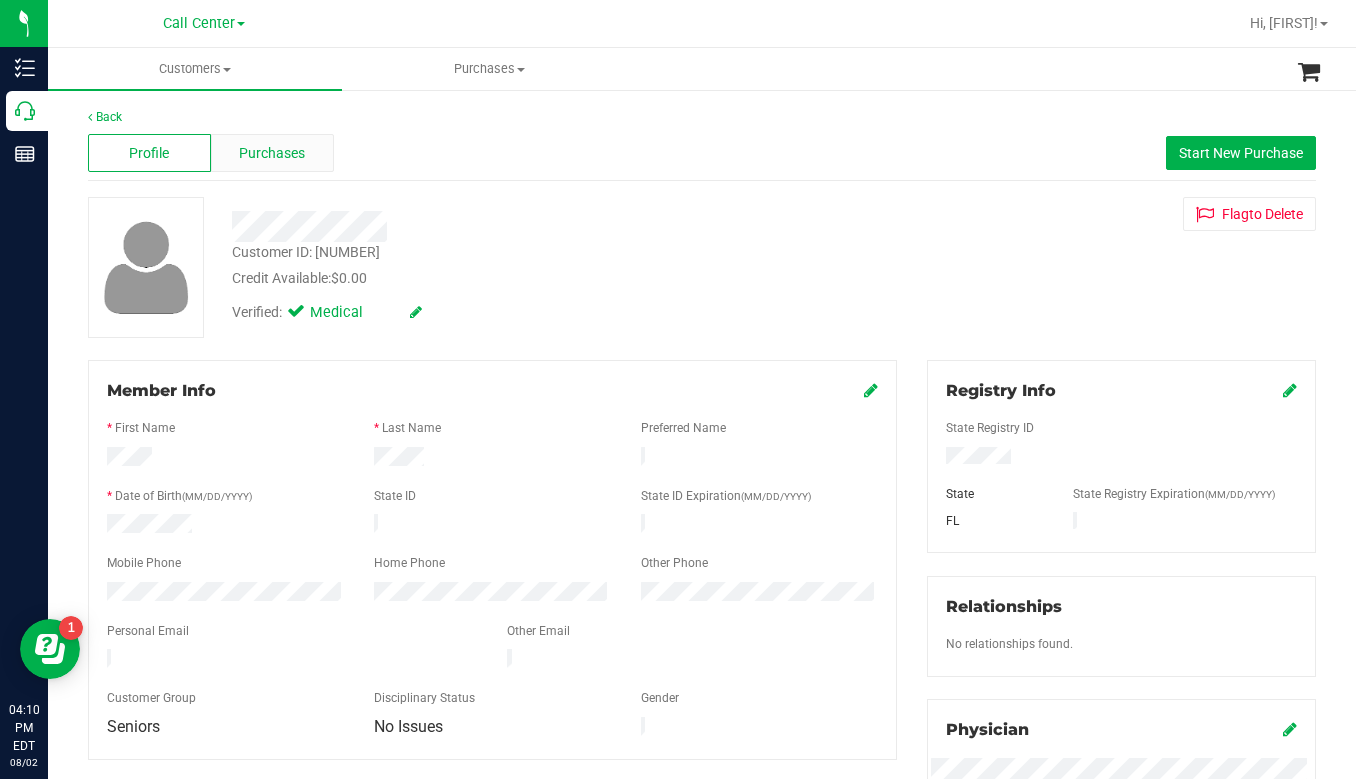 click on "Purchases" at bounding box center [272, 153] 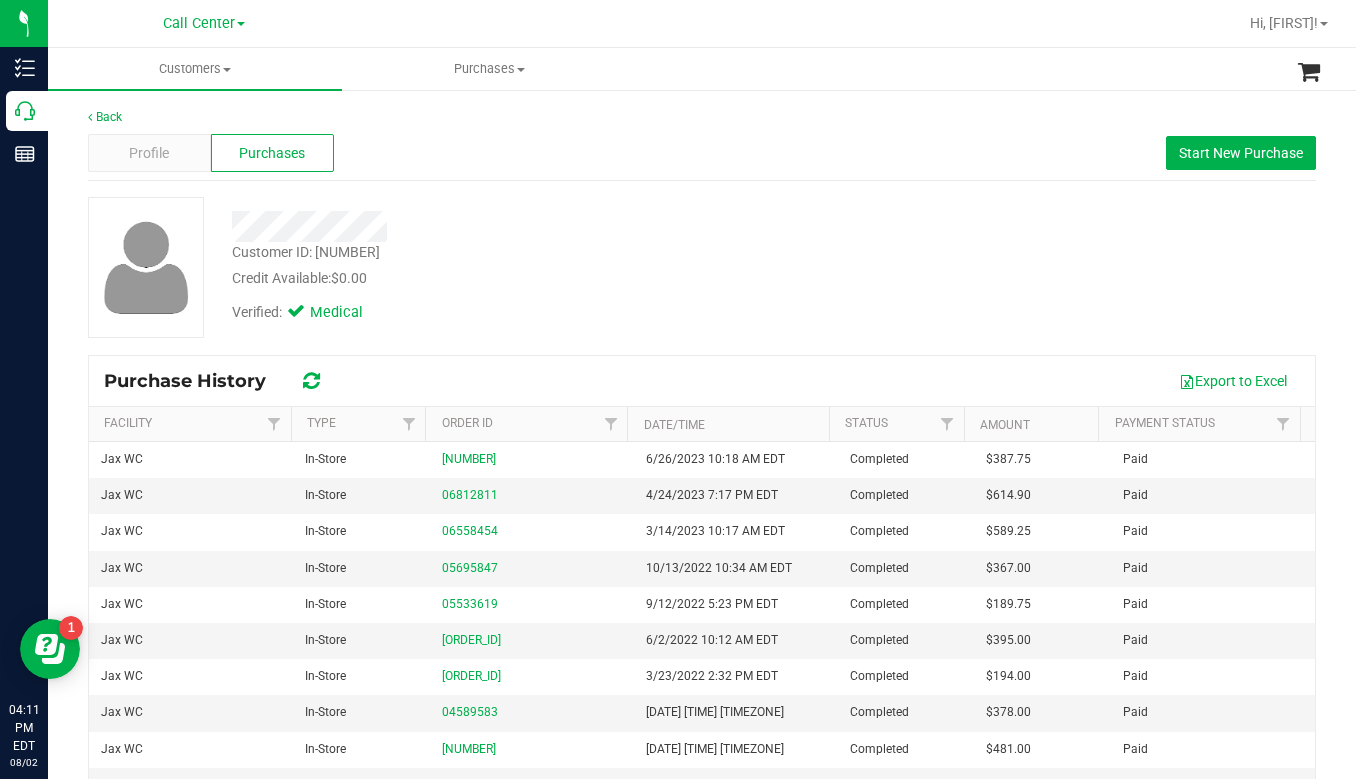 click on "Customer ID: [CUSTOMER_ID]
Credit Available:
$0.00
Verified:
Medical" at bounding box center (702, 267) 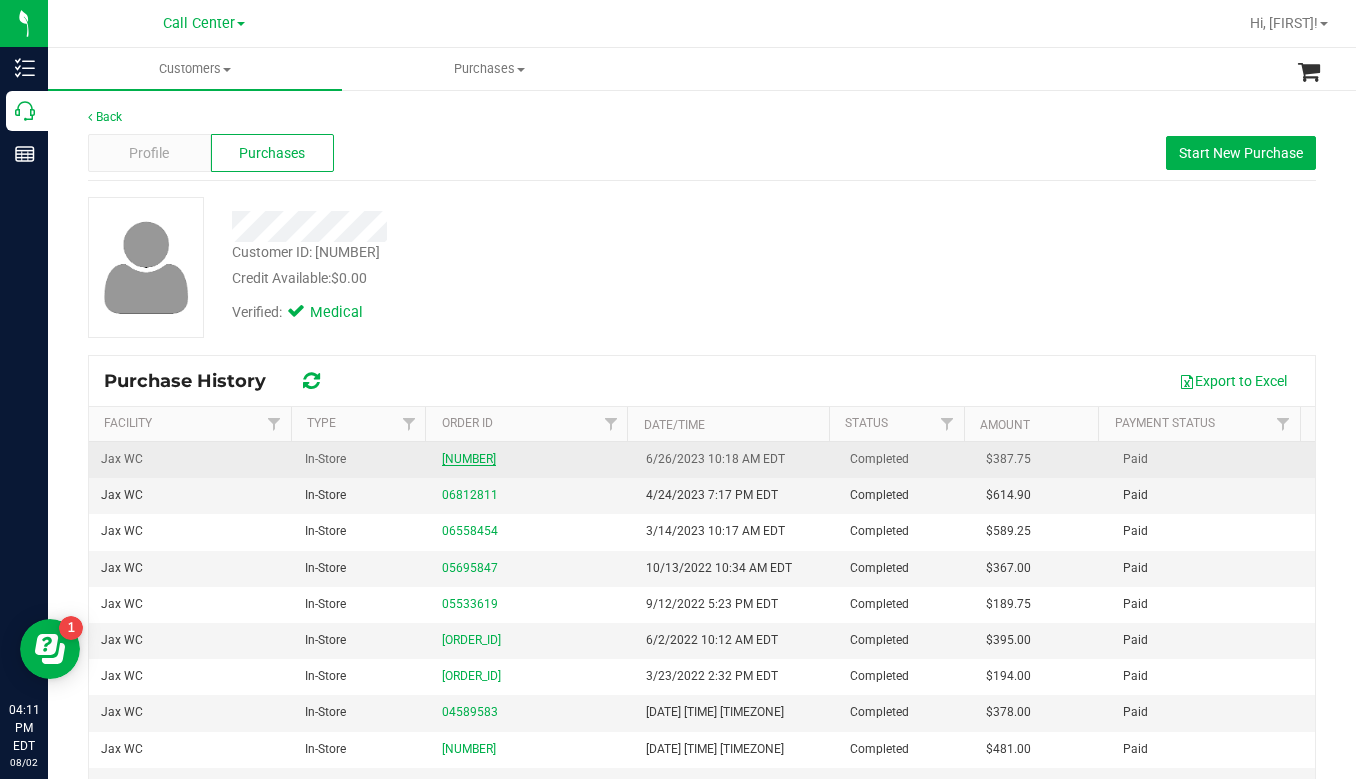 click on "[NUMBER]" at bounding box center [469, 459] 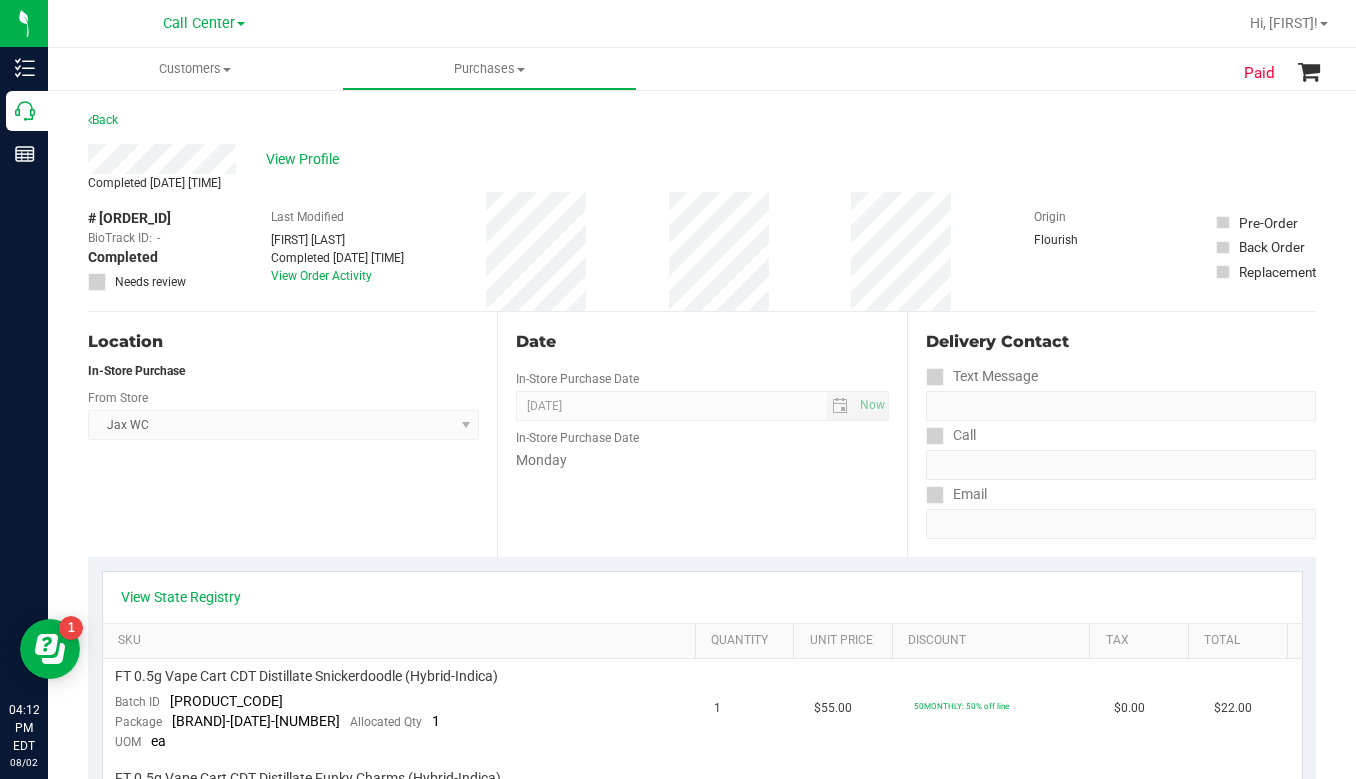 click on "Location
In-Store Purchase
From Store
Jax WC Select Store Bonita Springs WC Boynton Beach WC Bradenton WC Brandon WC Brooksville WC Call Center Clermont WC Crestview WC Deerfield Beach WC Delray Beach WC Deltona WC Ft Walton Beach WC Ft. Lauderdale WC Ft. Myers WC Gainesville WC Jax Atlantic WC JAX DC REP Jax WC Key West WC Lakeland WC Largo WC Lehigh Acres DC REP Merritt Island WC Miami 72nd WC Miami Beach WC Miami Dadeland WC Miramar DC REP New Port Richey WC North Palm Beach WC North Port WC Ocala WC Orange Park WC Orlando Colonial WC Orlando DC REP Orlando WC Oviedo WC Palm Bay WC Palm Coast WC Panama City WC Pensacola WC Port Orange WC Port St. Lucie WC Sebring WC South Tampa WC St. Pete WC Summerfield WC Tallahassee DC REP Tallahassee WC Tampa DC Testing Tampa Warehouse Tampa WC TX Austin DC TX Plano Retail WPB DC" at bounding box center (292, 434) 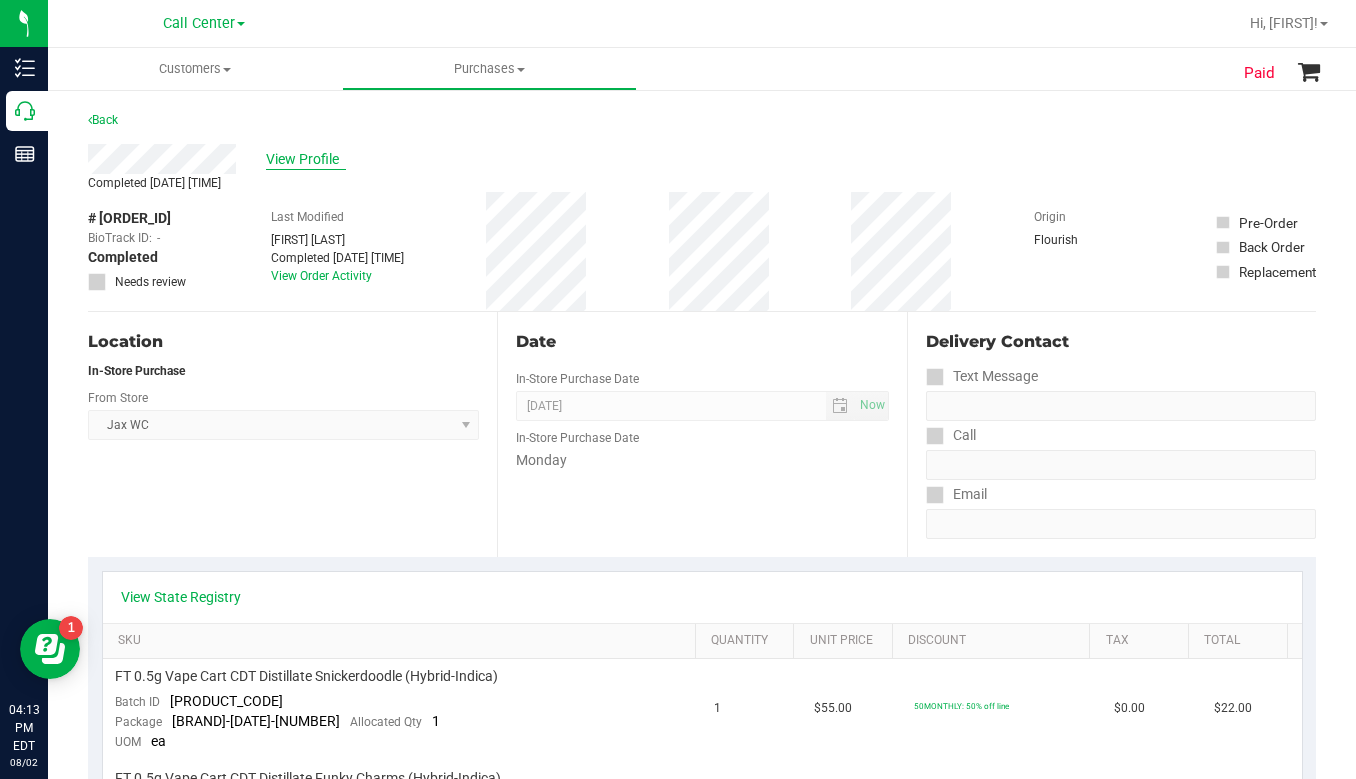 click on "View Profile" at bounding box center (306, 159) 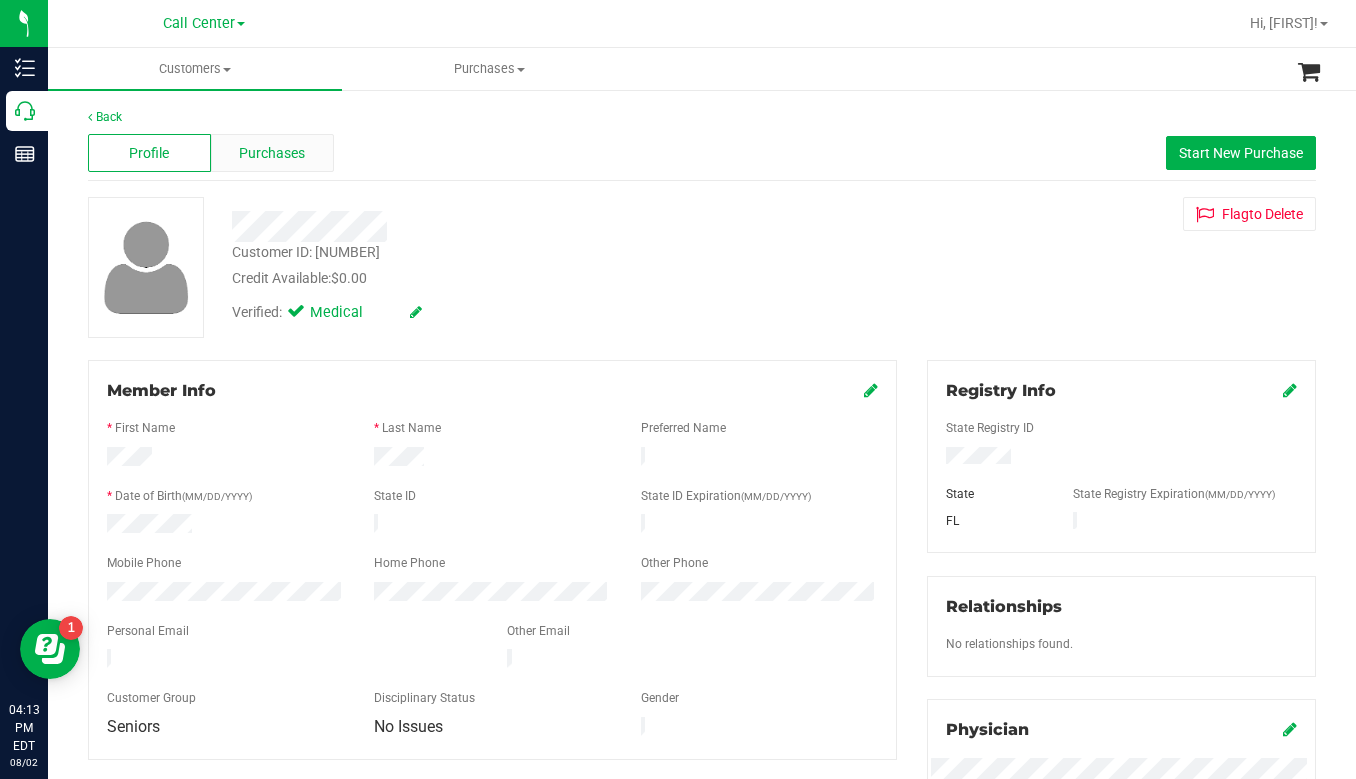 click on "Purchases" at bounding box center [272, 153] 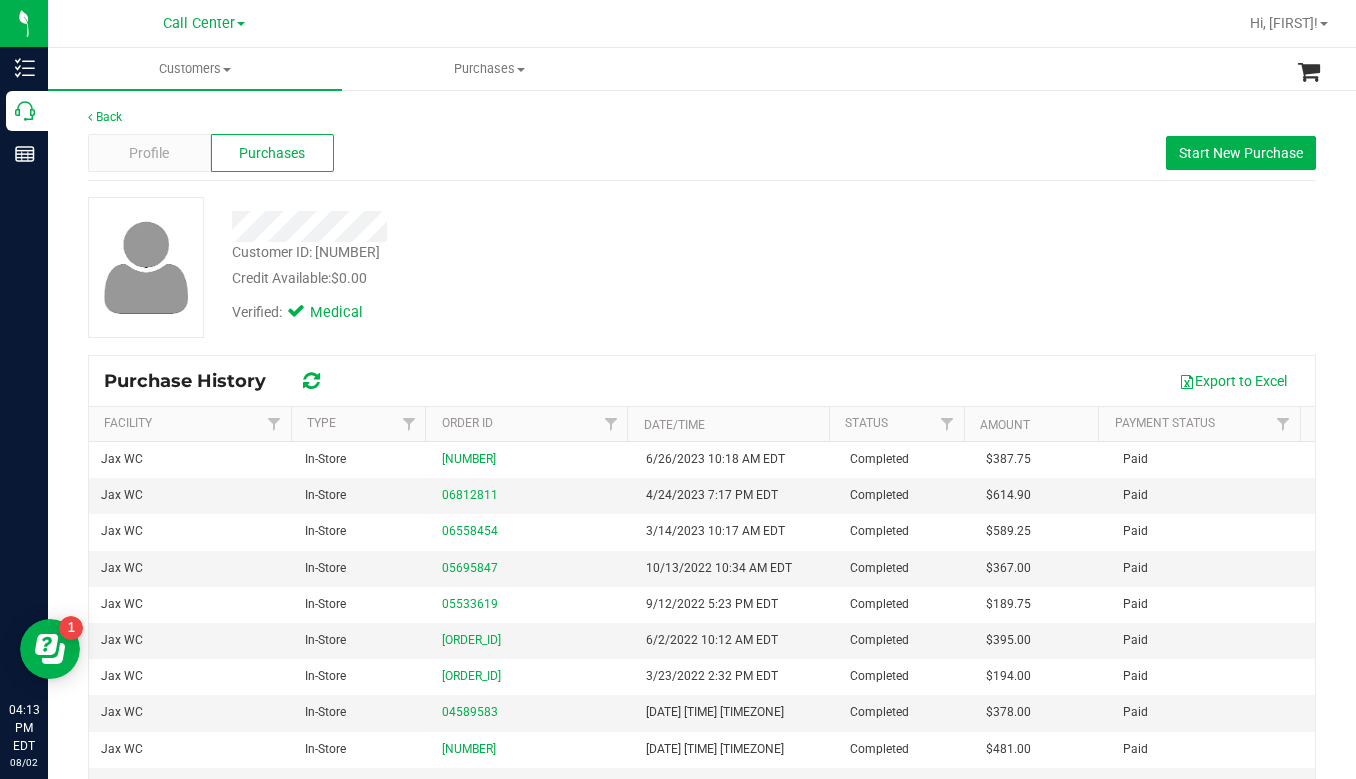 click on "Customer ID: [CUSTOMER_ID]
Credit Available:
$0.00" at bounding box center (531, 265) 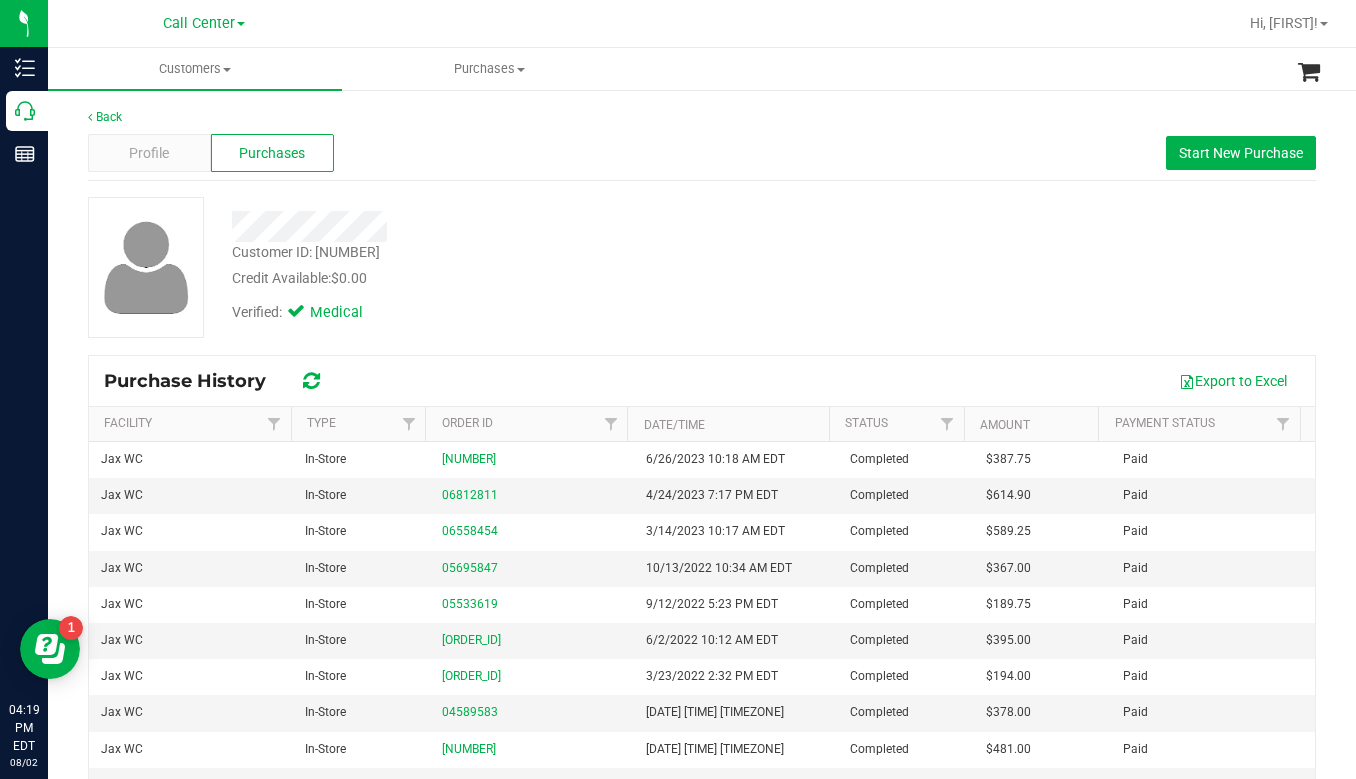 click on "Verified:
Medical" at bounding box center (531, 311) 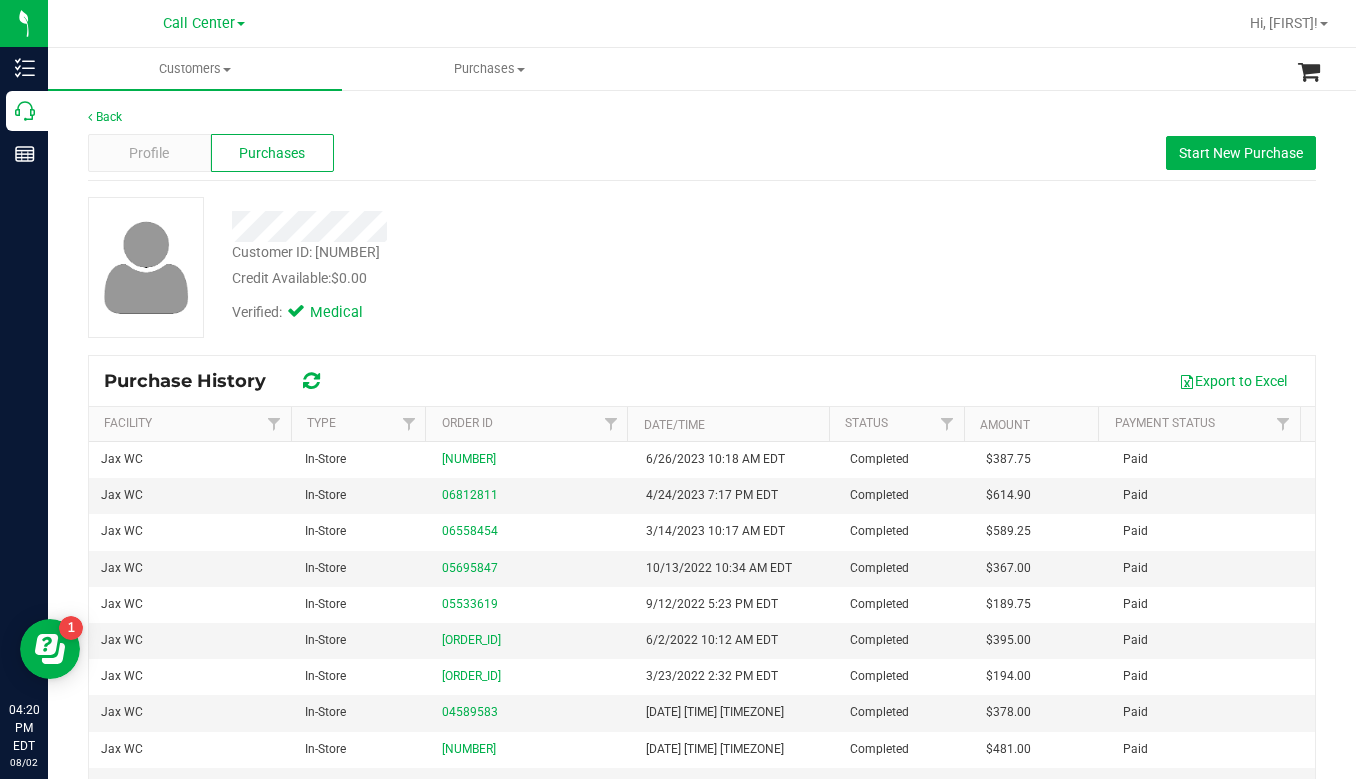 click on "Customer ID: [CUSTOMER_ID]
Credit Available:
$0.00
Verified:
Medical" at bounding box center [702, 267] 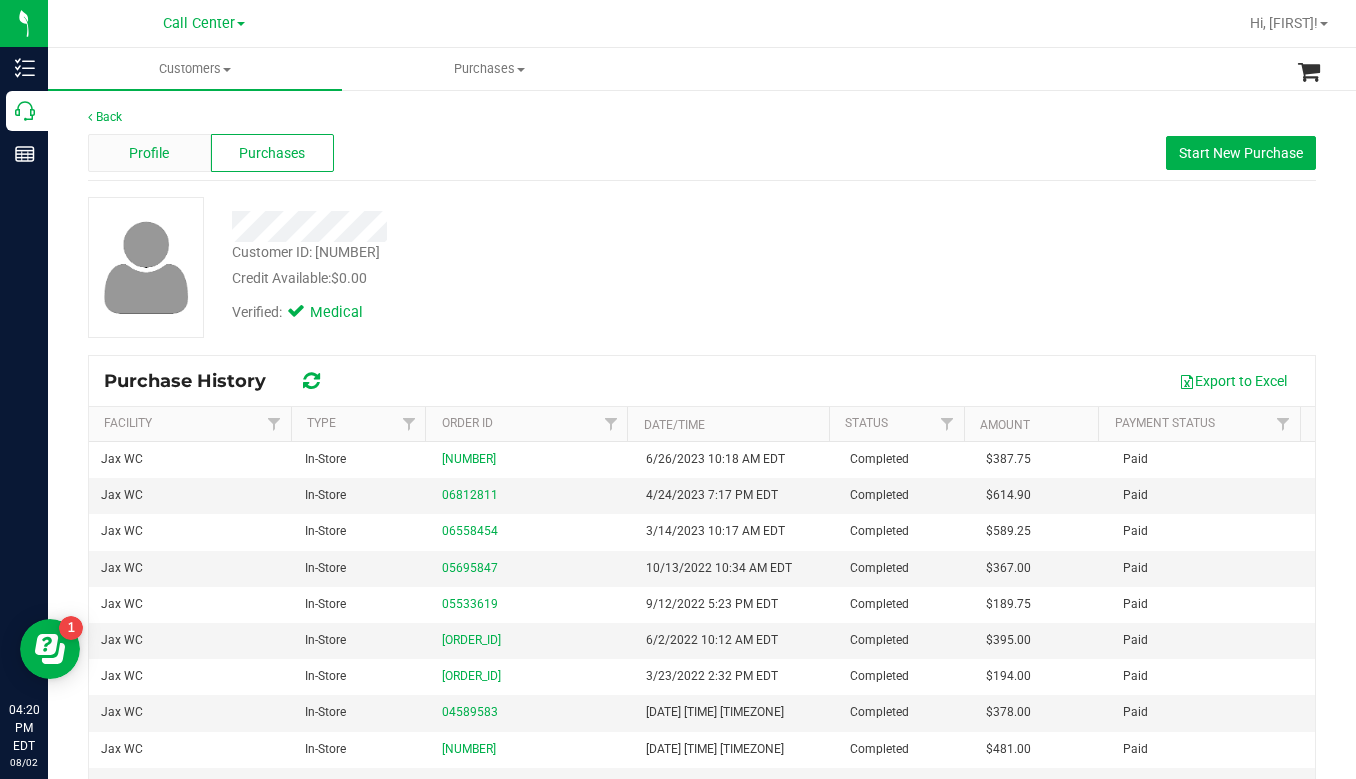 click on "Profile" at bounding box center [149, 153] 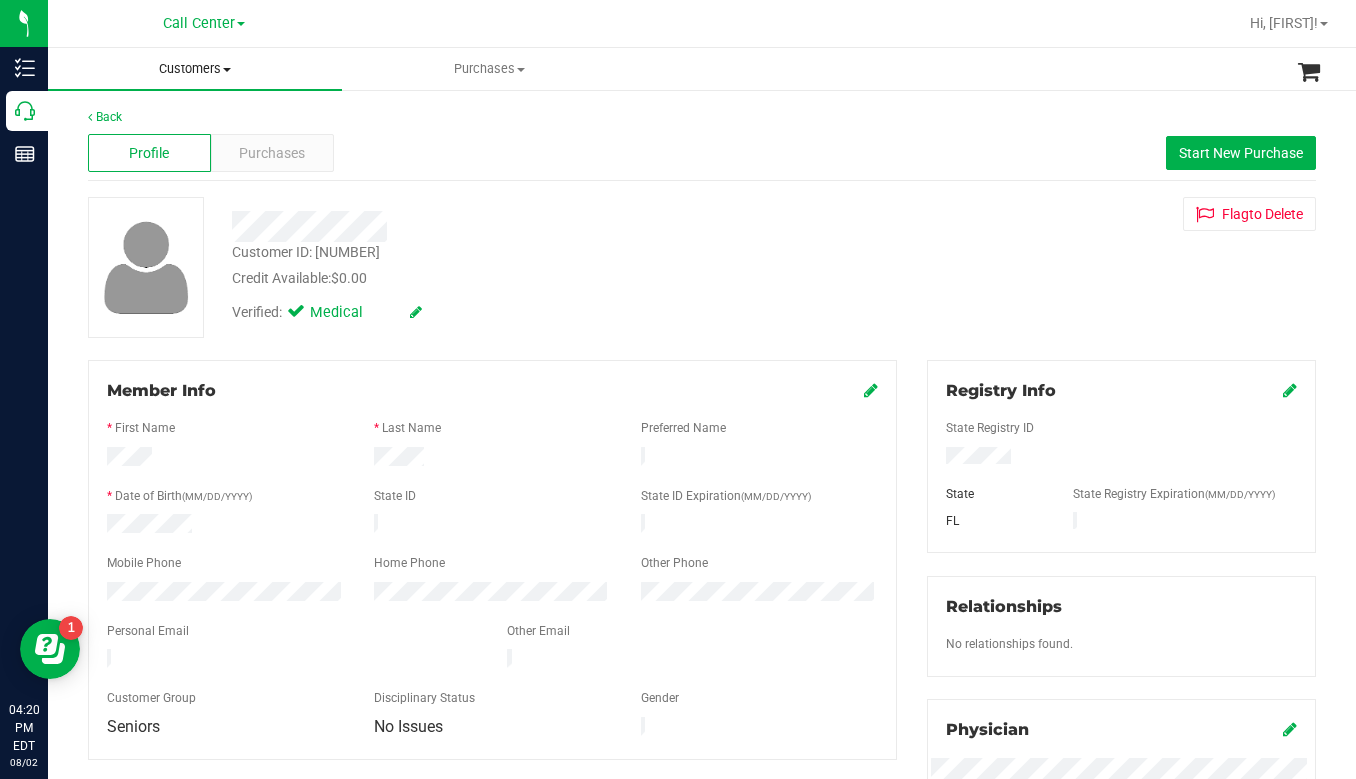 click on "Customers" at bounding box center (195, 69) 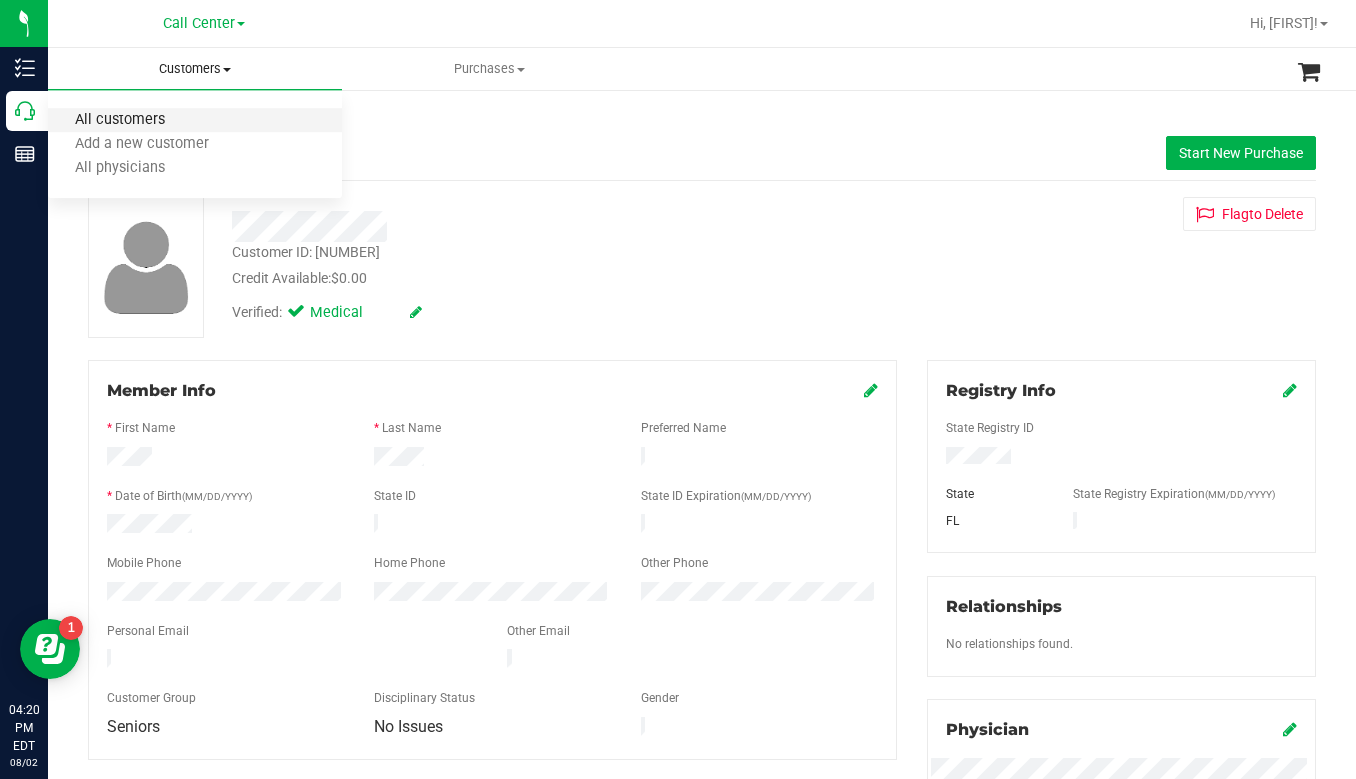 click on "All customers" at bounding box center [120, 120] 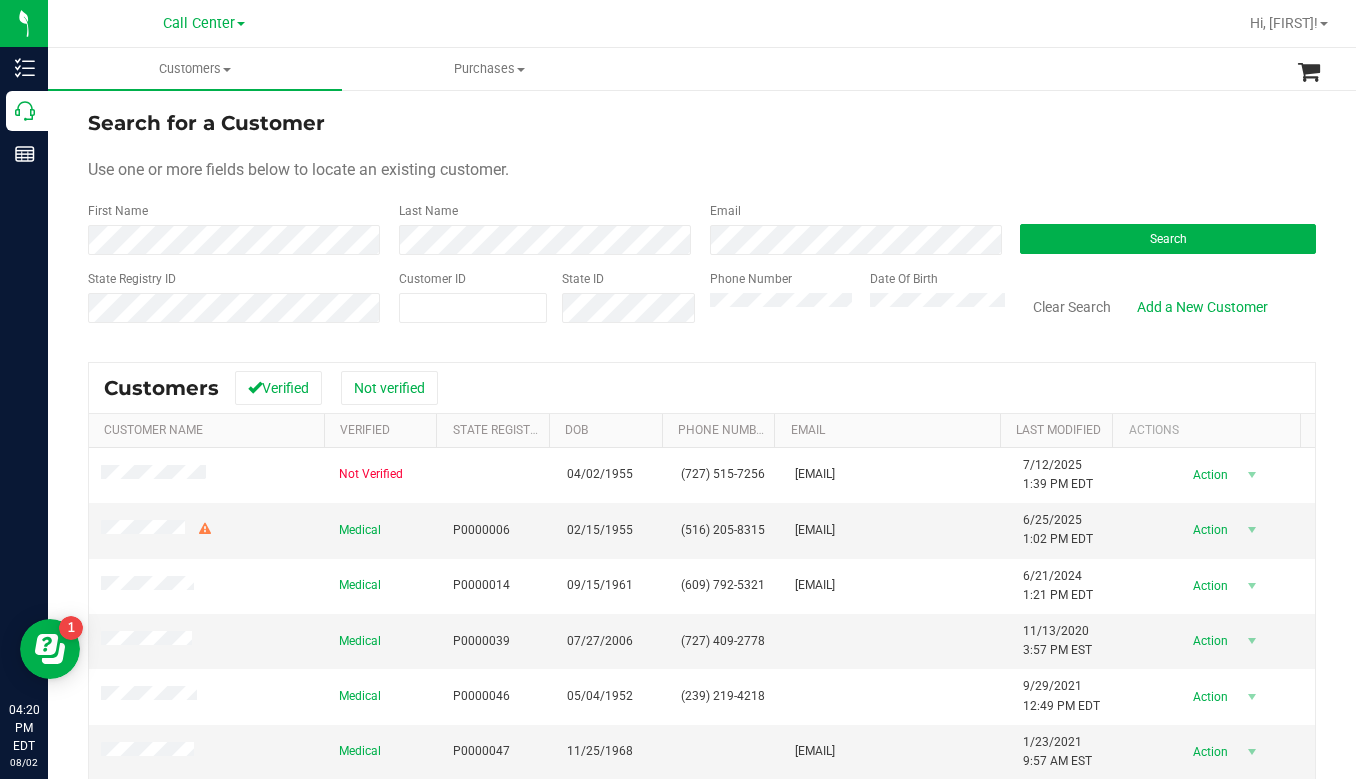 click on "Use one or more fields below to locate an existing customer." at bounding box center [702, 170] 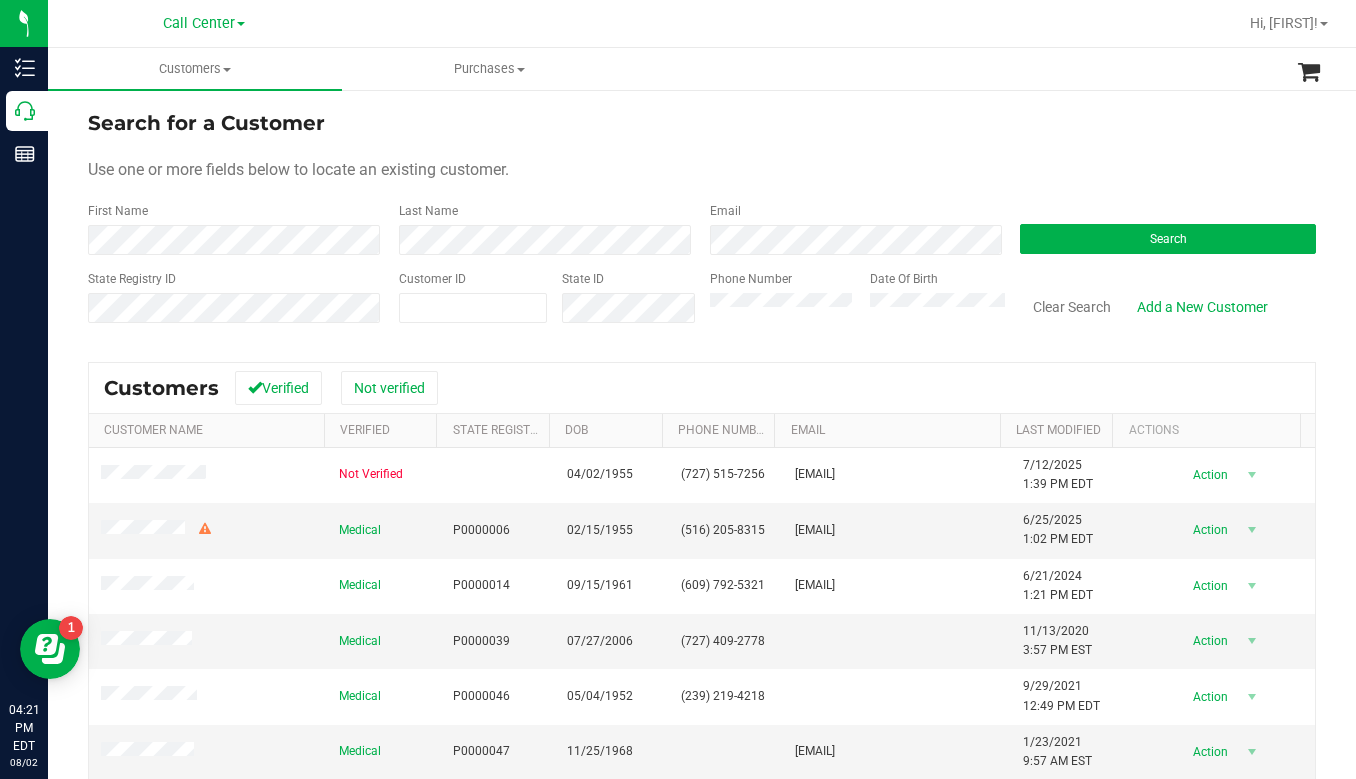 click on "Use one or more fields below to locate an existing customer." at bounding box center [702, 170] 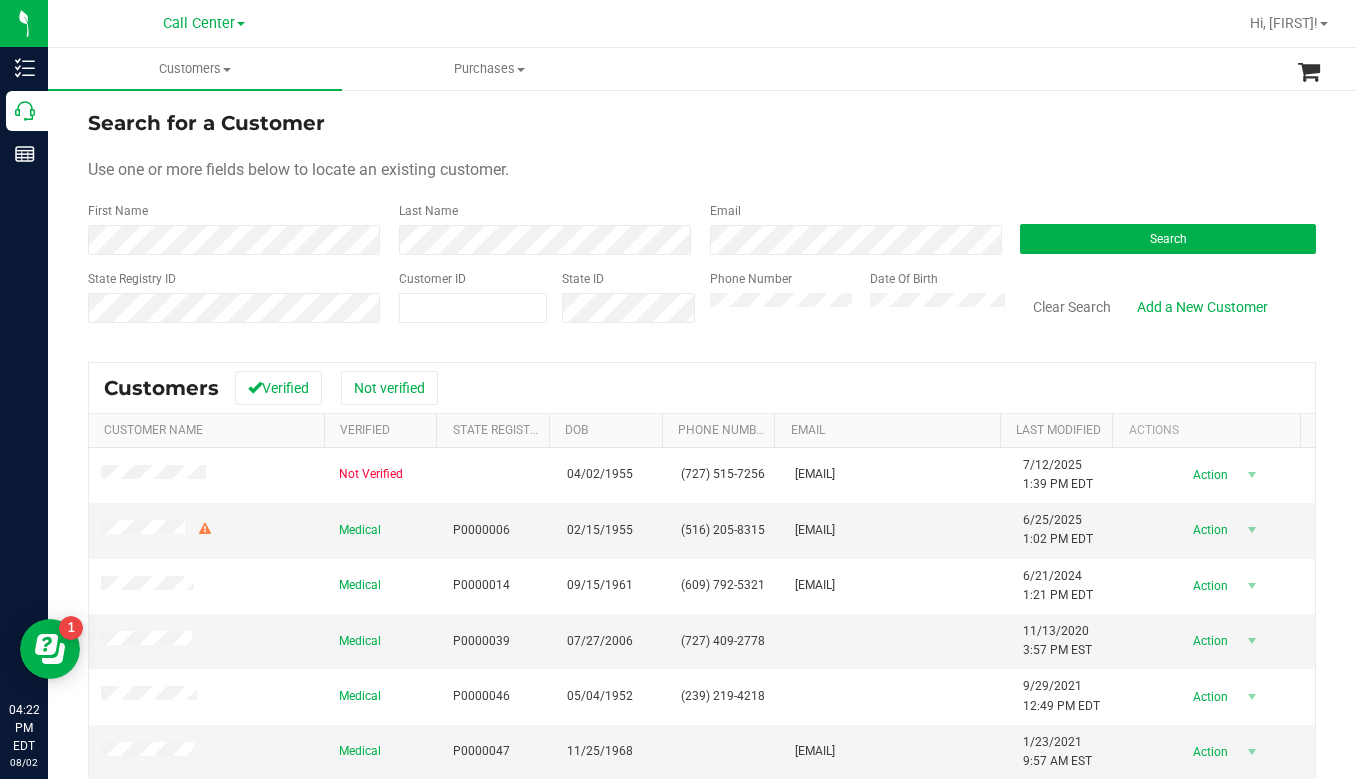 drag, startPoint x: 1093, startPoint y: 142, endPoint x: 1027, endPoint y: 165, distance: 69.89278 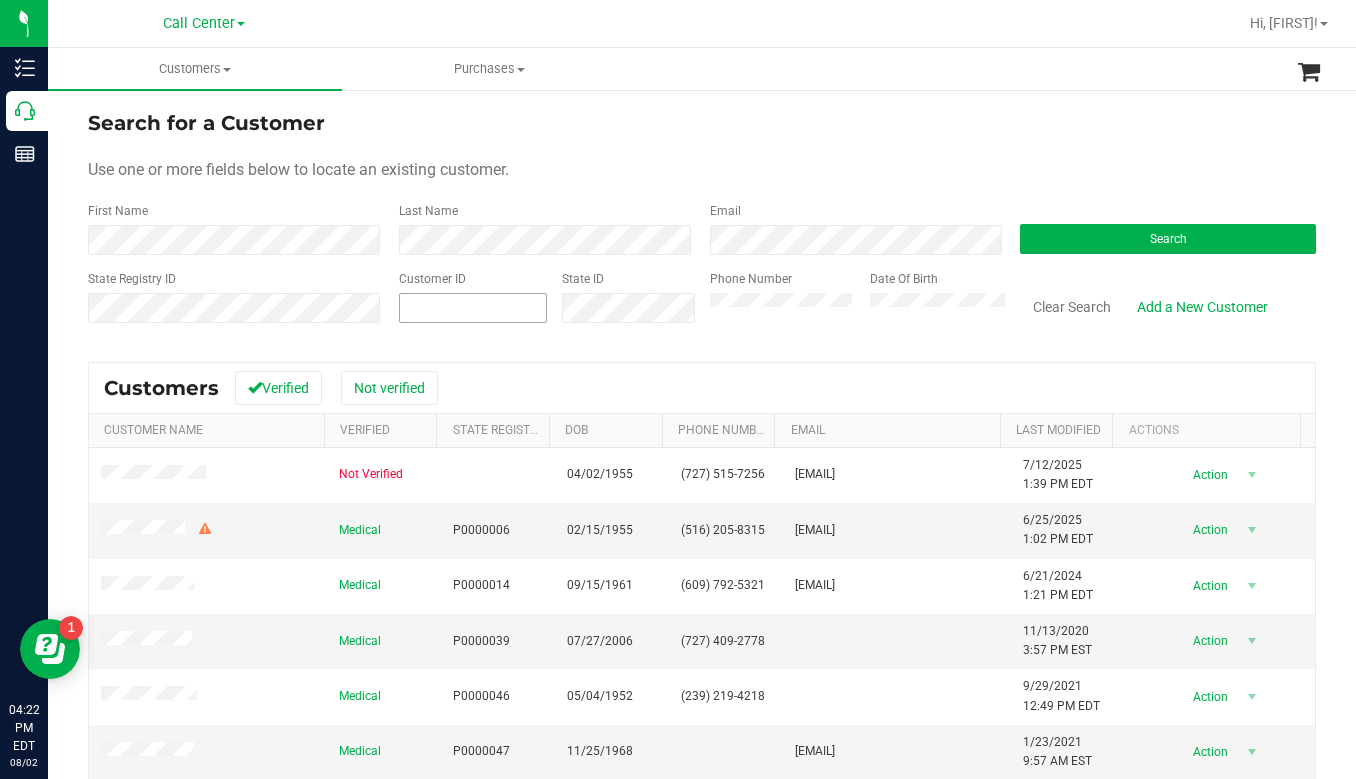 click at bounding box center [473, 308] 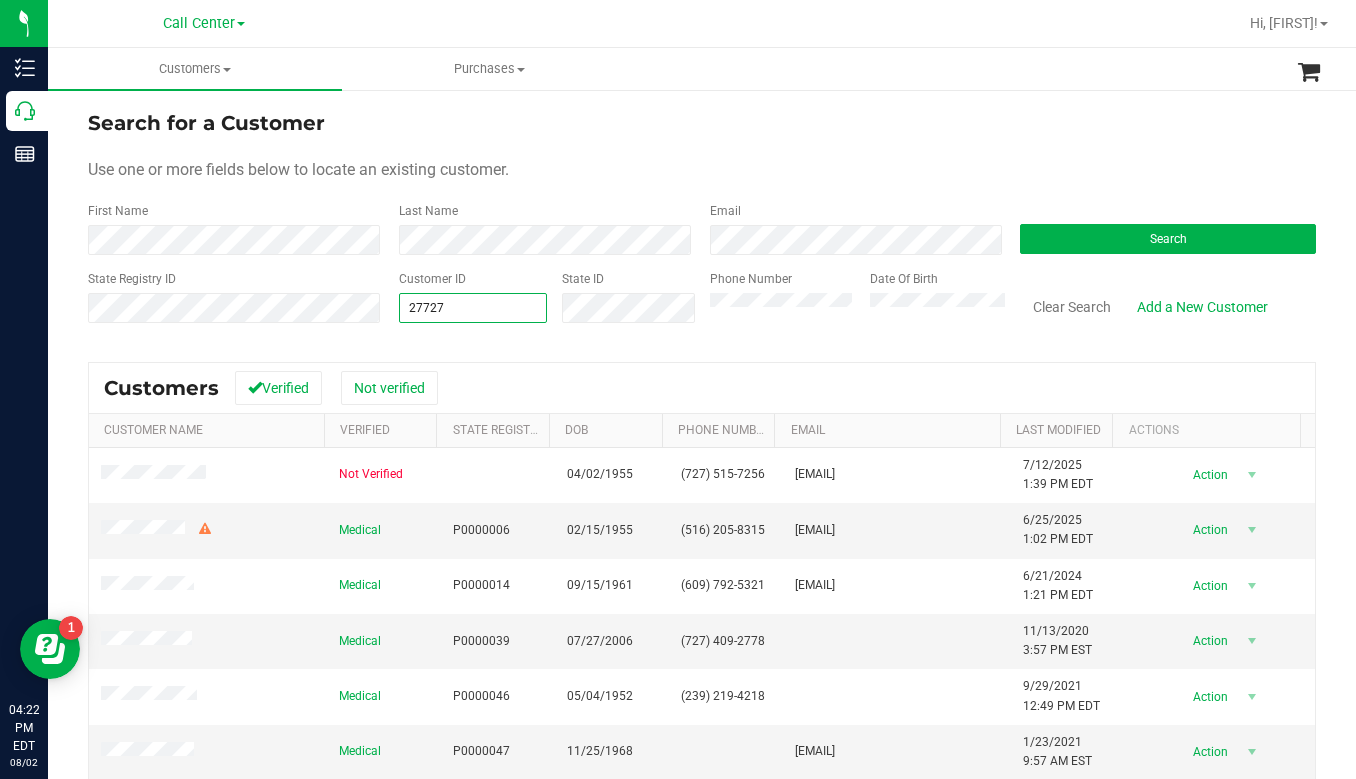 type on "277278" 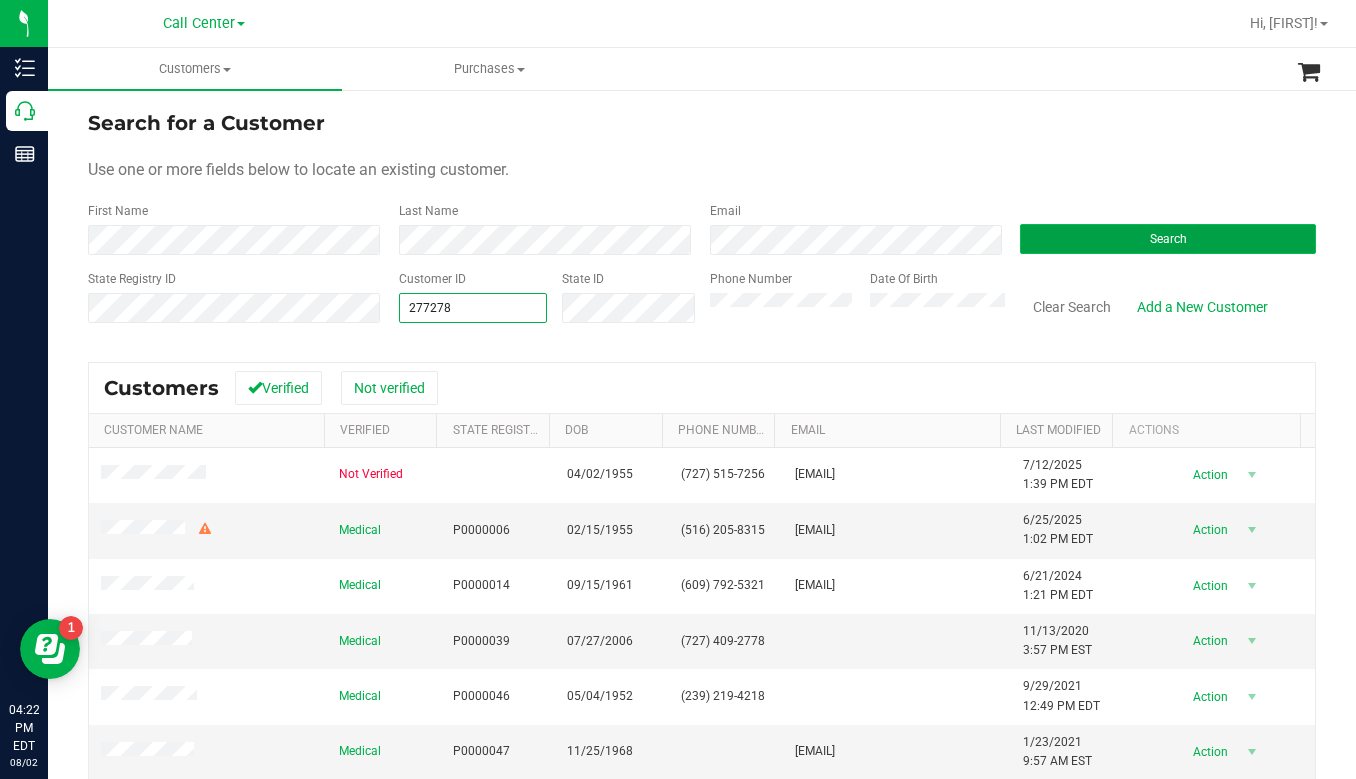 type on "277278" 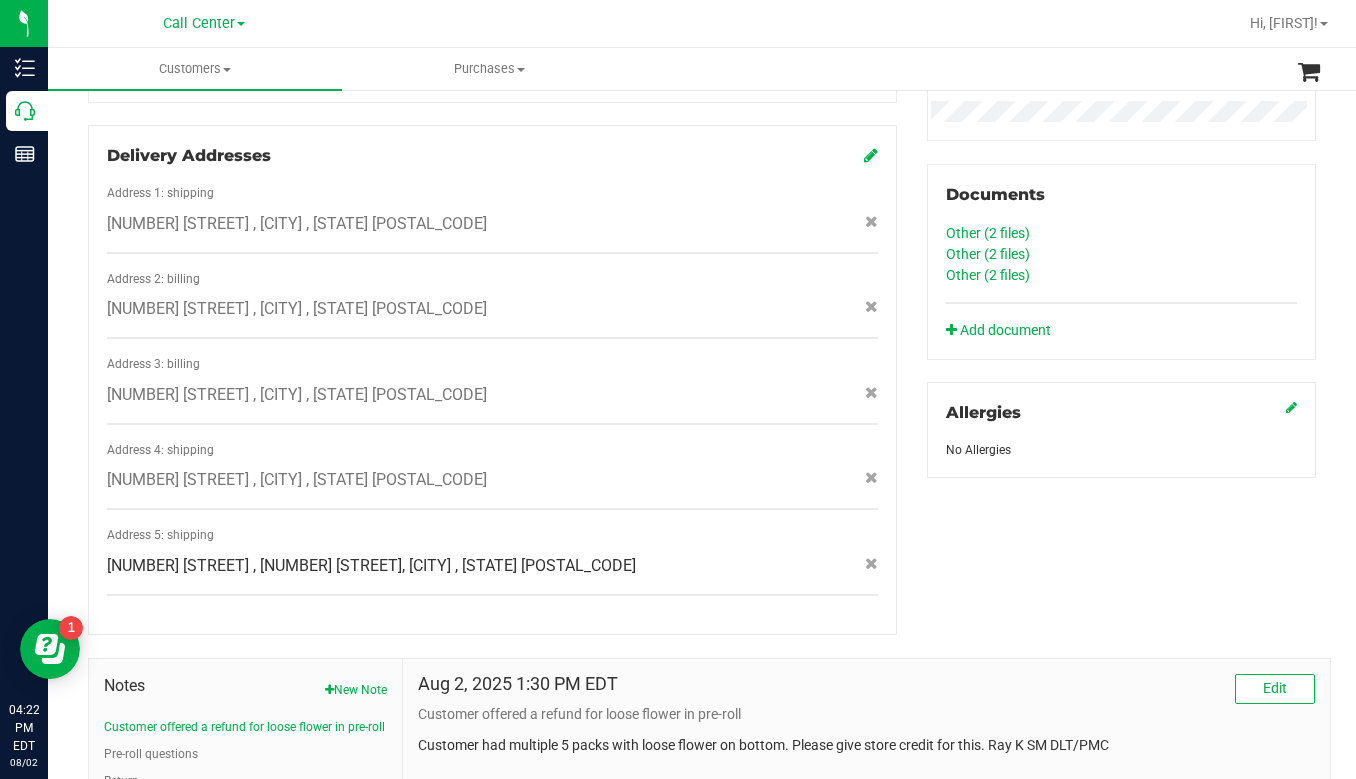 scroll, scrollTop: 851, scrollLeft: 0, axis: vertical 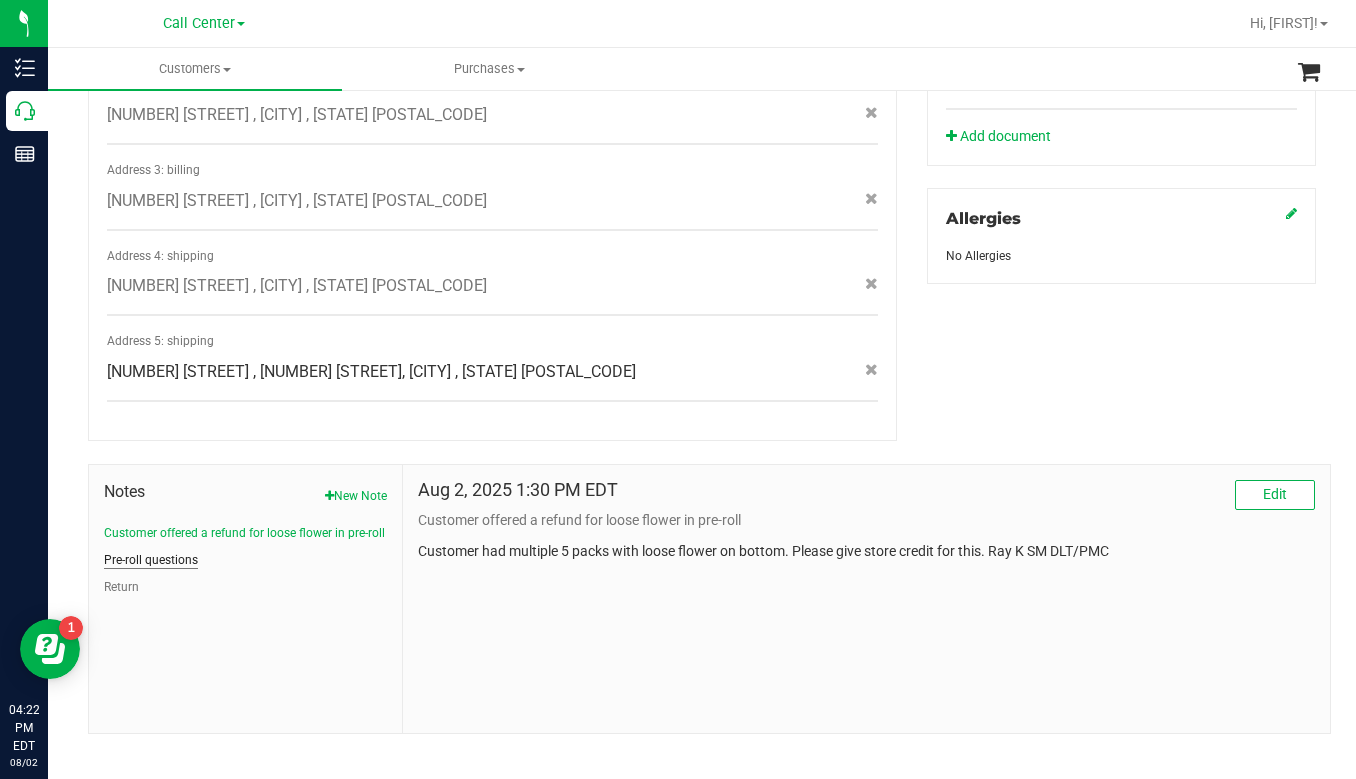click on "Pre-roll questions" at bounding box center (151, 560) 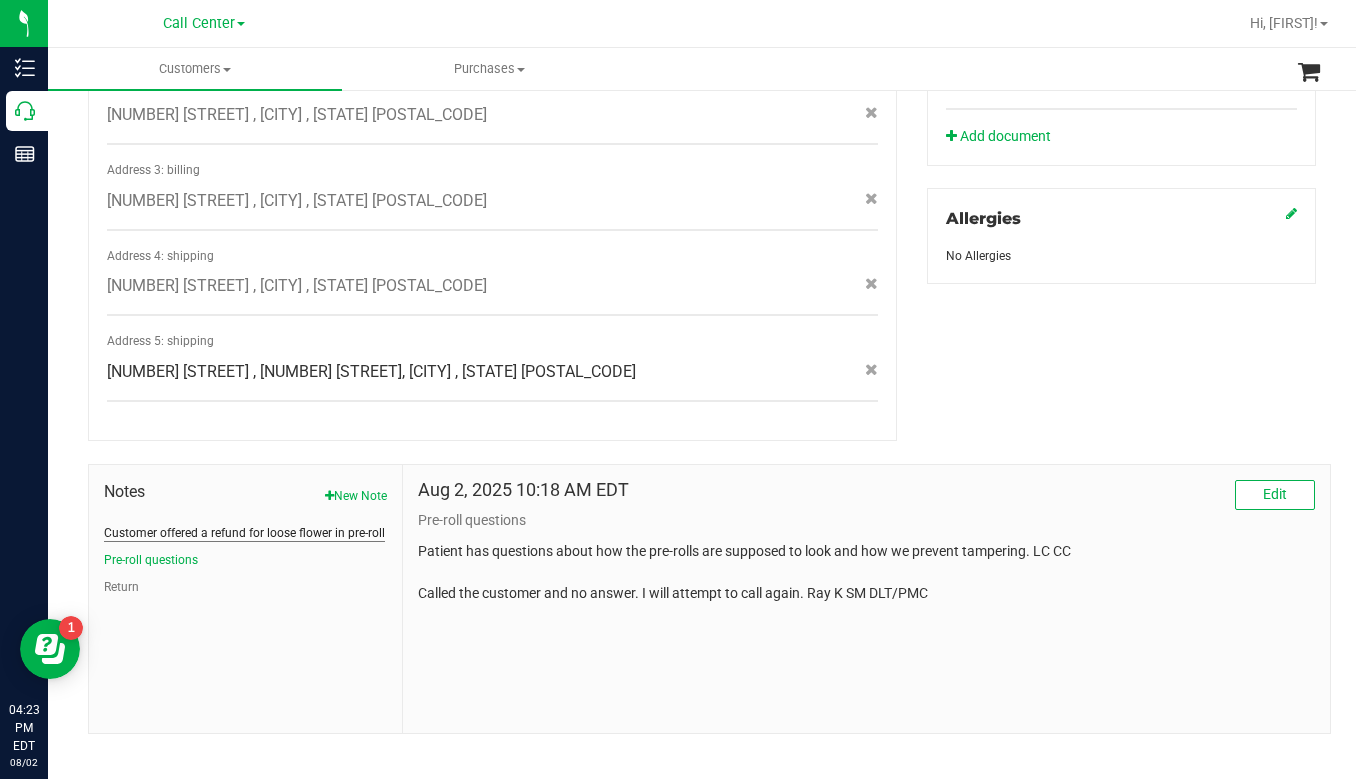click on "Customer offered a refund for loose flower in pre-roll" at bounding box center (244, 533) 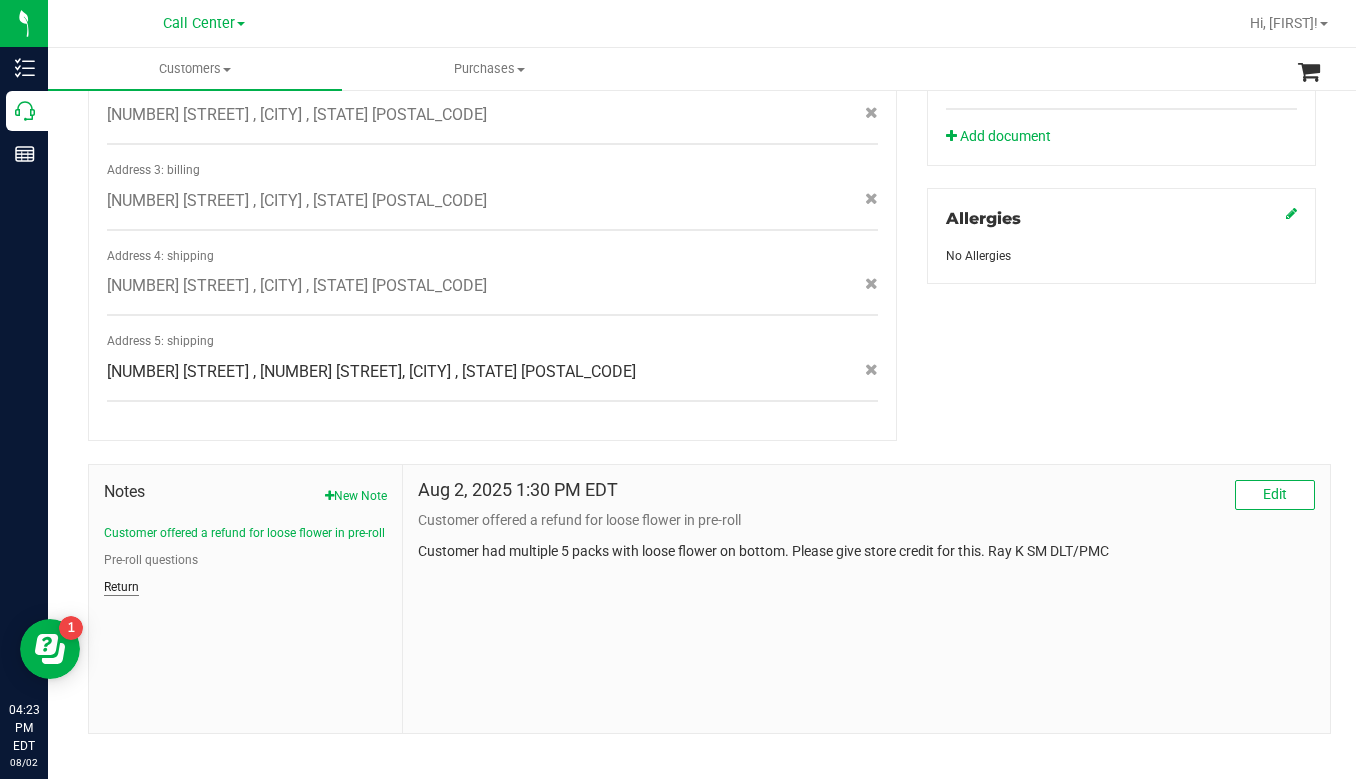 click on "Return" at bounding box center [121, 587] 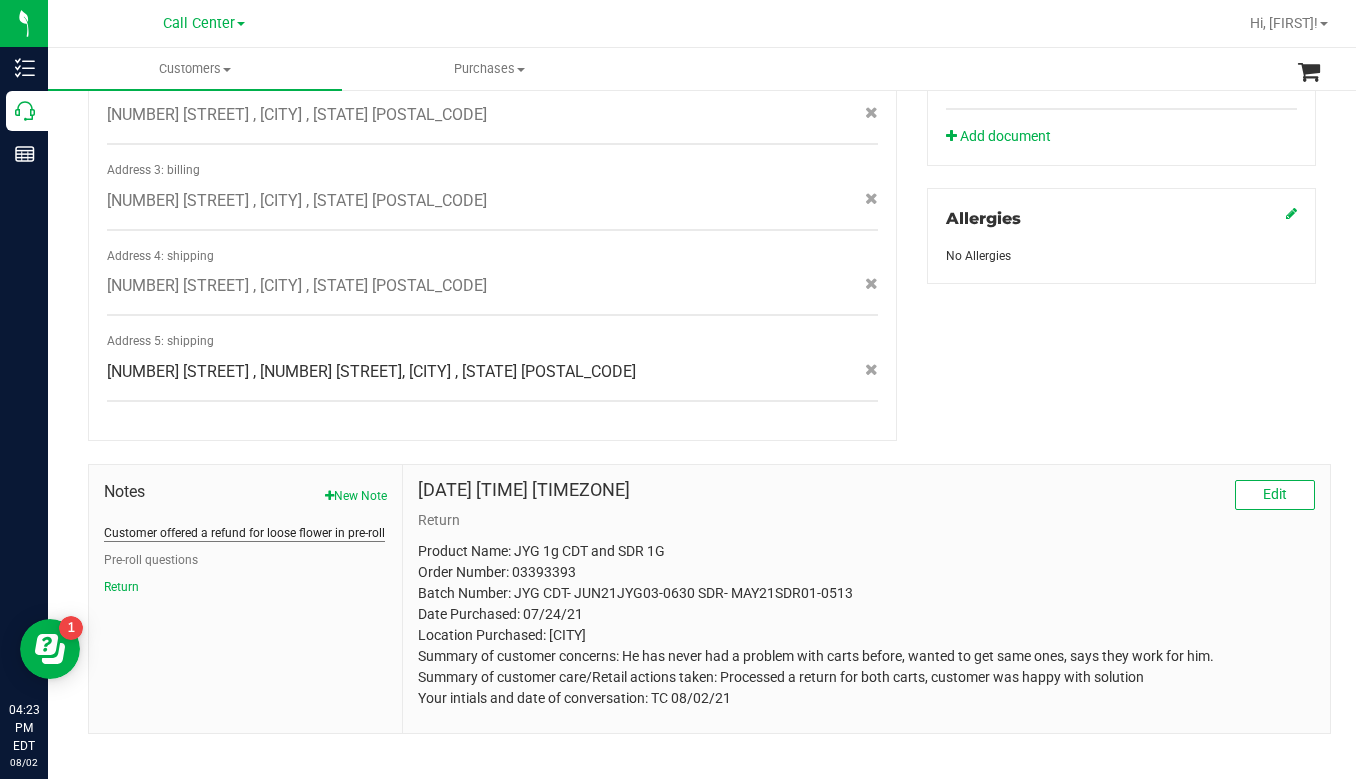 click on "Customer offered a refund for loose flower in pre-roll" at bounding box center (244, 533) 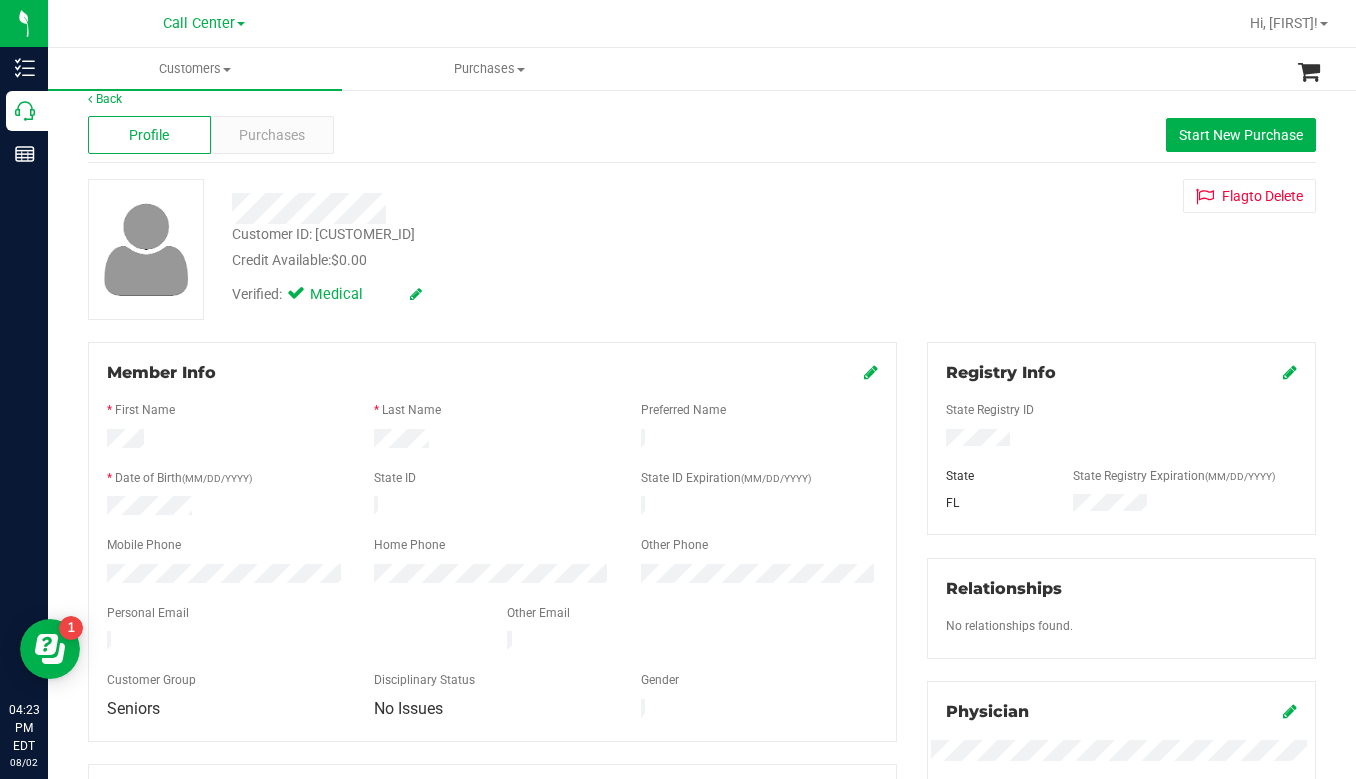 scroll, scrollTop: 0, scrollLeft: 0, axis: both 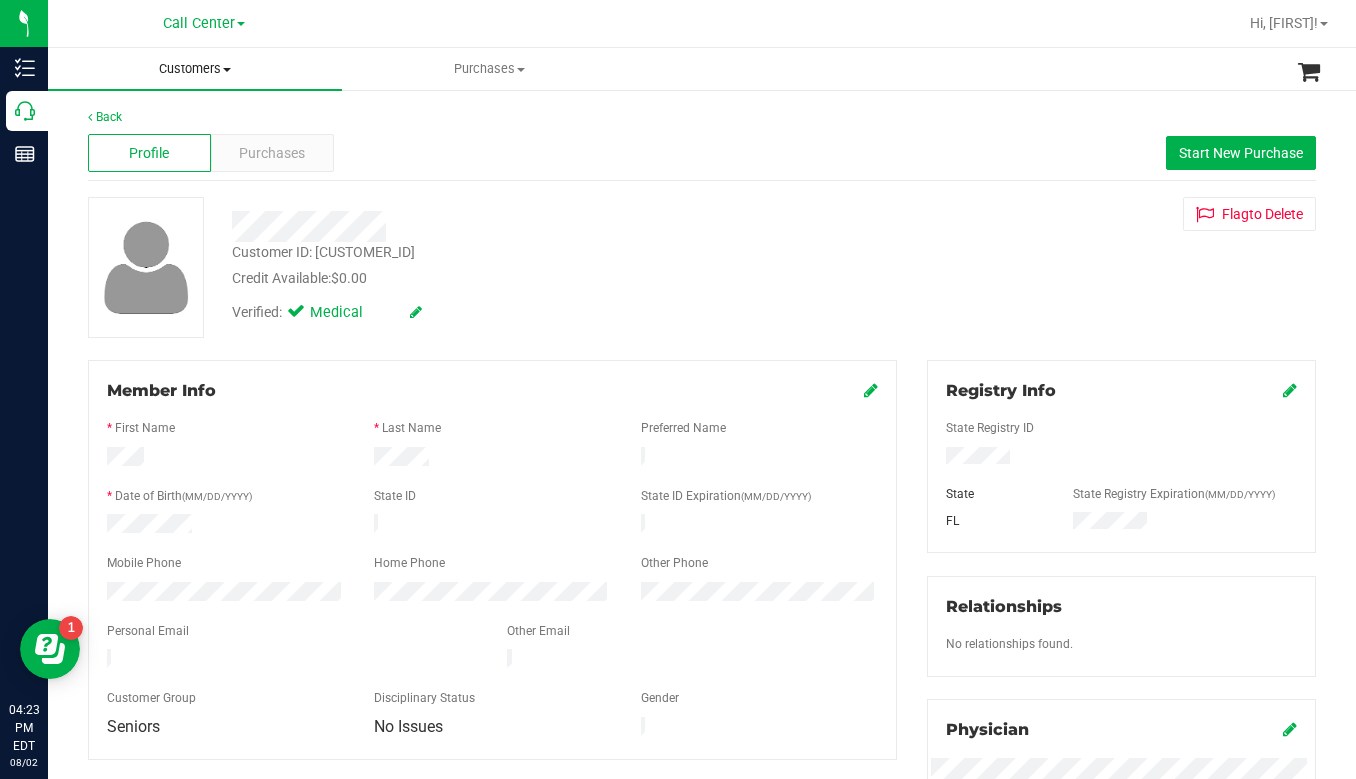 click at bounding box center [227, 70] 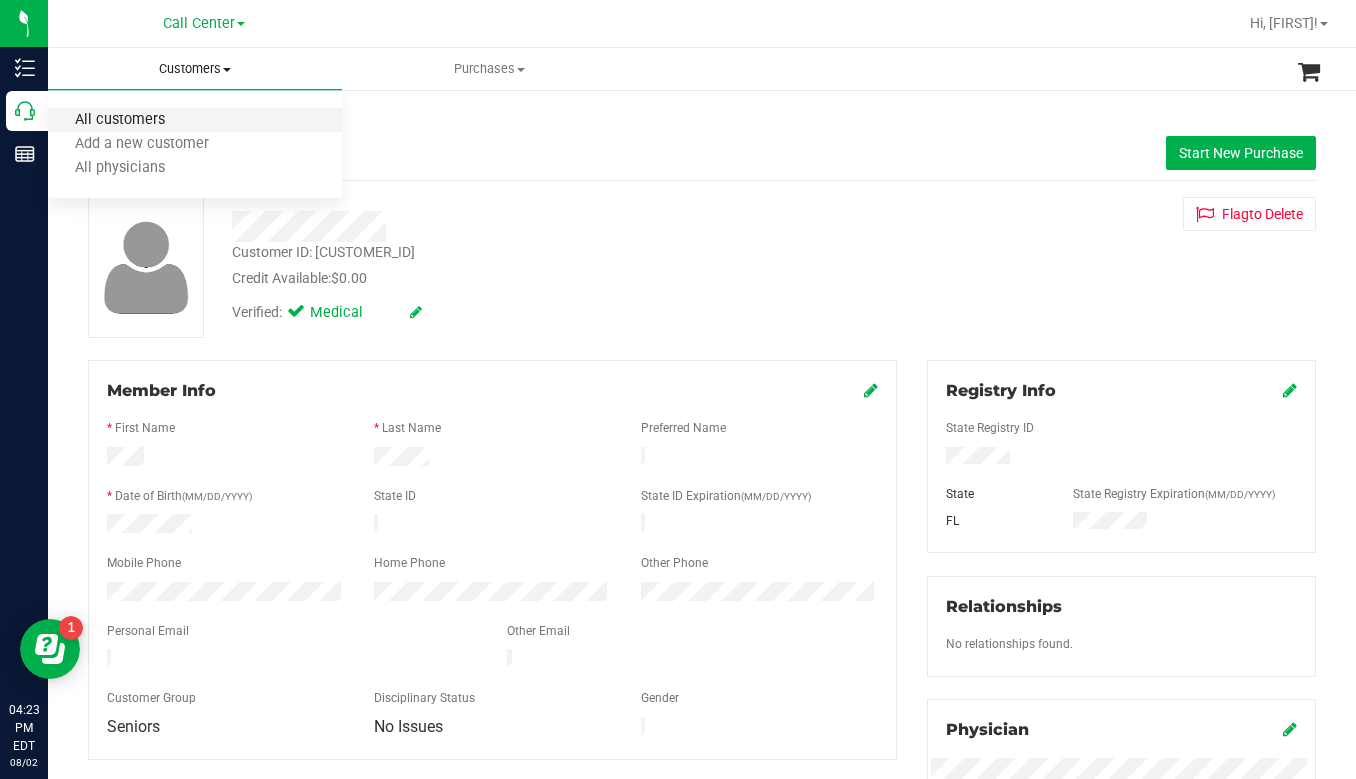click on "All customers" at bounding box center [120, 120] 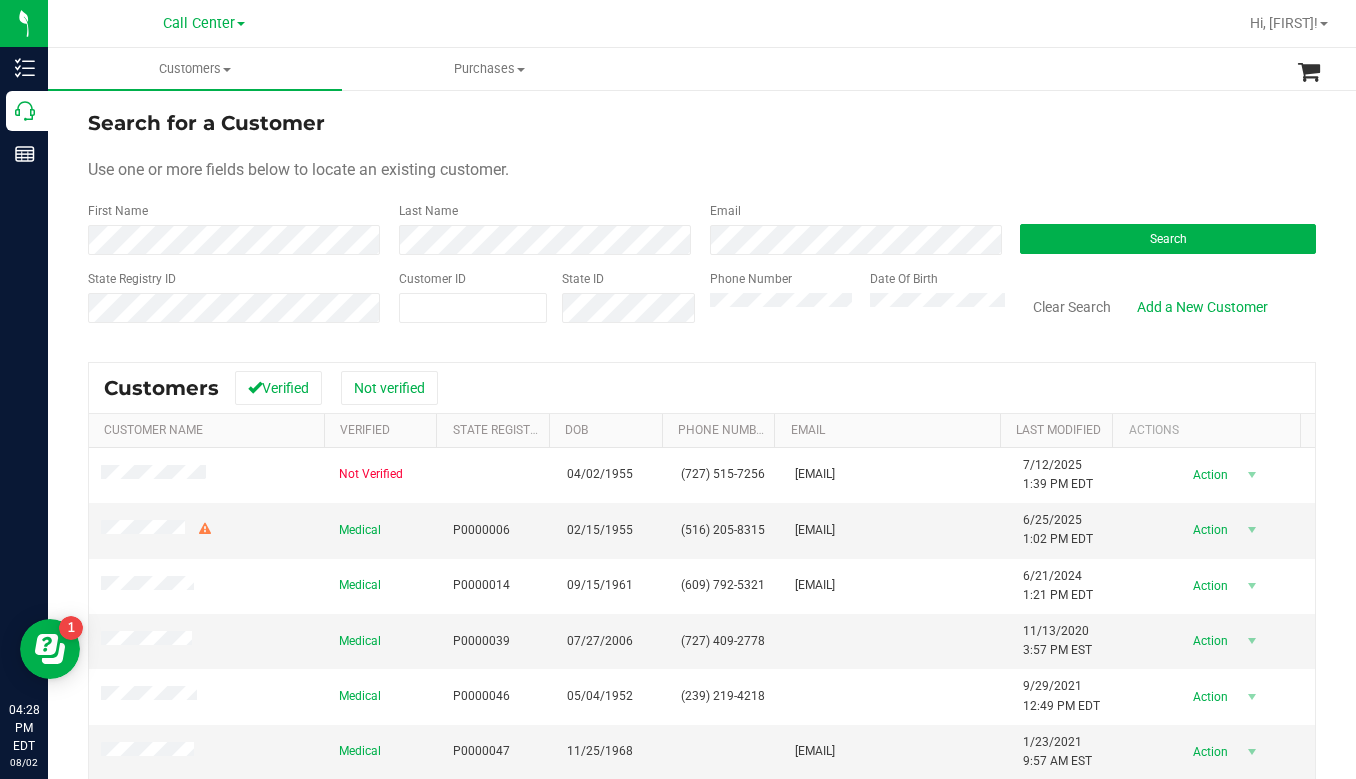 click on "Search for a Customer
Use one or more fields below to locate an existing customer.
First Name
Last Name
Email
Search
State Registry ID
Customer ID
State ID
Phone Number
Date Of Birth" at bounding box center (702, 224) 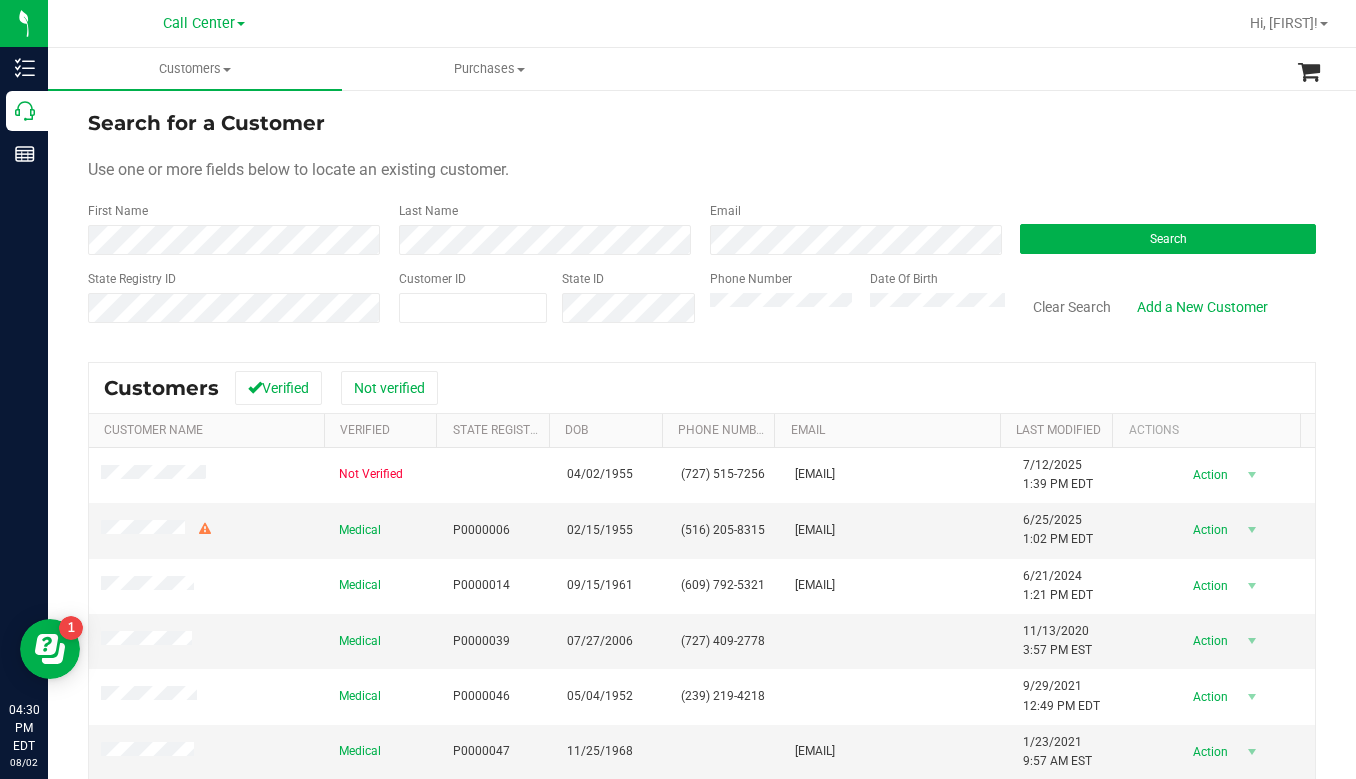 click on "Use one or more fields below to locate an existing customer." at bounding box center (702, 170) 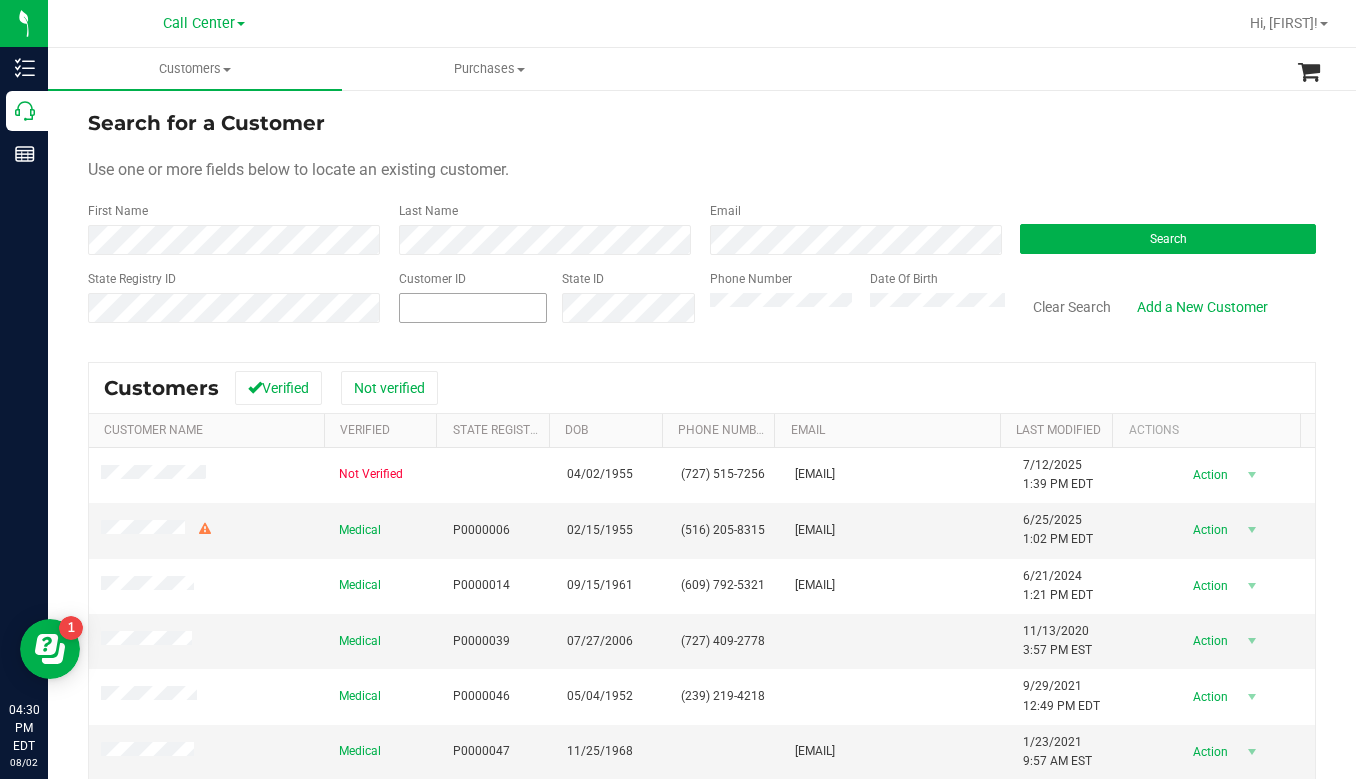 click at bounding box center [473, 308] 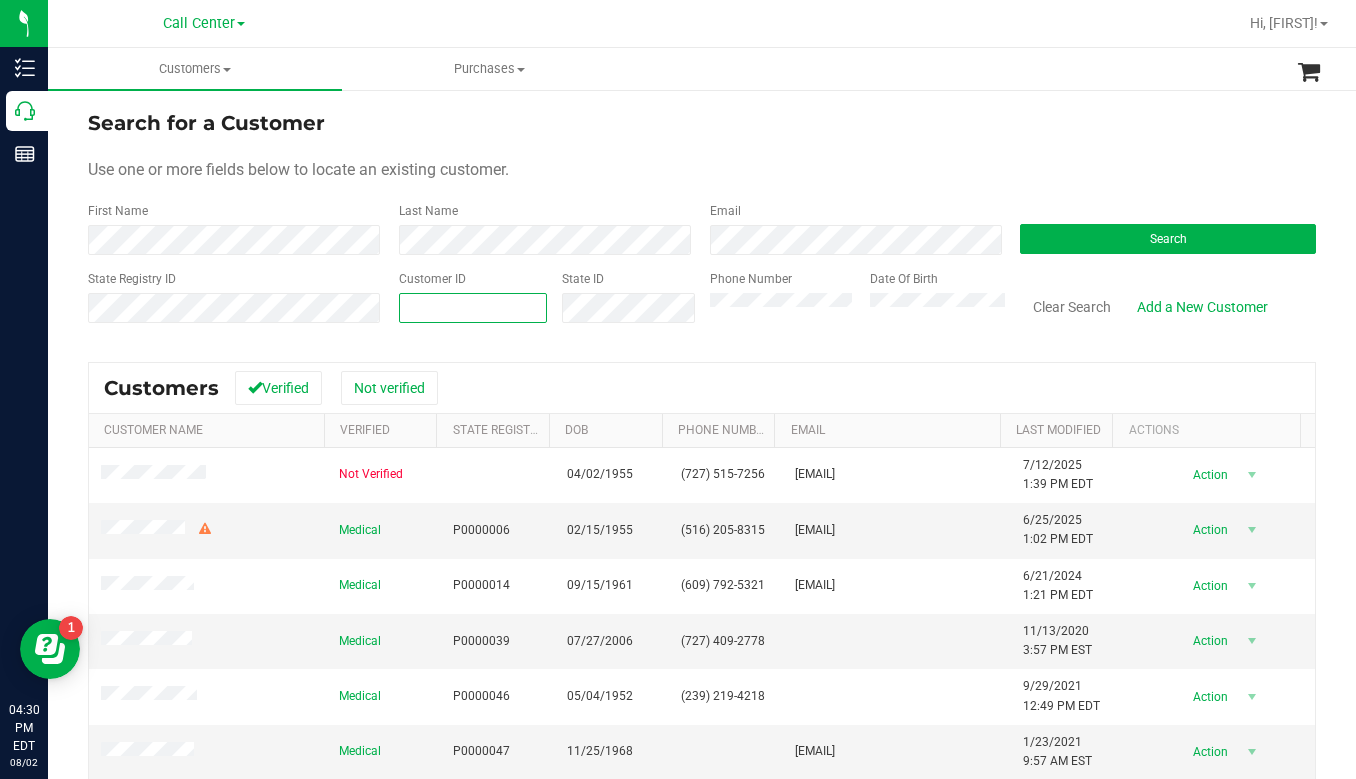 paste on "Customer ID: [NUMBER]" 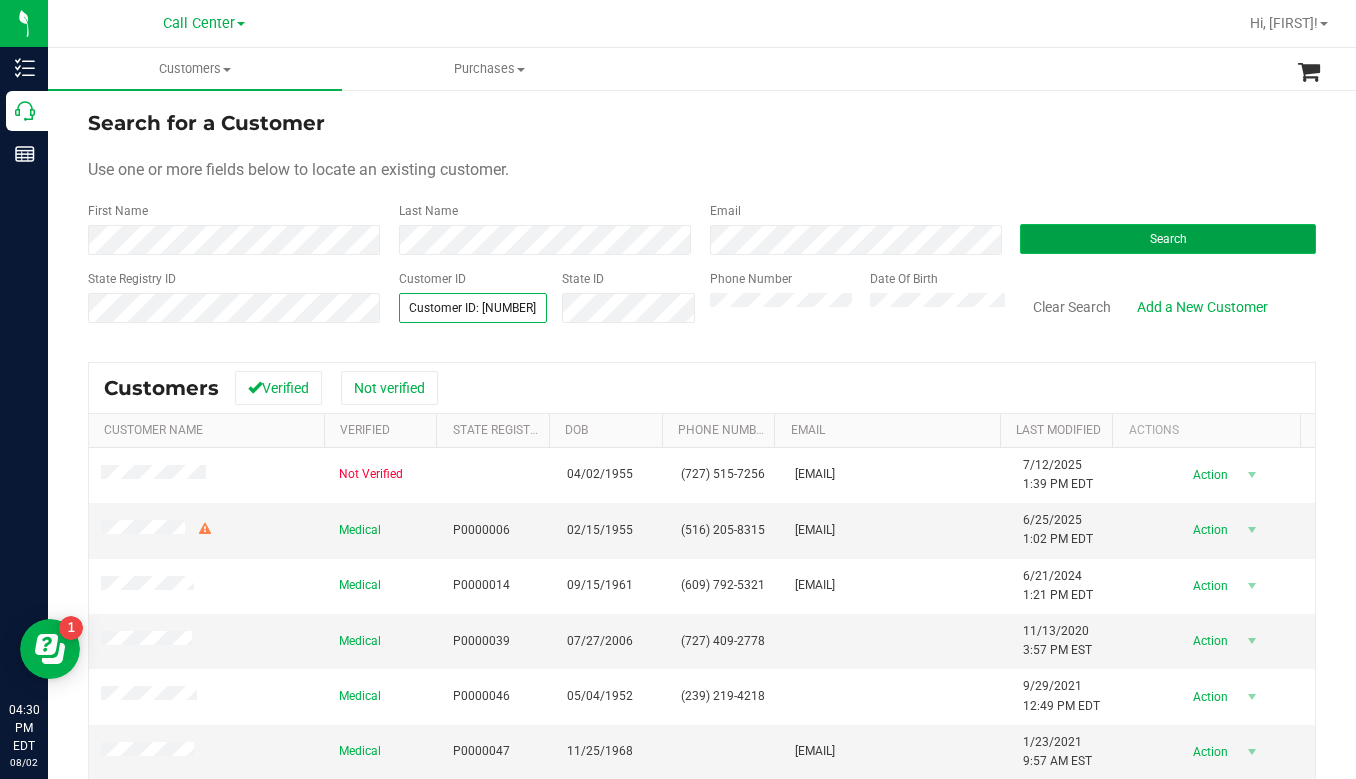 type on "Customer ID: [NUMBER]" 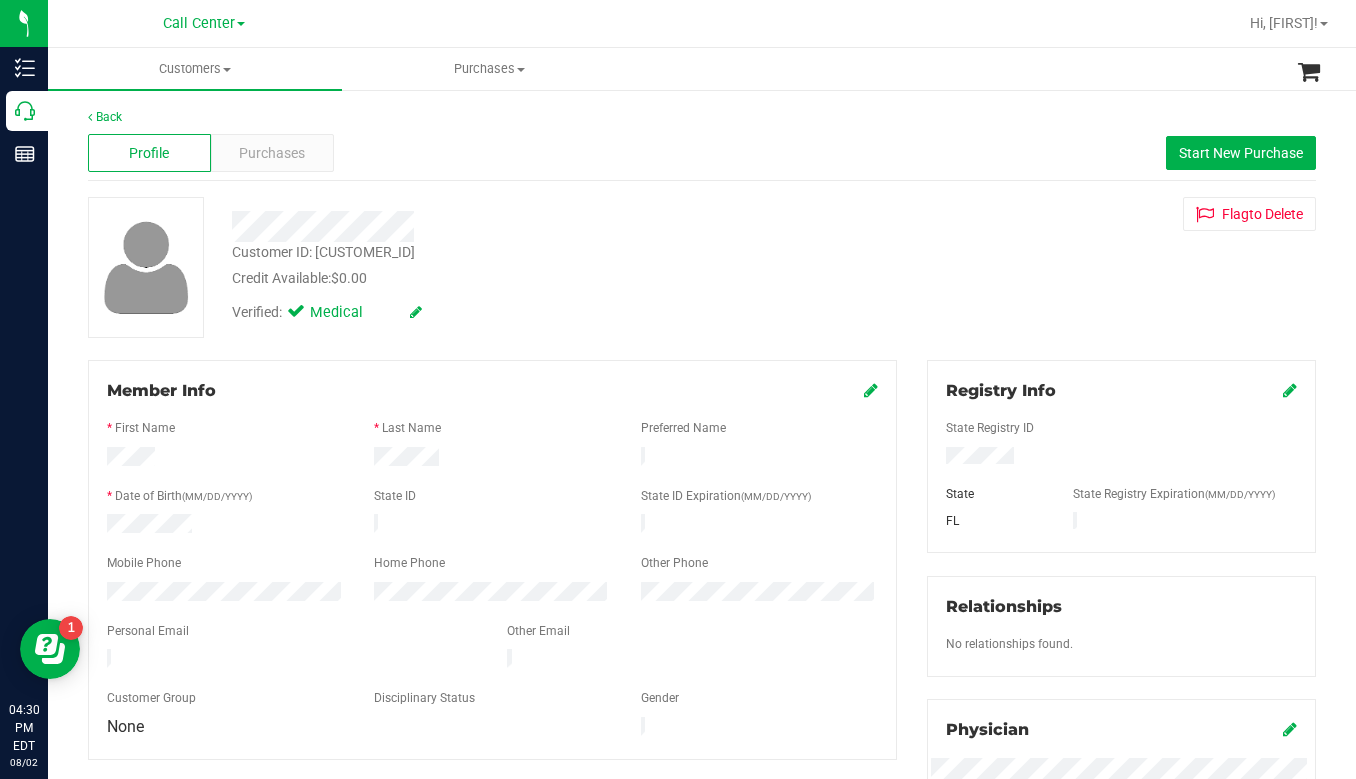 click on "Customer ID: [NUMBER]
Credit Available:
$0.00" at bounding box center (531, 265) 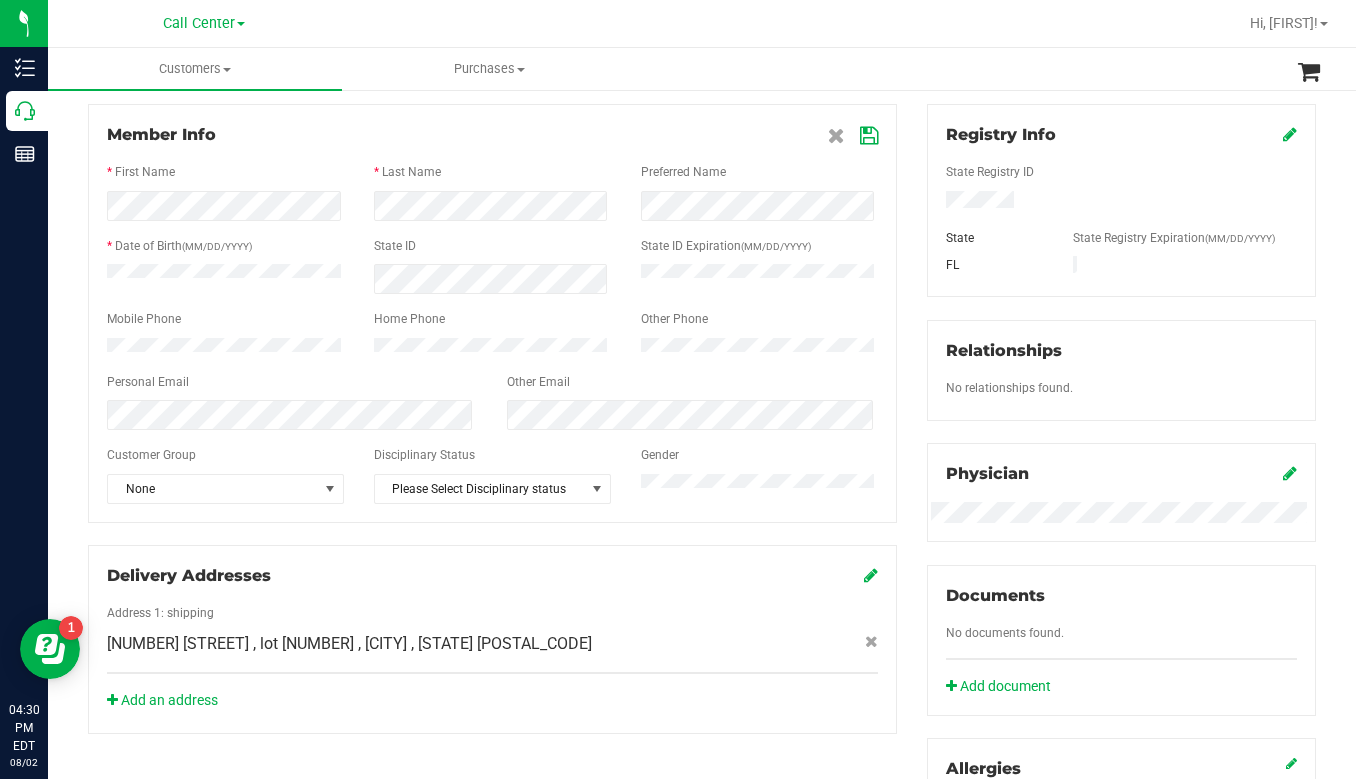 scroll, scrollTop: 300, scrollLeft: 0, axis: vertical 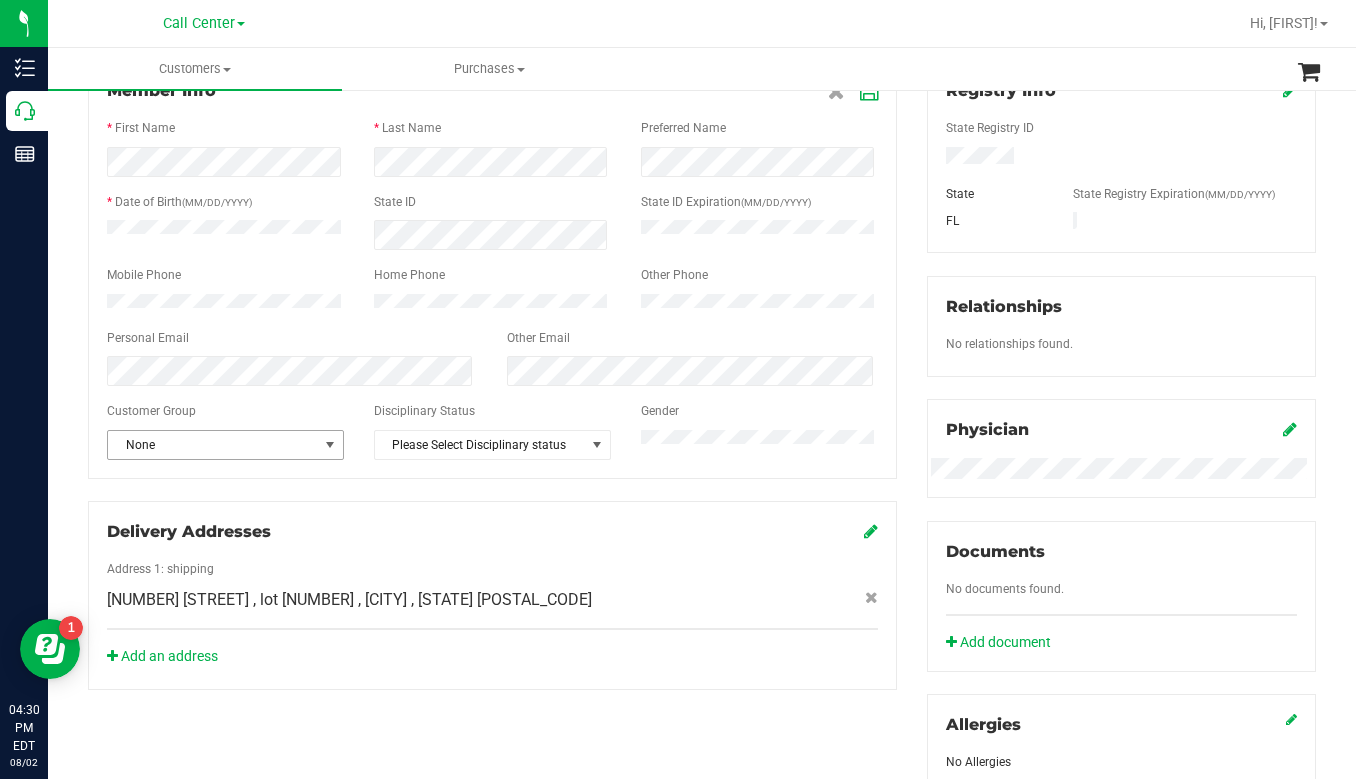click at bounding box center (330, 445) 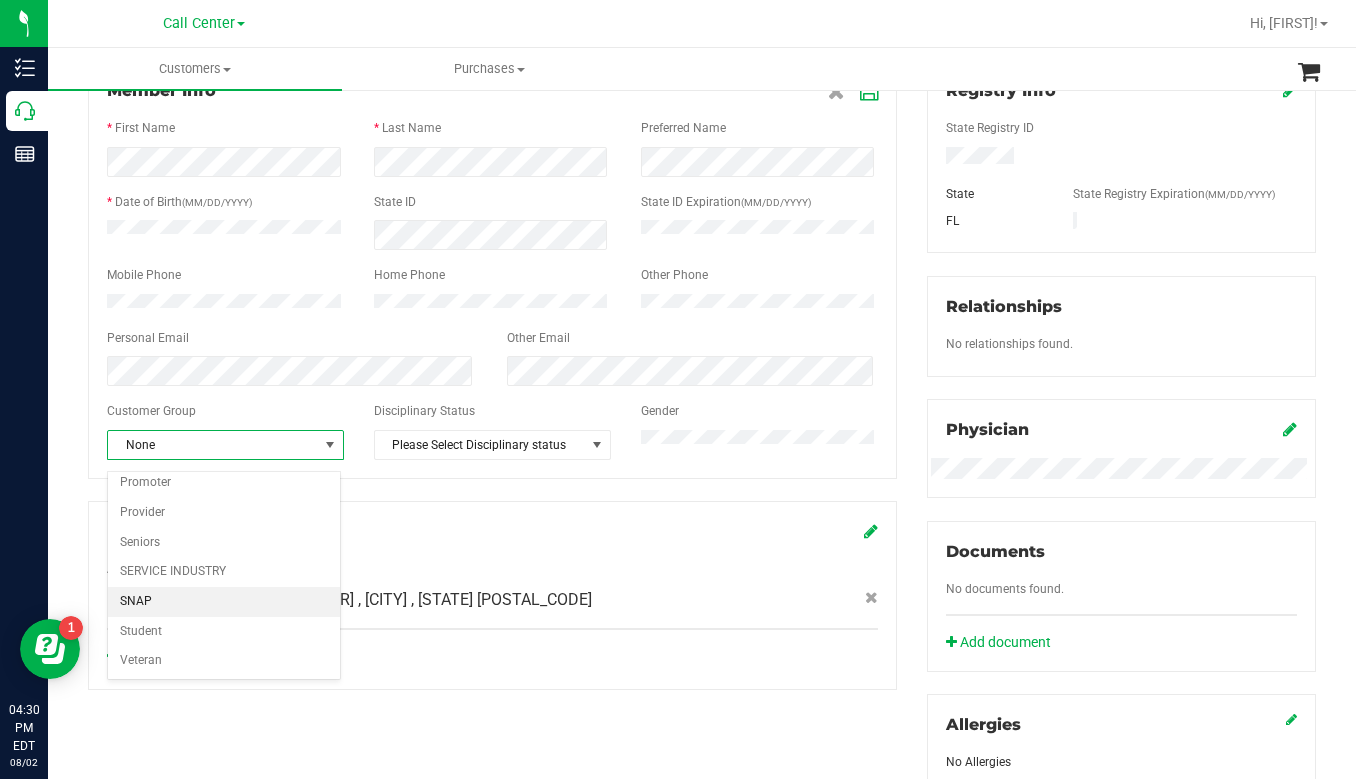 scroll, scrollTop: 246, scrollLeft: 0, axis: vertical 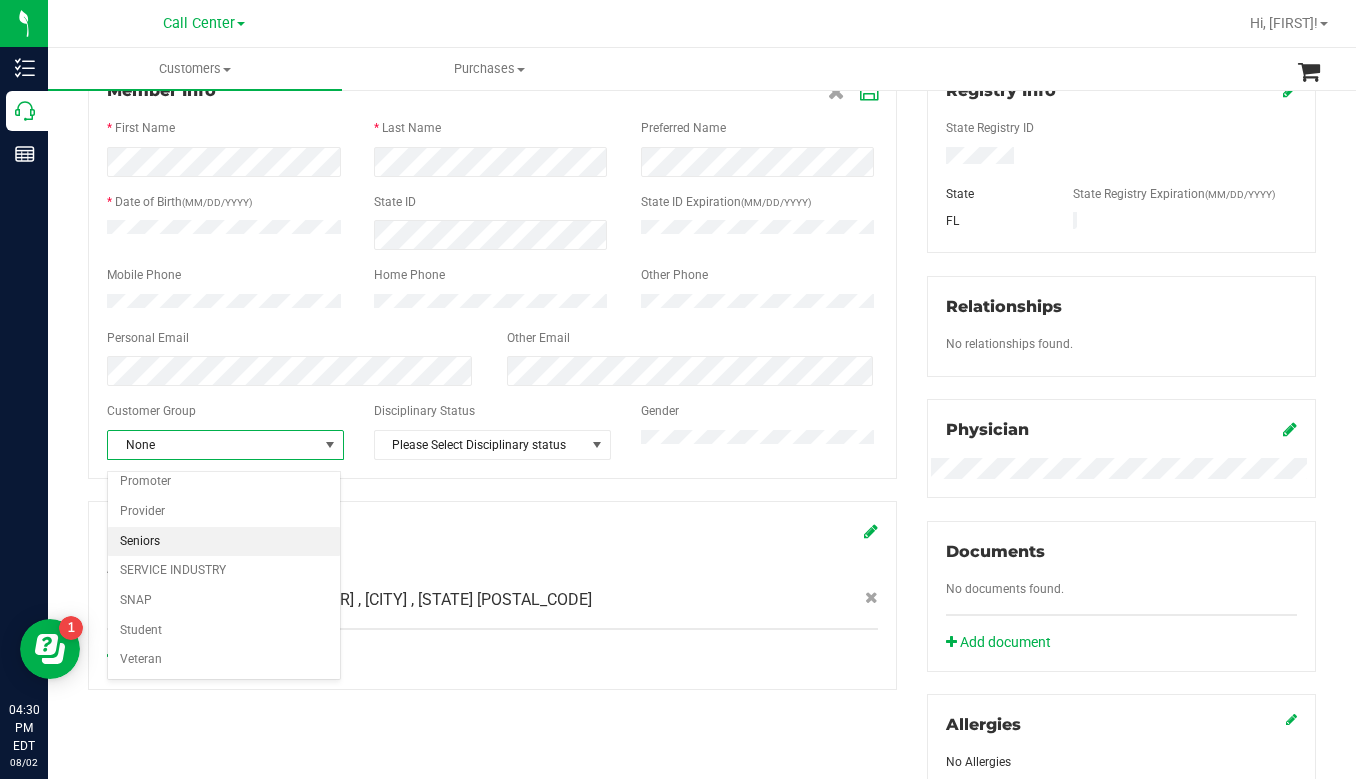click on "Seniors" at bounding box center [224, 542] 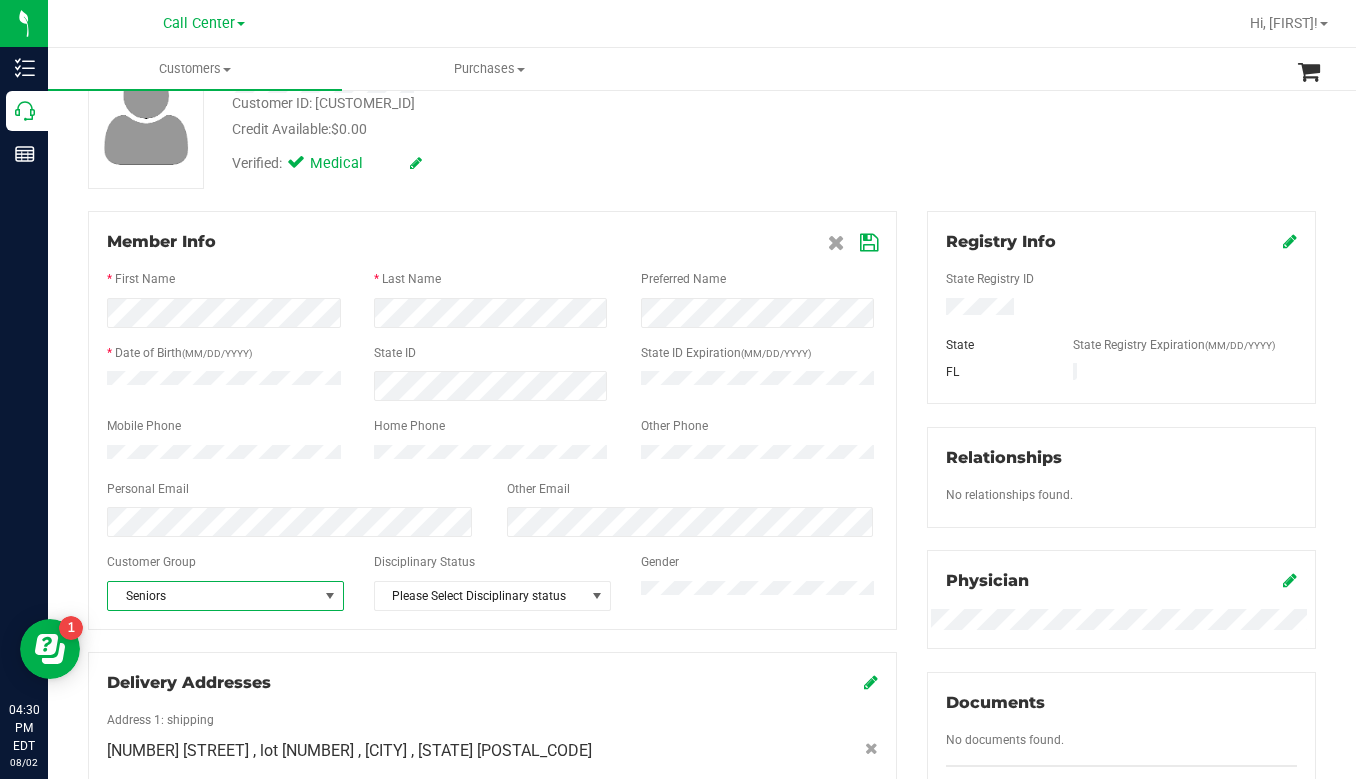 scroll, scrollTop: 0, scrollLeft: 0, axis: both 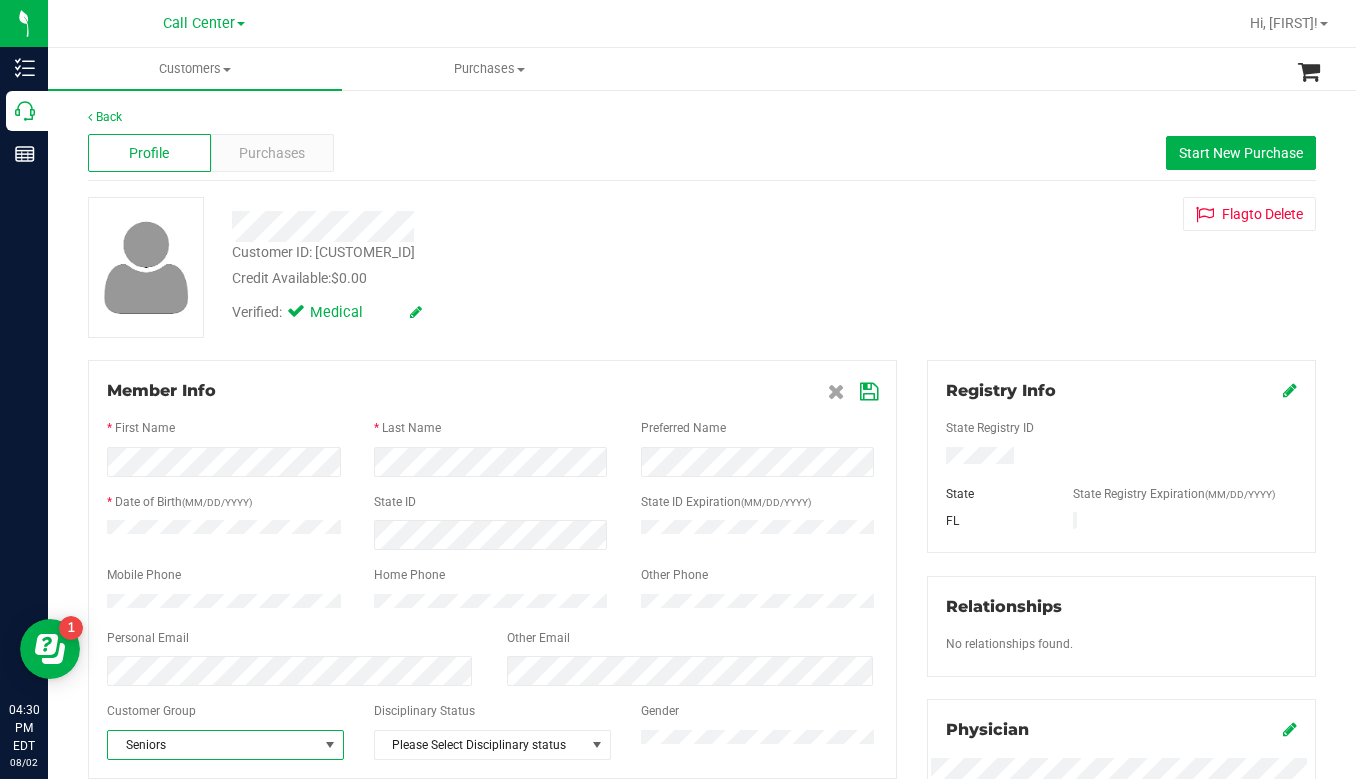 click at bounding box center [869, 392] 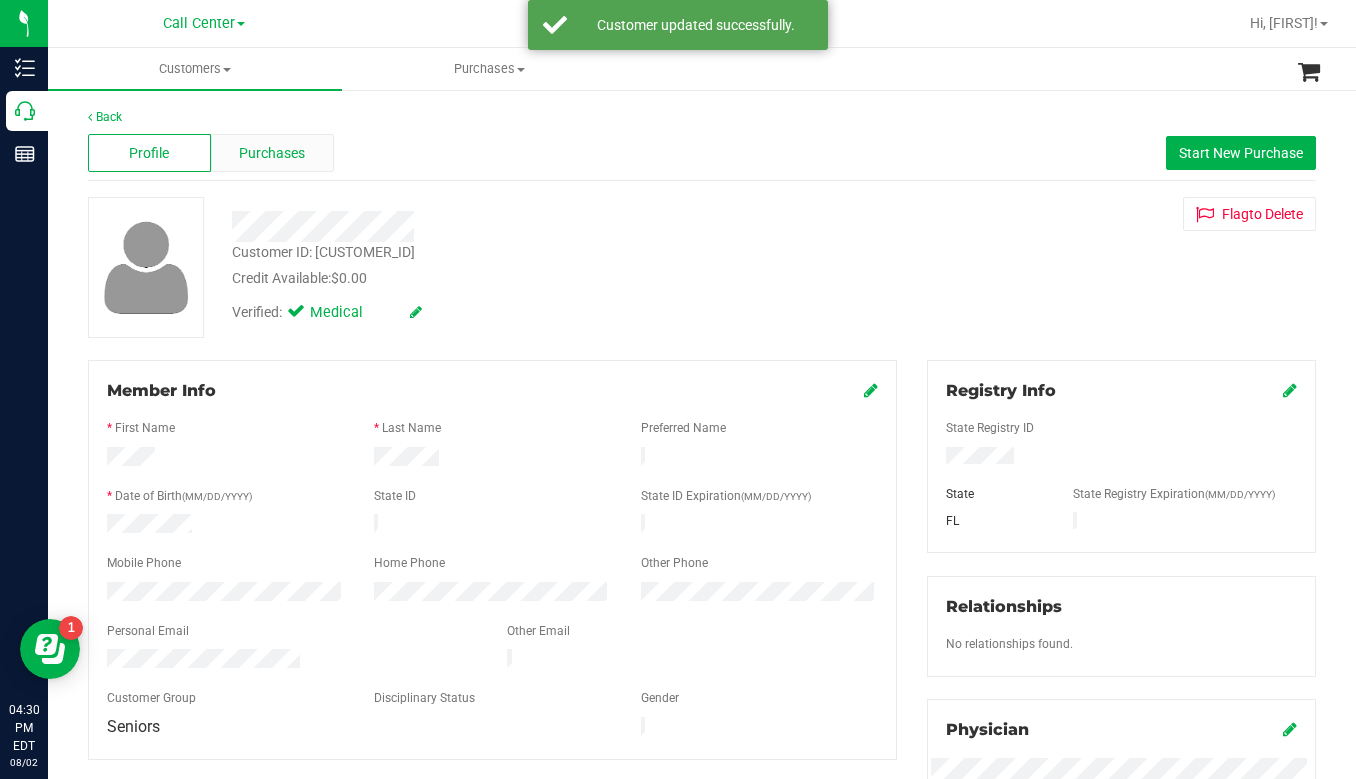 click on "Purchases" at bounding box center [272, 153] 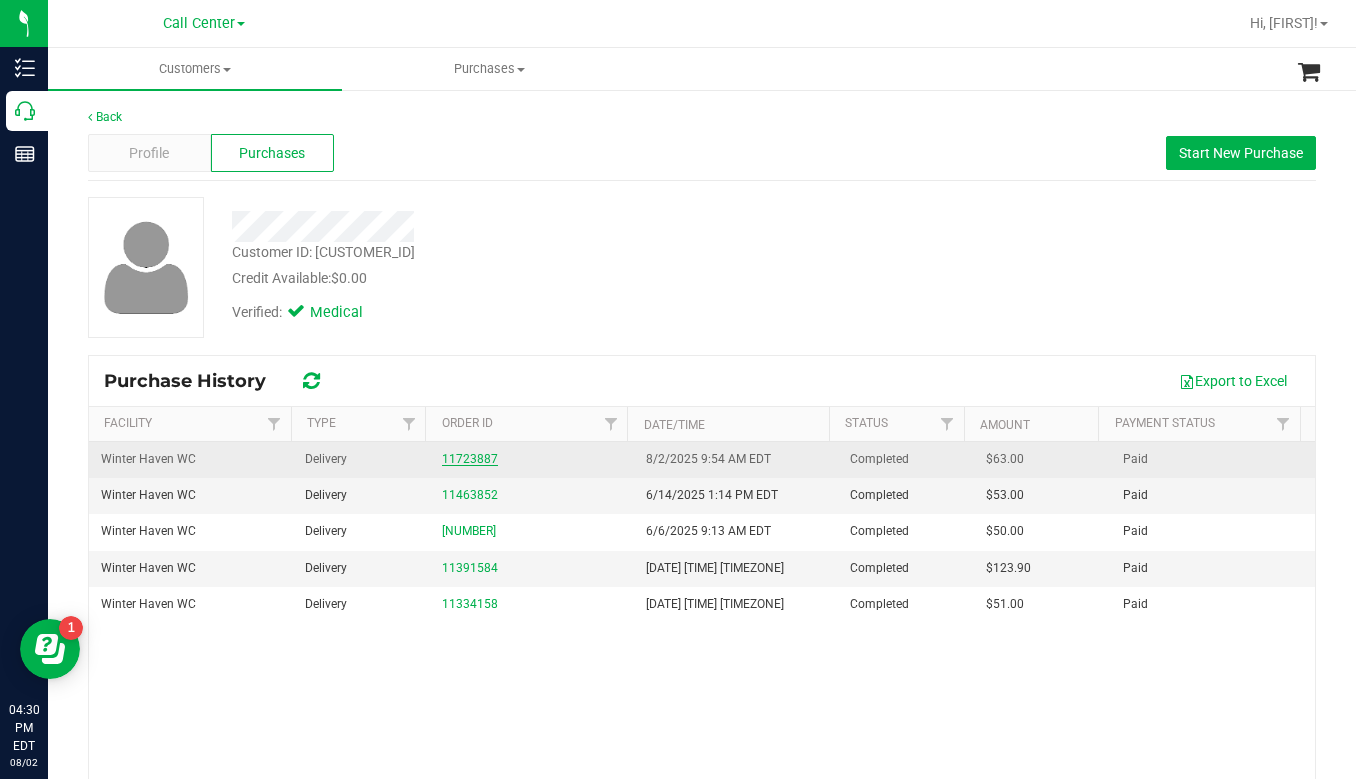 click on "11723887" at bounding box center (470, 459) 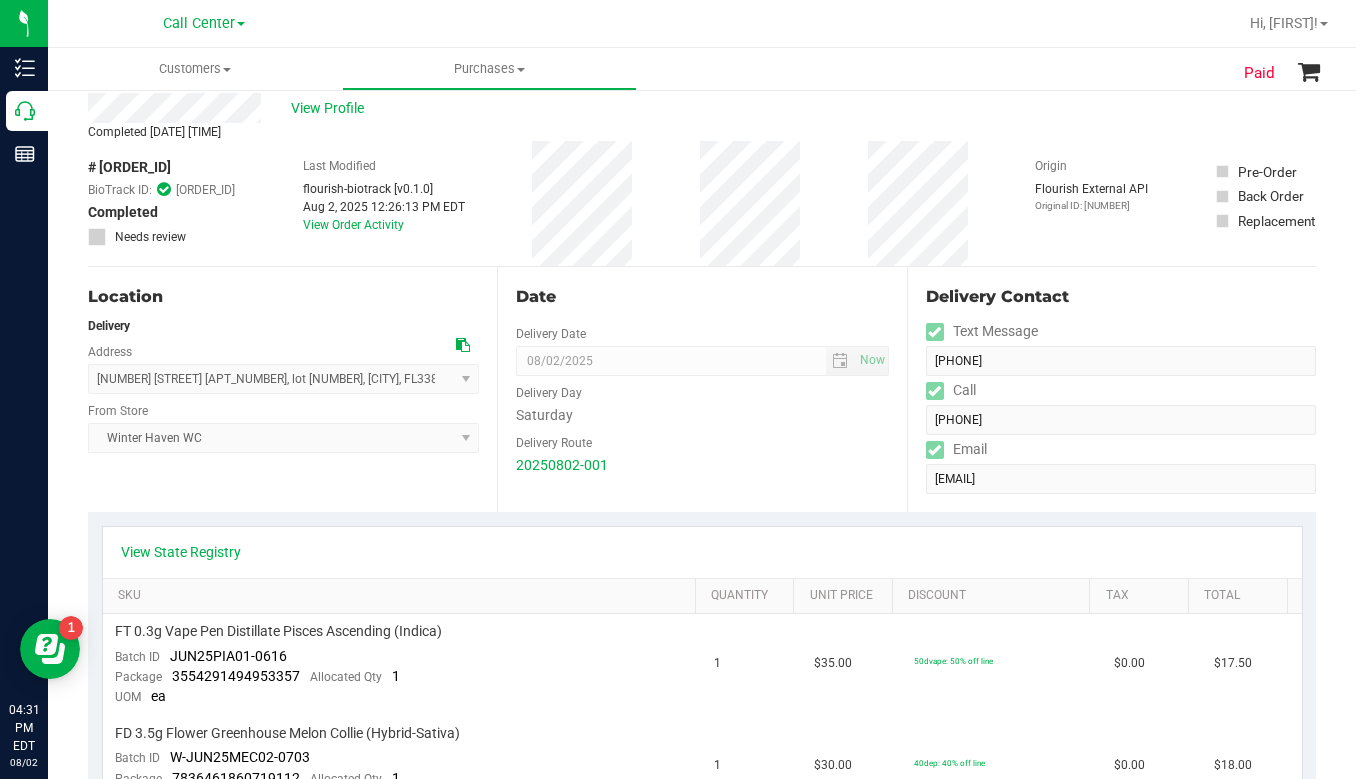scroll, scrollTop: 0, scrollLeft: 0, axis: both 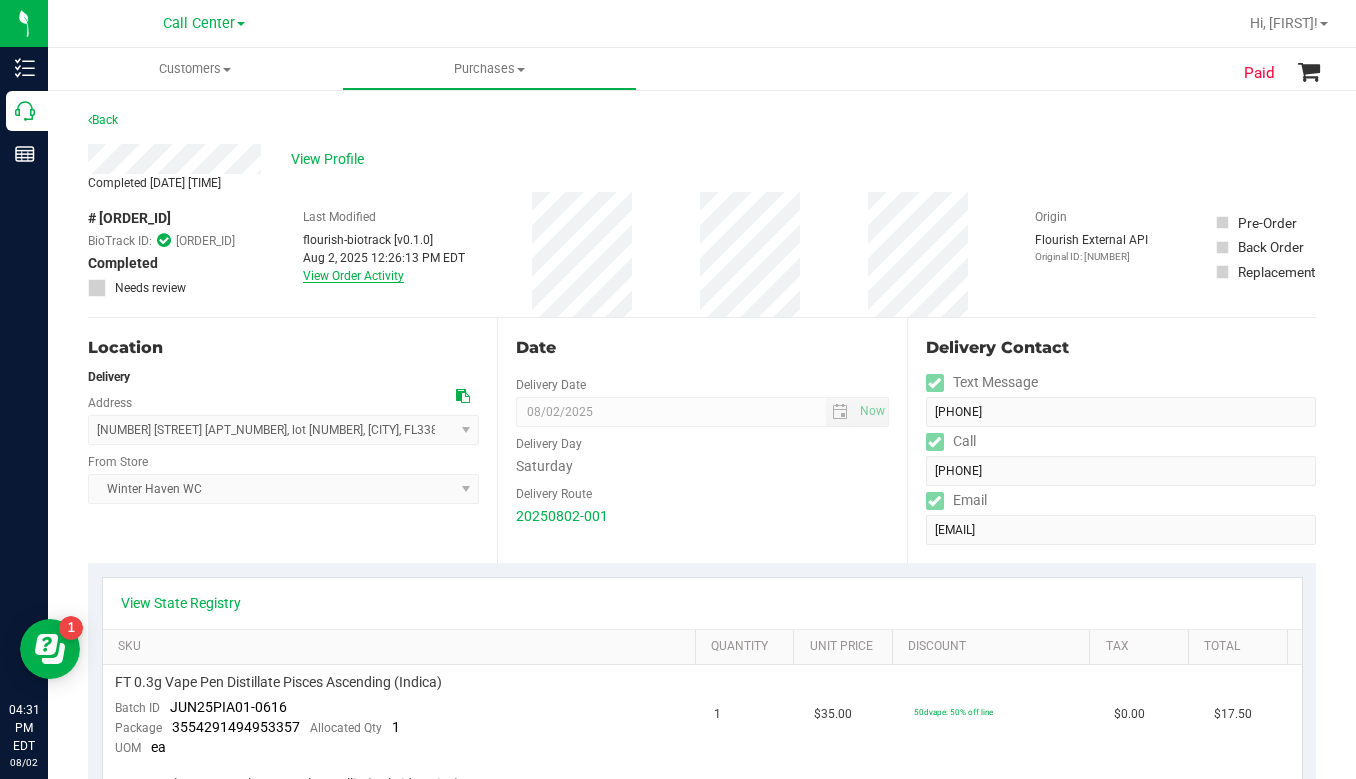 click on "View Order Activity" at bounding box center [353, 276] 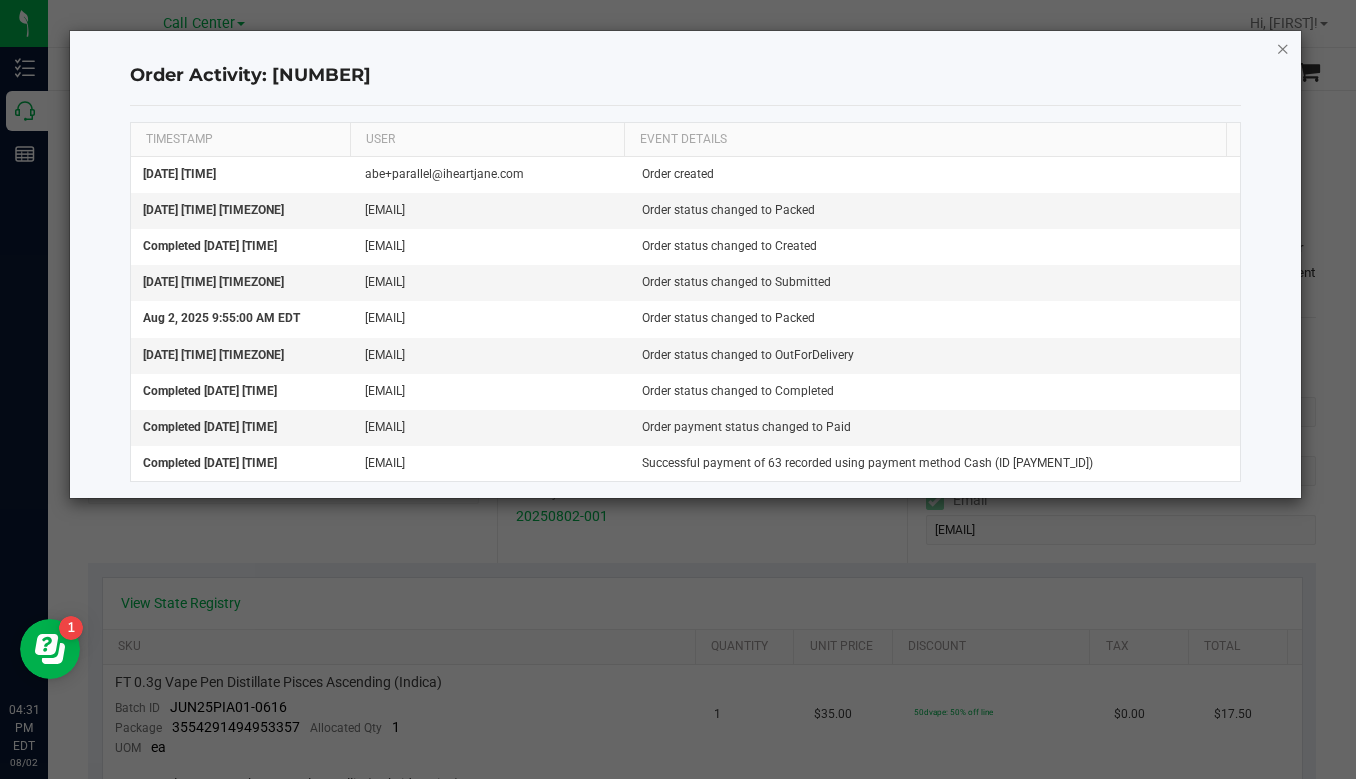 click 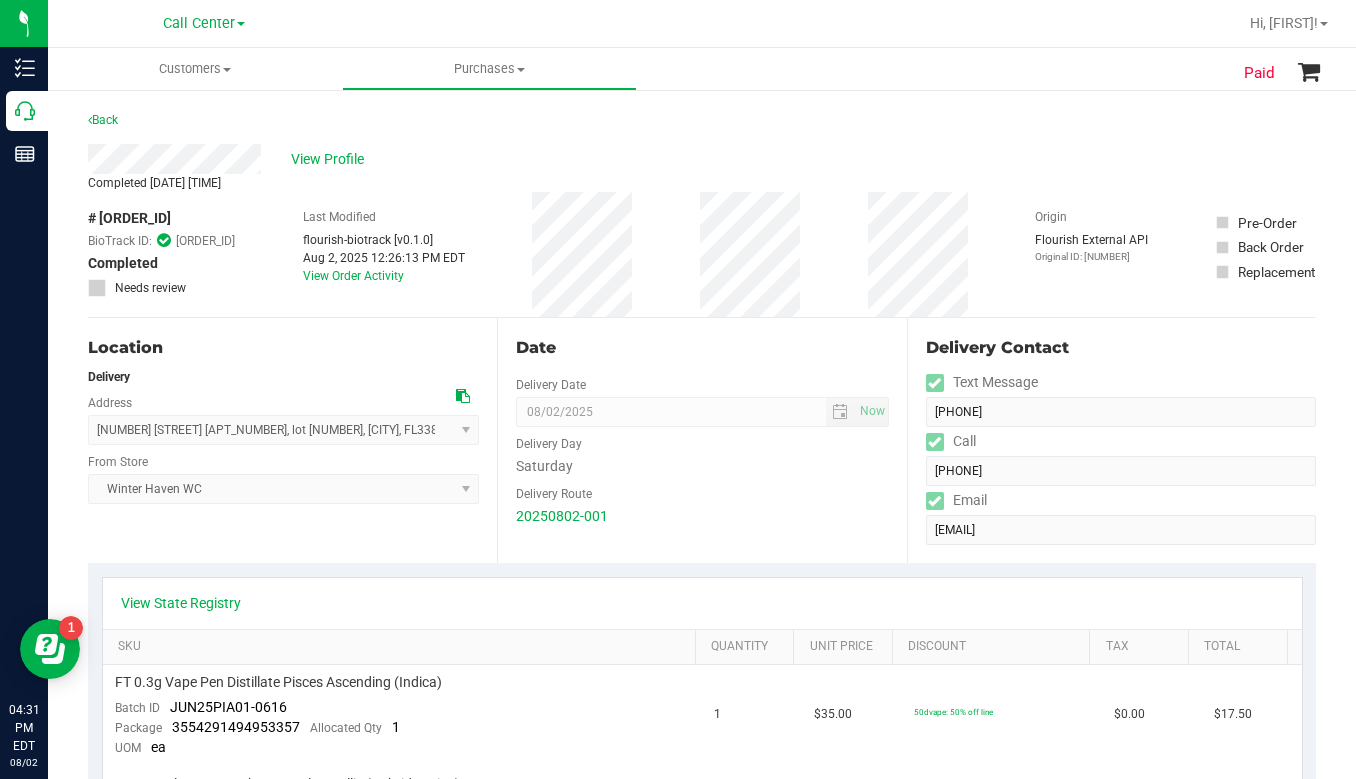 click on "Address
[NUMBER] [STREET] [APT_NUMBER]
, lot 17
, [CITY]
, [STATE]
[POSTAL_CODE]
Select address [NUMBER] [STREET] [APT_NUMBER]
From Store
Winter Haven WC Select Store Bonita Springs WC Boynton Beach WC Bradenton WC Brandon WC Brooksville WC Call Center Clermont WC Crestview WC Deerfield Beach WC Delray Beach WC Deltona WC Ft Walton Beach WC Ft. Lauderdale WC Ft. Myers WC Gainesville WC Jax Atlantic WC JAX DC REP Jax WC Key West WC Lakeland WC Largo WC Lehigh Acres DC REP Merritt Island WC Miami 72nd WC Miami Beach WC Miami Dadeland WC Ocala WC" at bounding box center [292, 440] 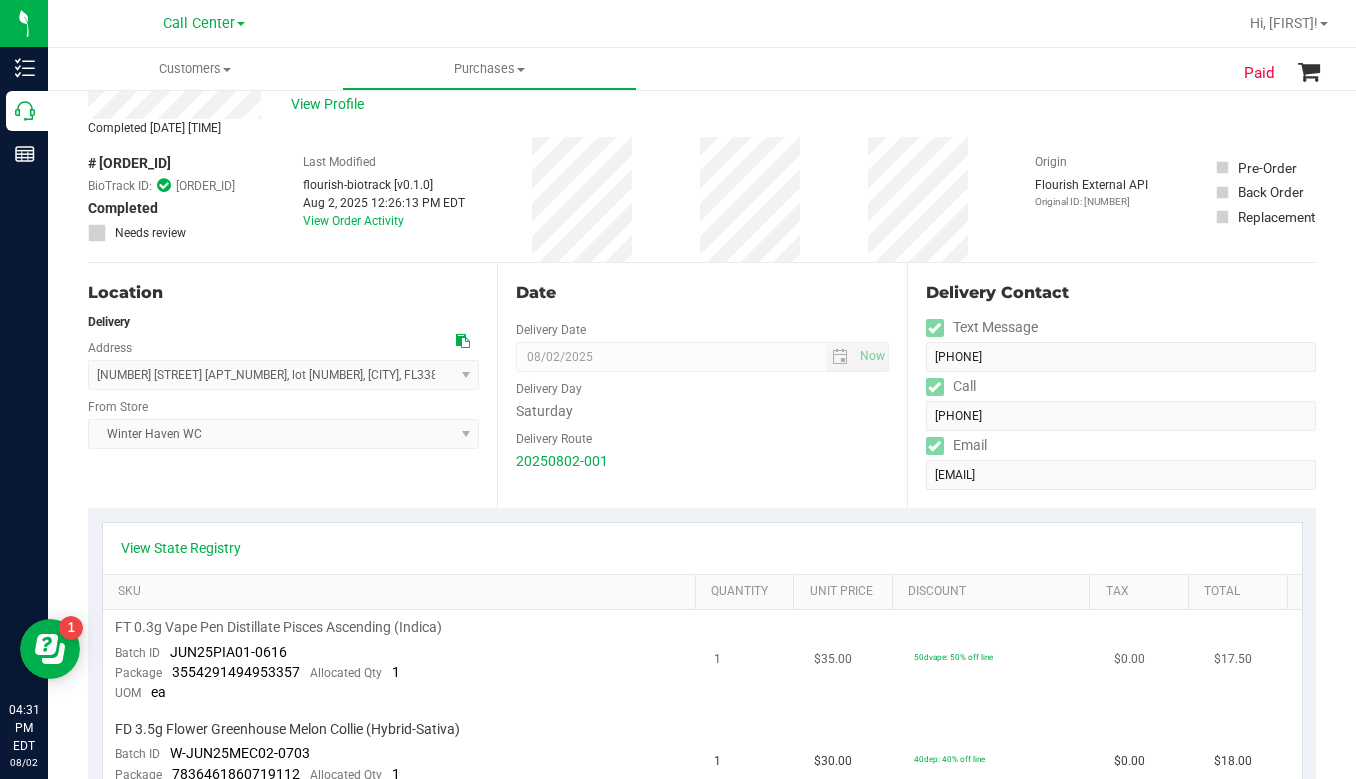 scroll, scrollTop: 0, scrollLeft: 0, axis: both 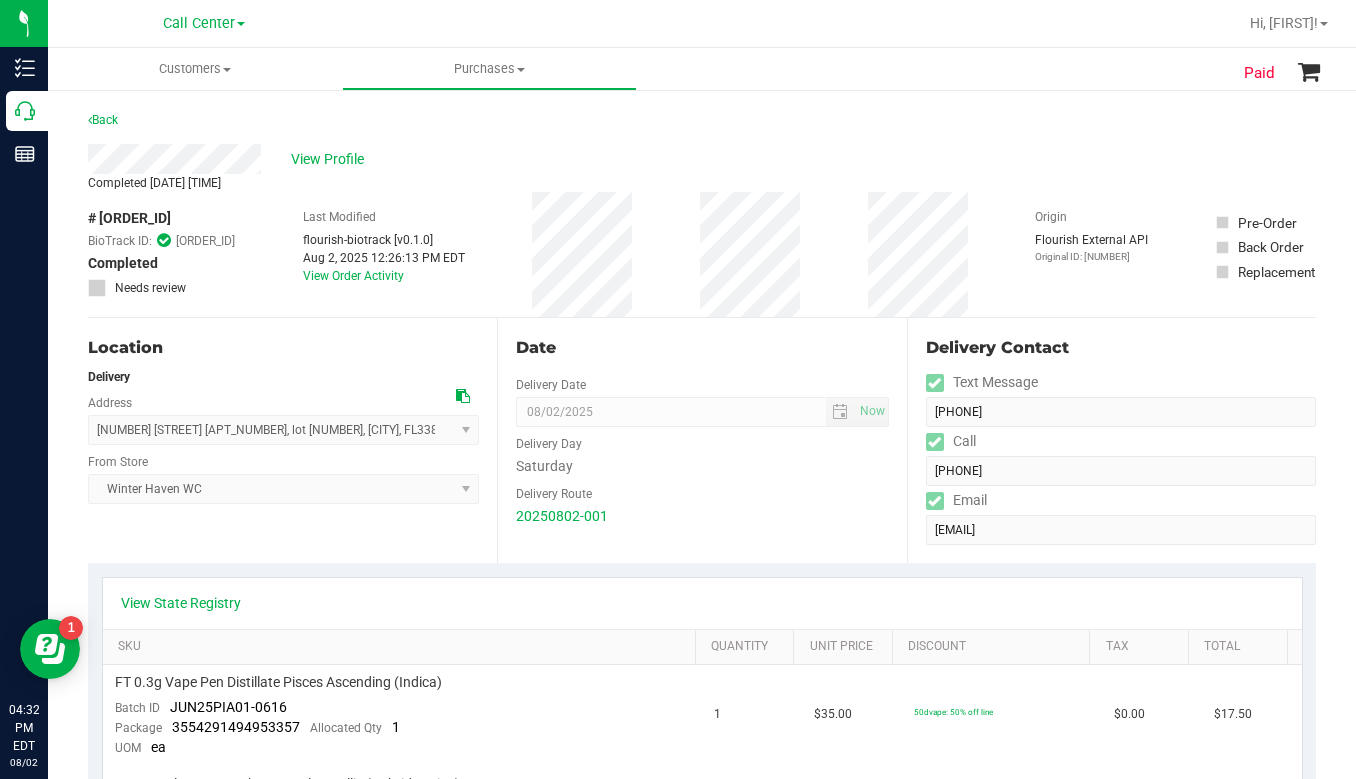 click on "Origin
[BRAND] External API
Original ID: [NUMBER]" at bounding box center [1091, 254] 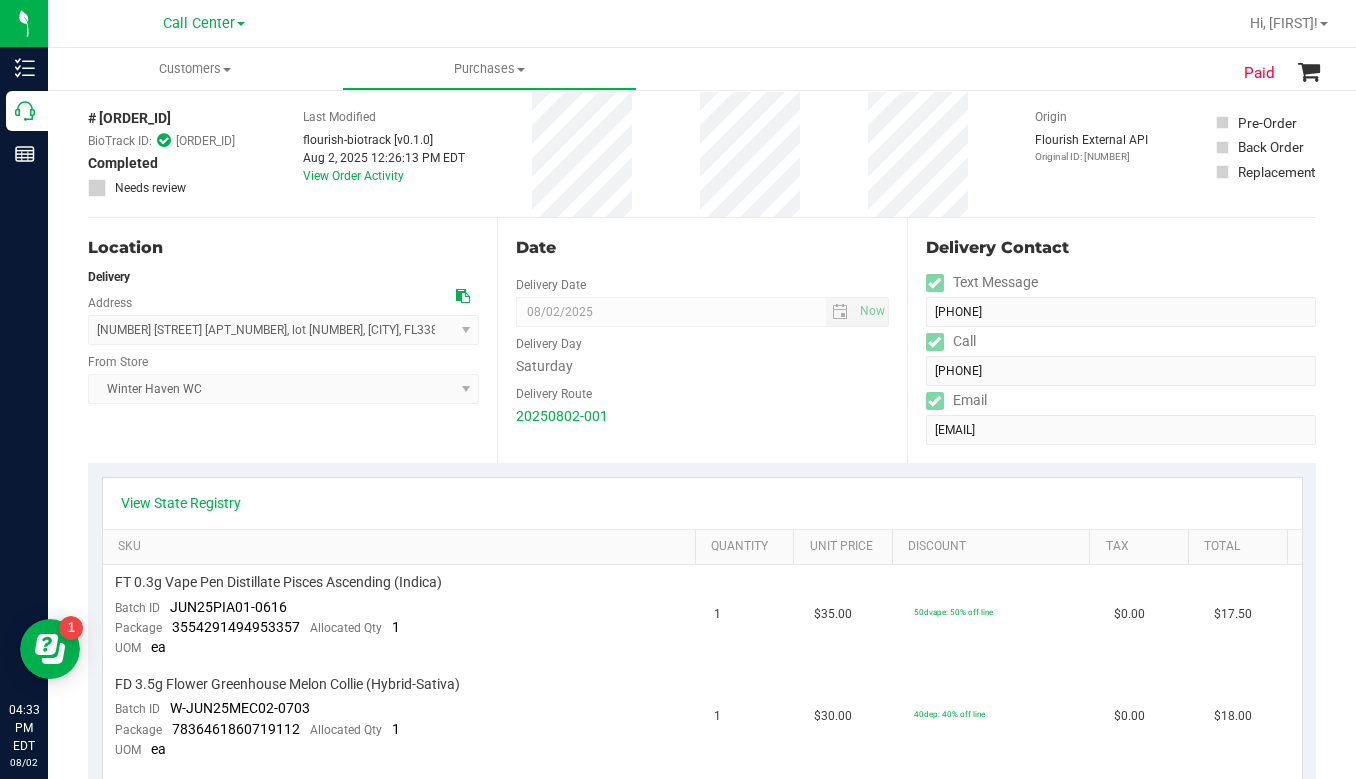 scroll, scrollTop: 0, scrollLeft: 0, axis: both 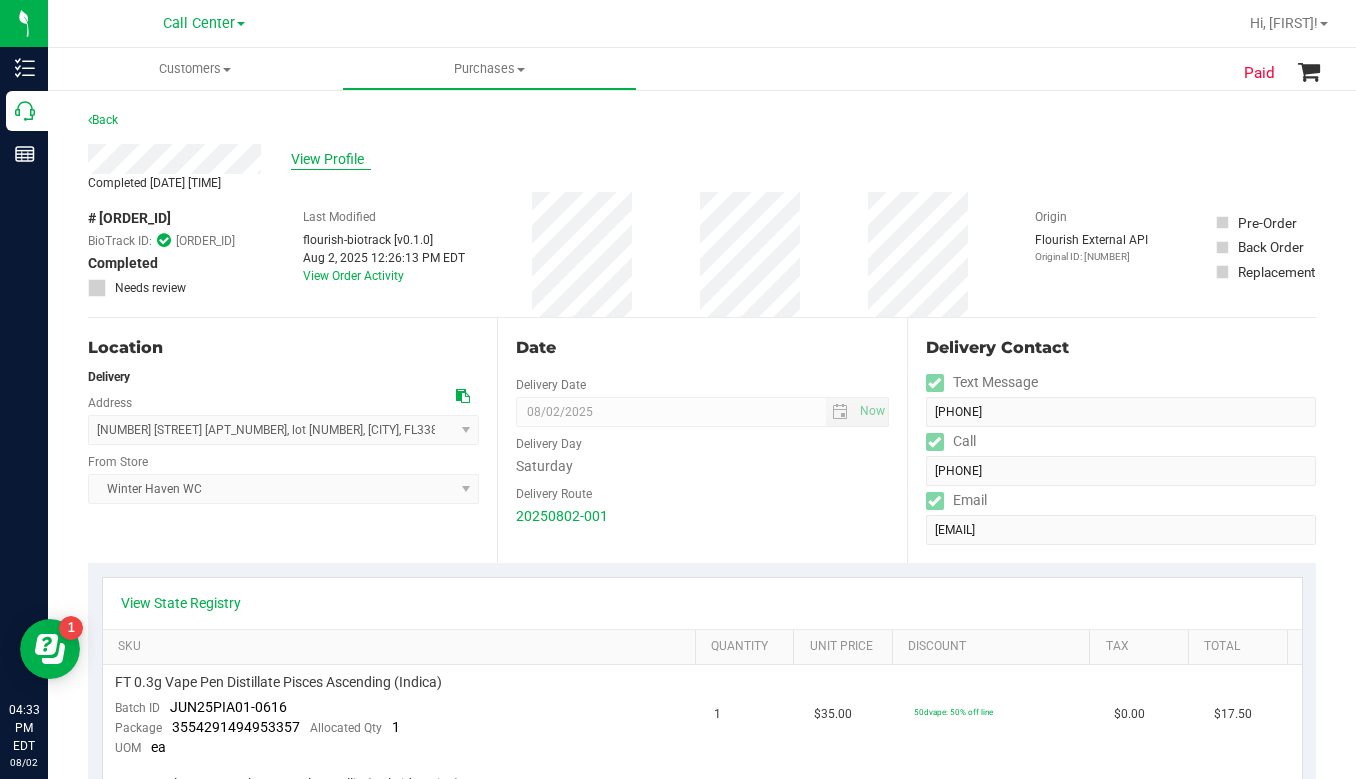 click on "View Profile" at bounding box center [331, 159] 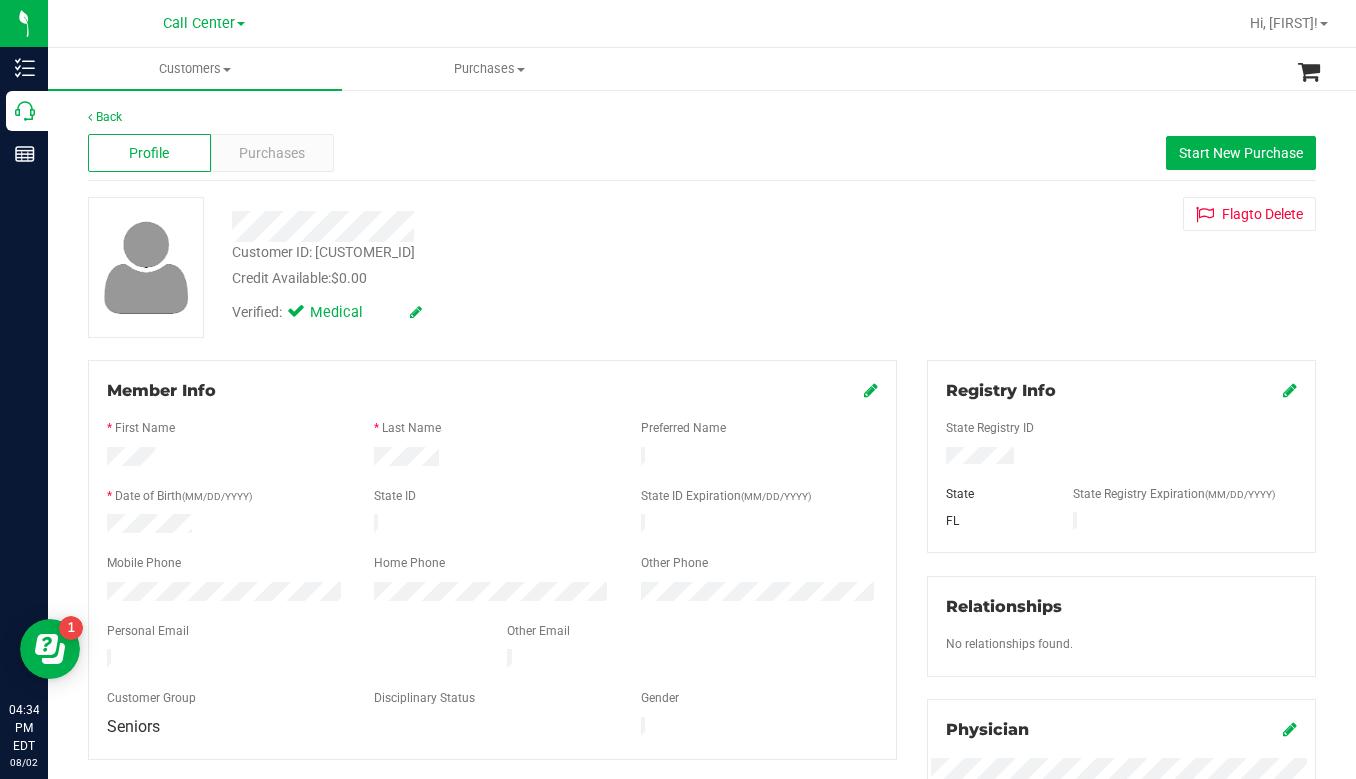 click on "Customer ID: [CUSTOMER_ID]
Credit Available:
$0.00
Verified:
Medical
Flag  to Delete" at bounding box center [702, 267] 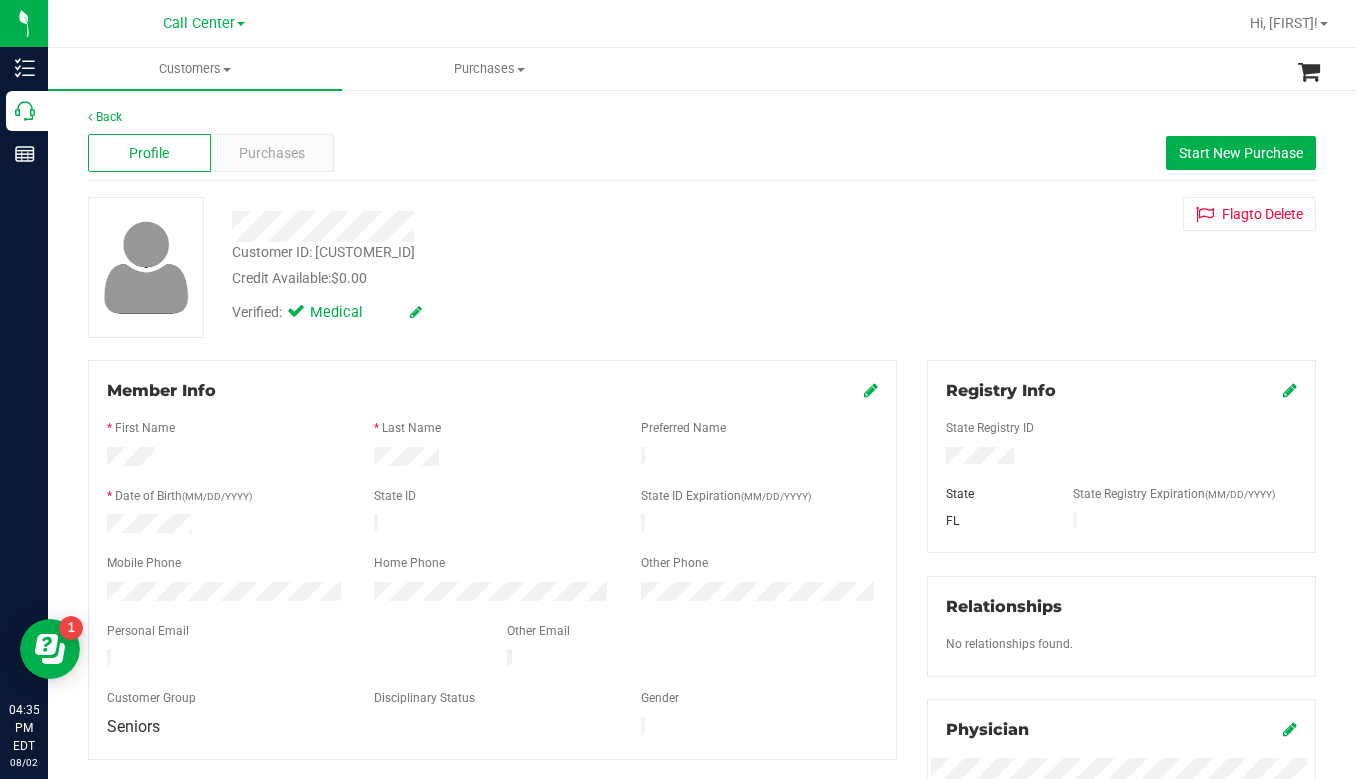 click on "Customer ID: [CUSTOMER_ID]
Credit Available:
$0.00
Verified:
Medical
Flag  to Delete" at bounding box center (702, 267) 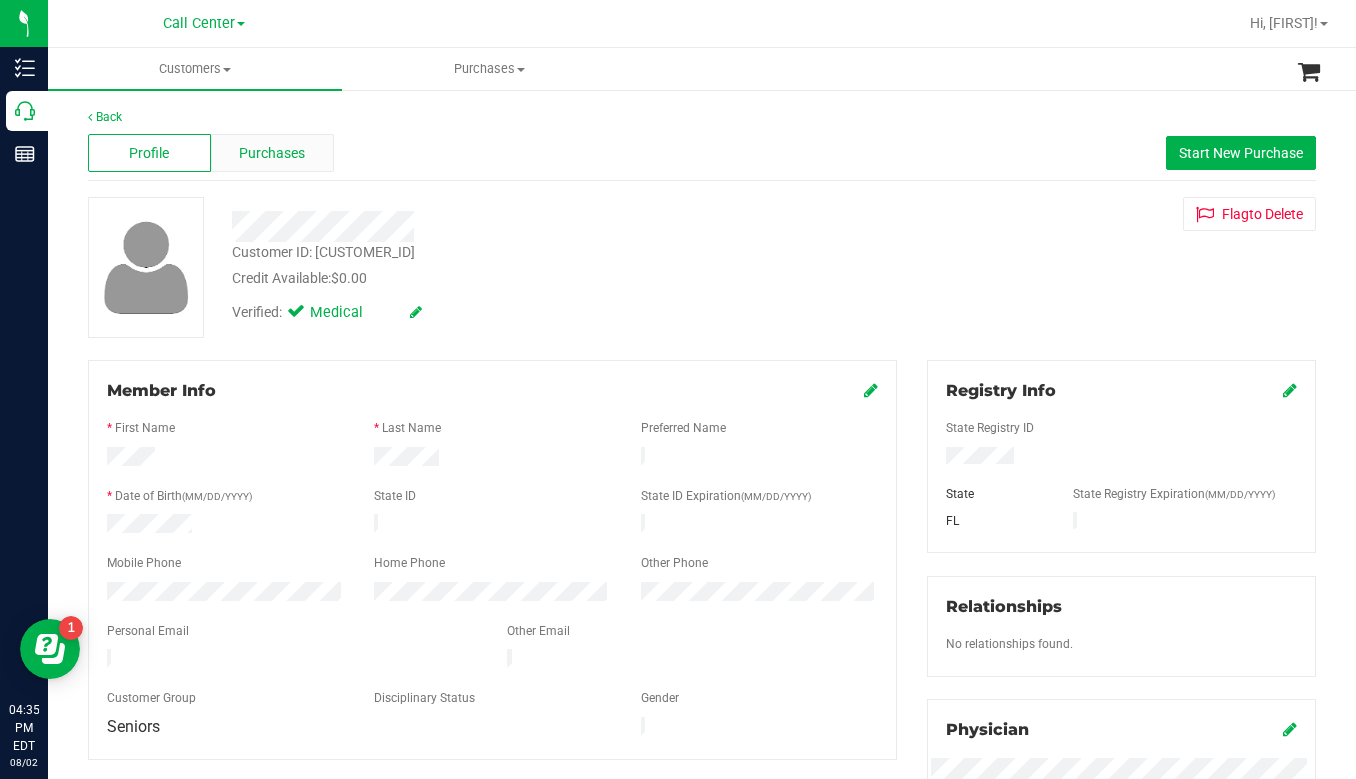 click on "Purchases" at bounding box center [272, 153] 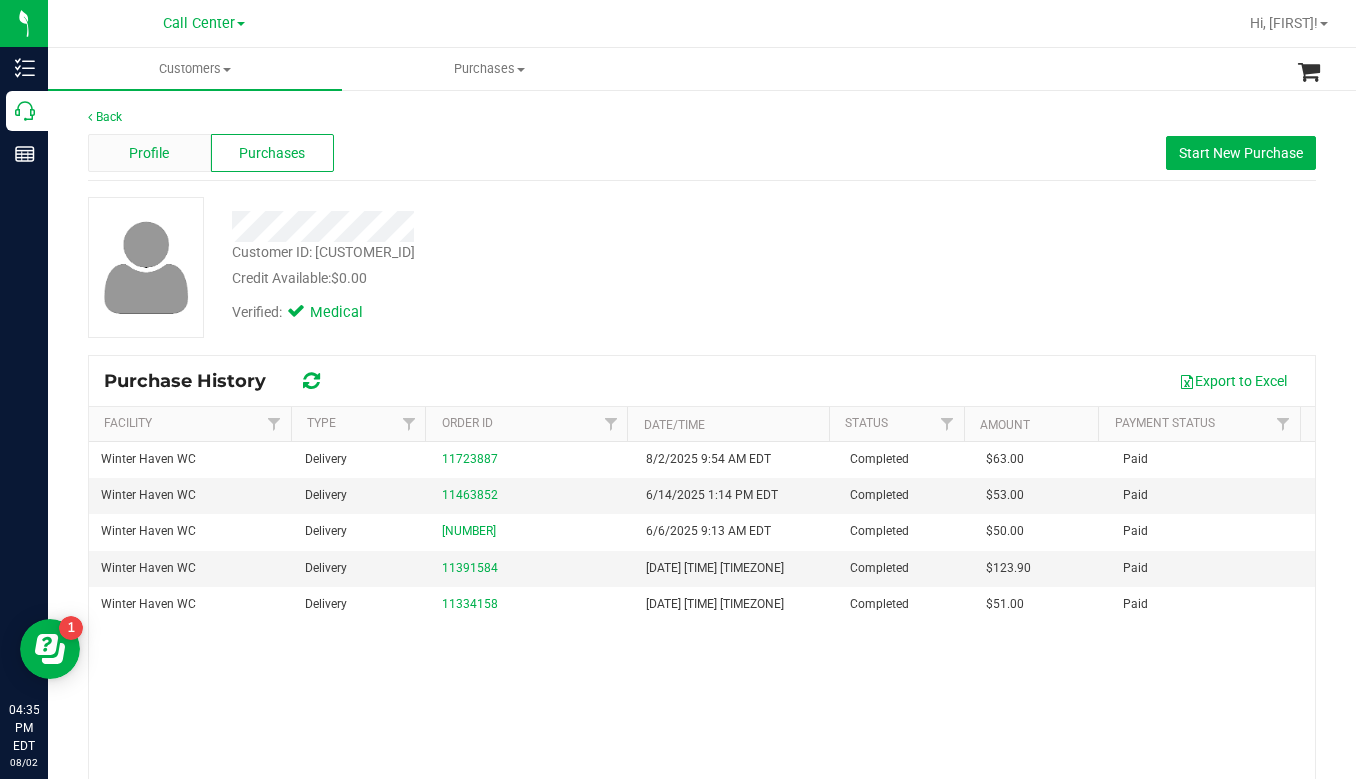 click on "Profile" at bounding box center [149, 153] 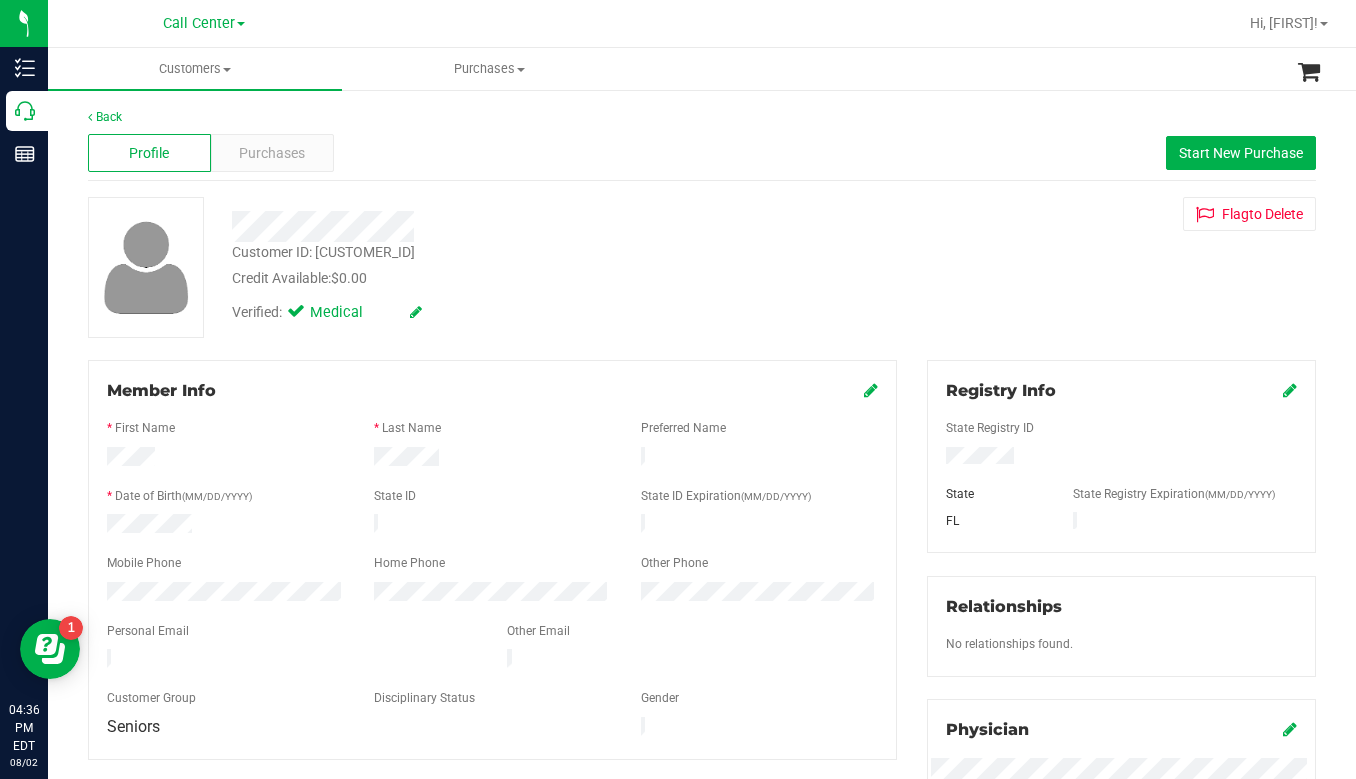 click on "Credit Available:
$0.00" at bounding box center [531, 278] 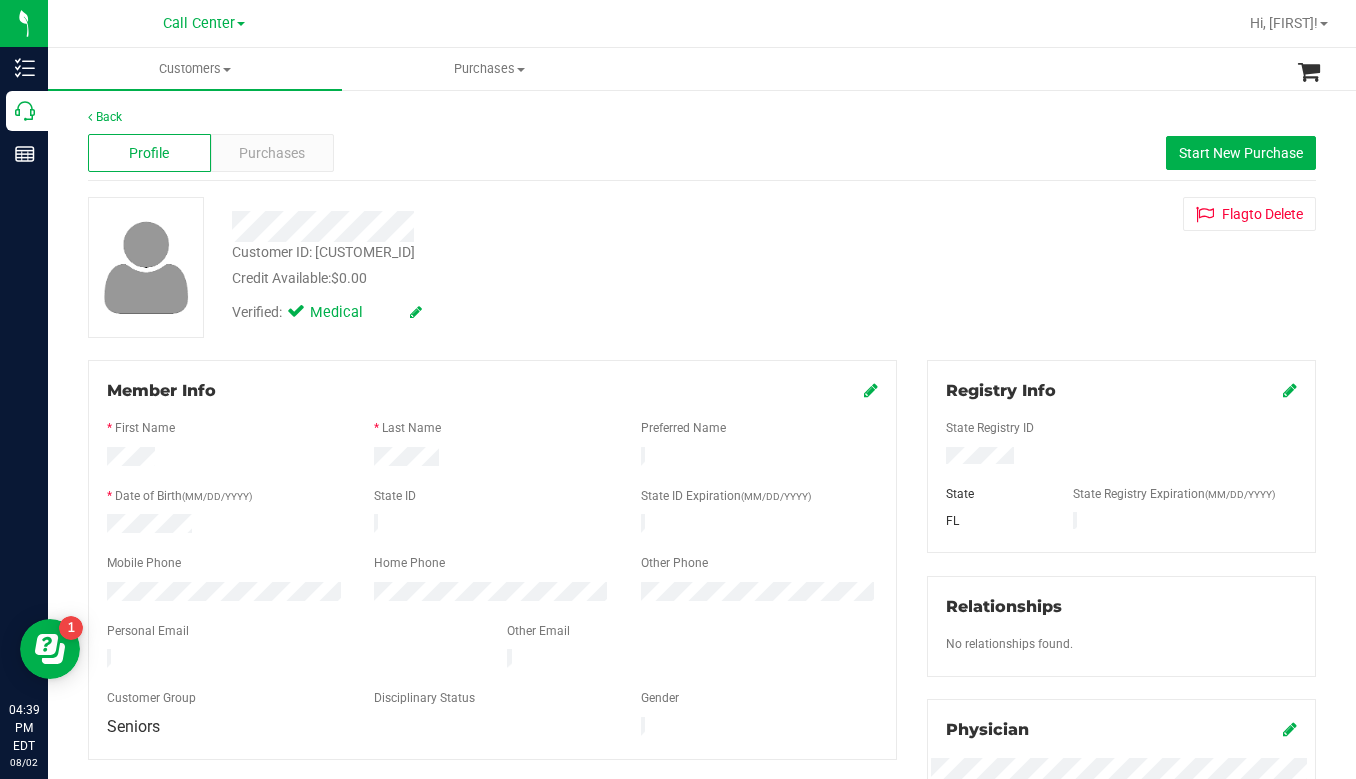 click on "Customer ID: [CUSTOMER_ID]
Credit Available:
$0.00
Verified:
Medical
Flag  to Delete" at bounding box center [702, 267] 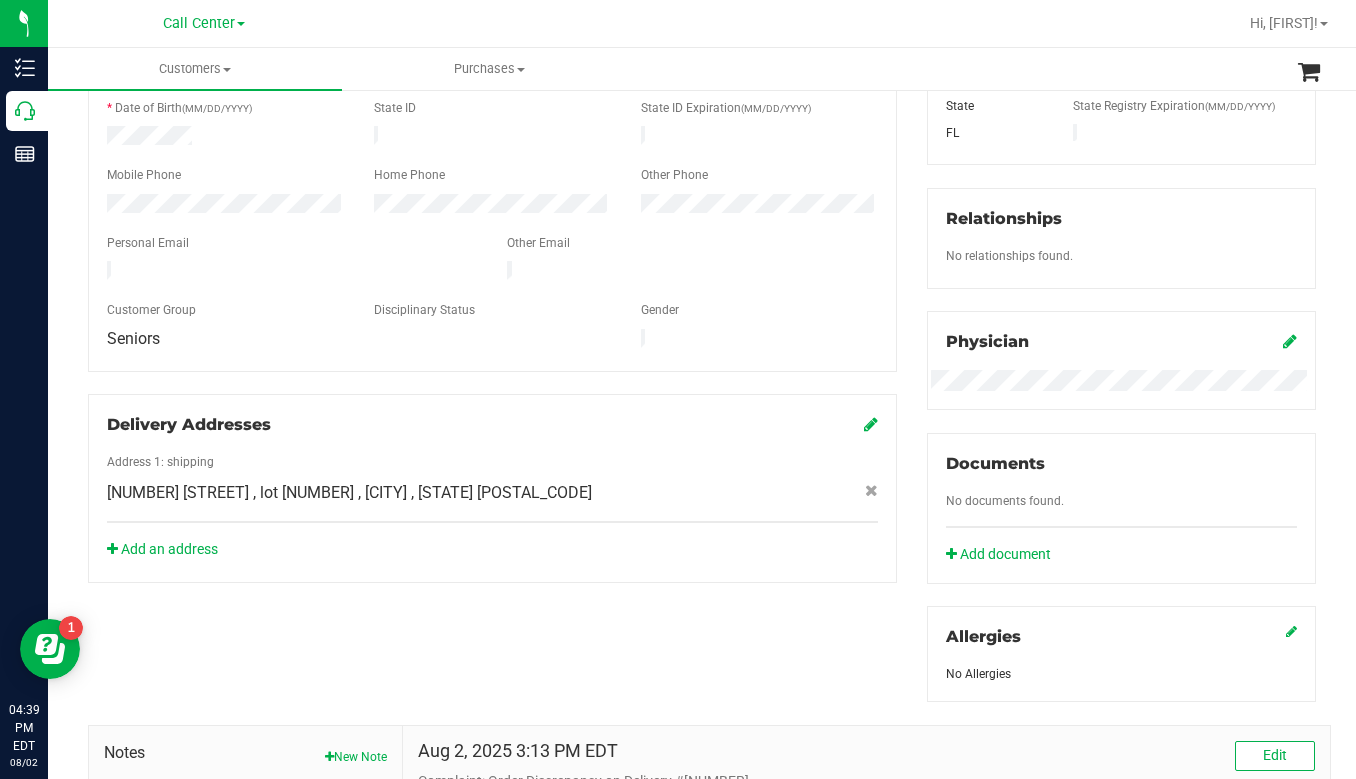 scroll, scrollTop: 400, scrollLeft: 0, axis: vertical 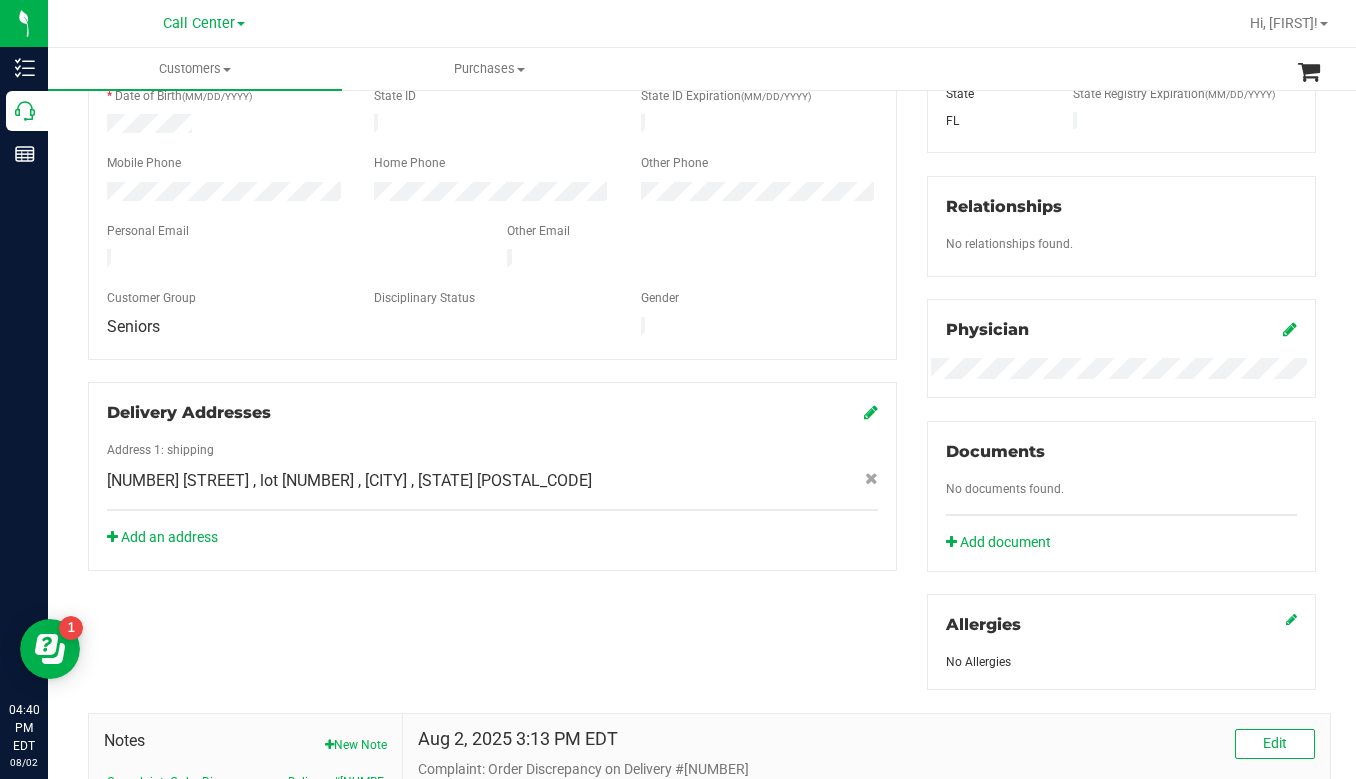 click 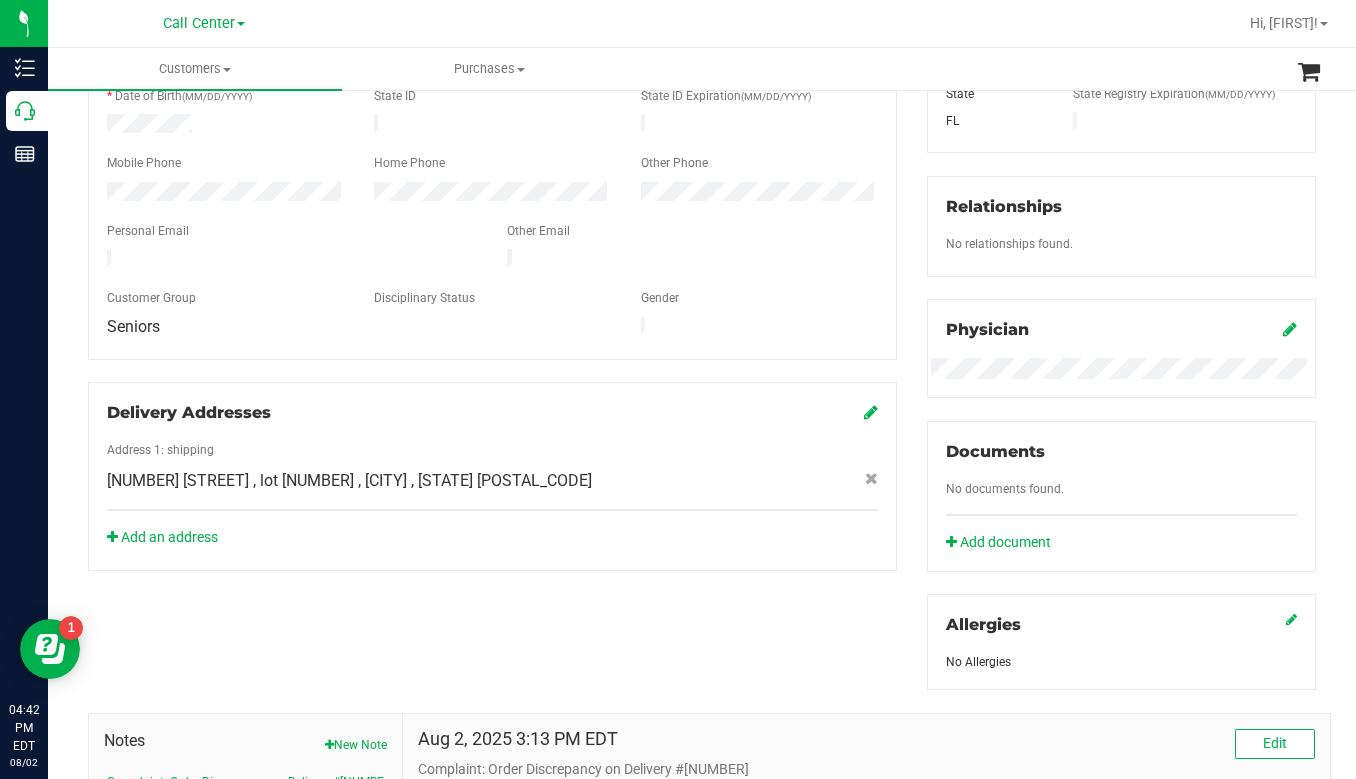 click on "Documents
No documents found.
Add document" 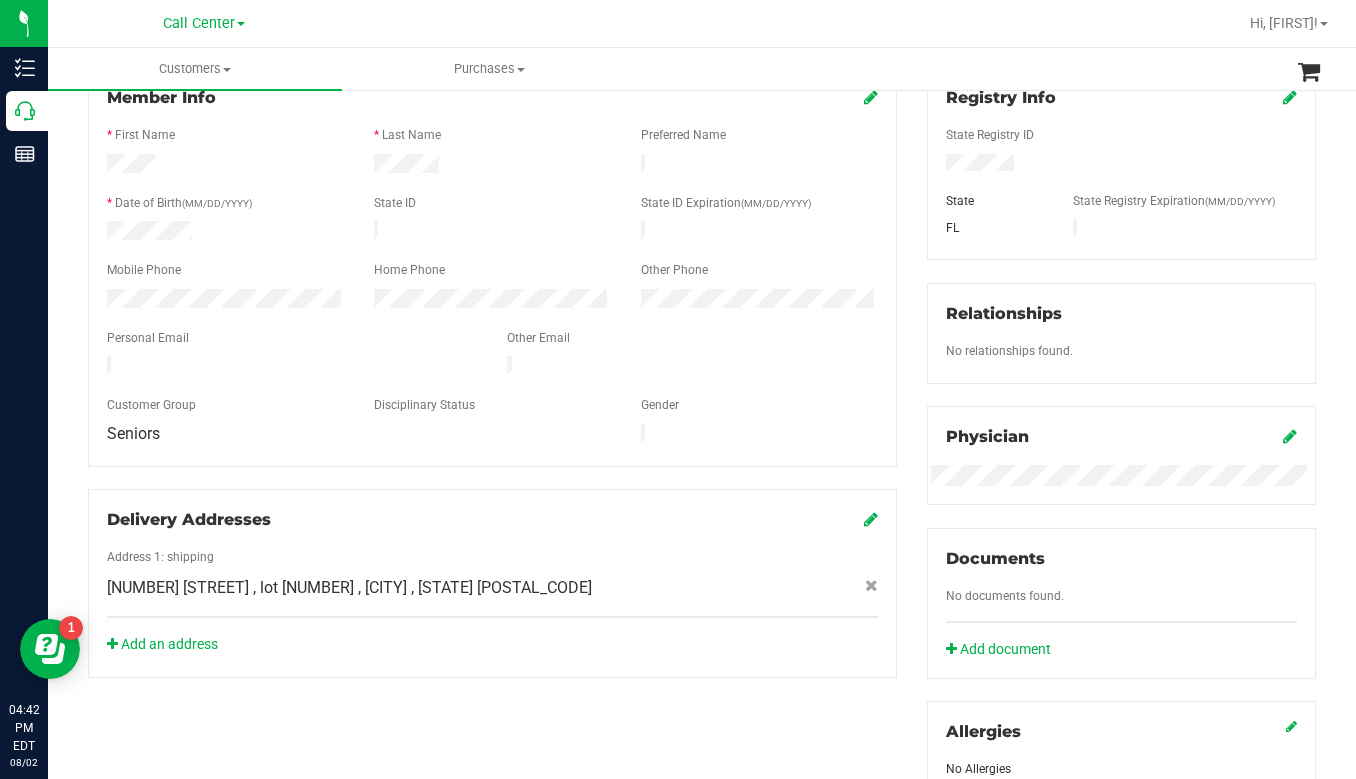 scroll, scrollTop: 0, scrollLeft: 0, axis: both 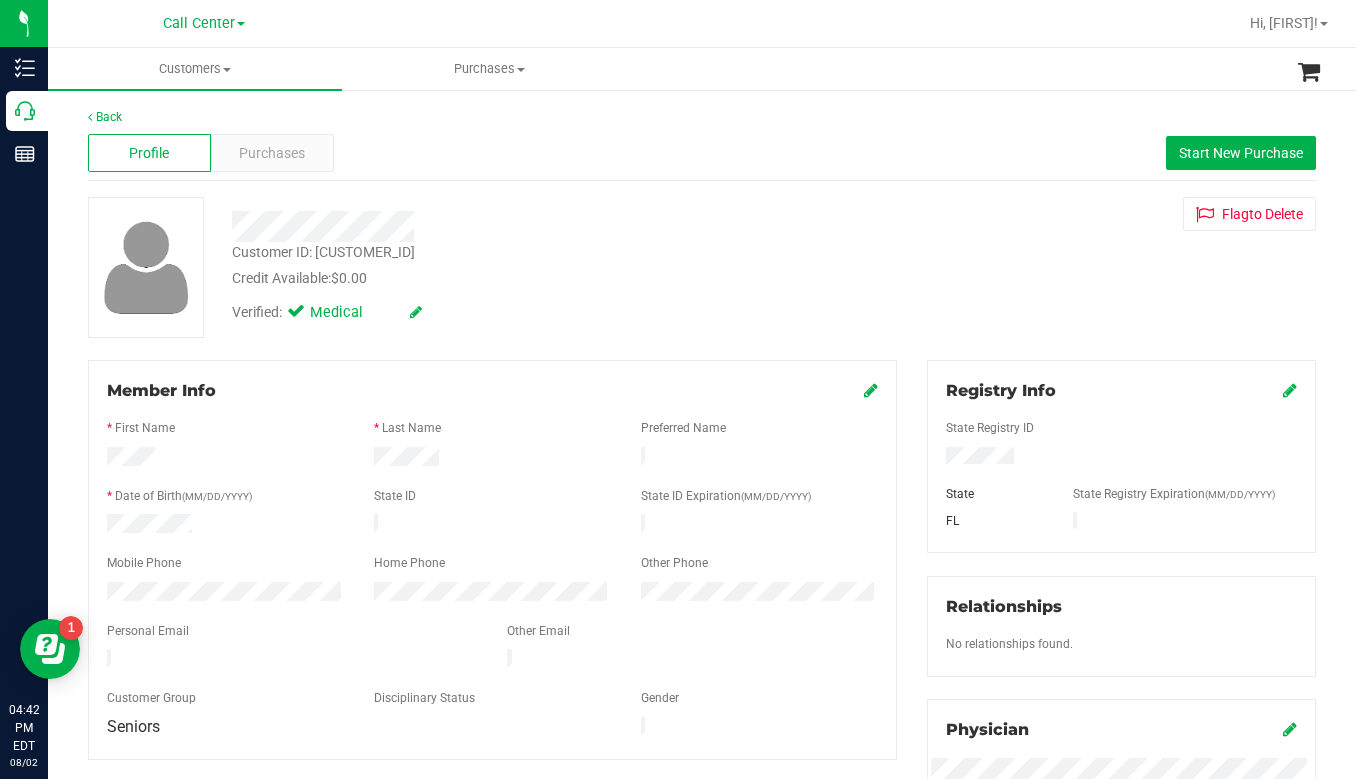 drag, startPoint x: 1038, startPoint y: 294, endPoint x: 1012, endPoint y: 300, distance: 26.683329 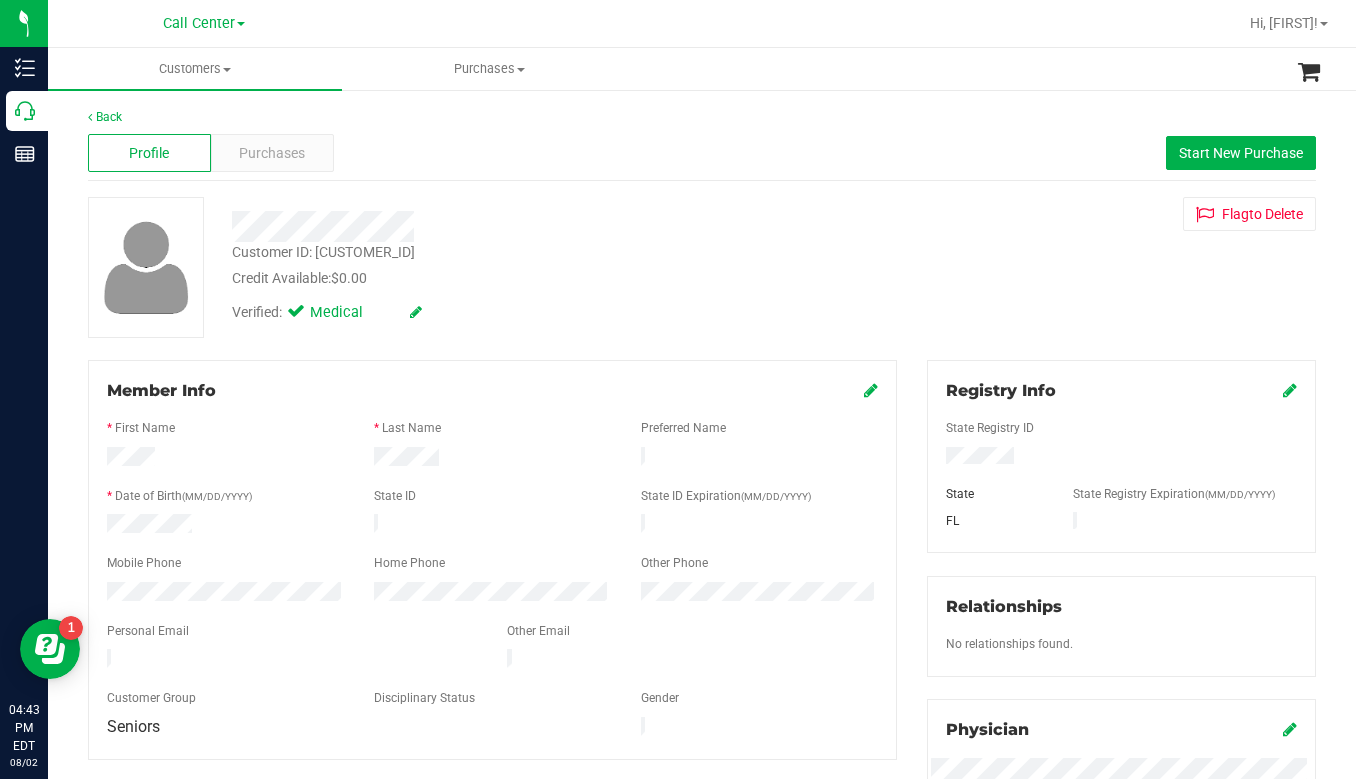 click on "Customer ID: [CUSTOMER_ID]
Credit Available:
$0.00
Verified:
Medical
Flag  to Delete" at bounding box center [702, 267] 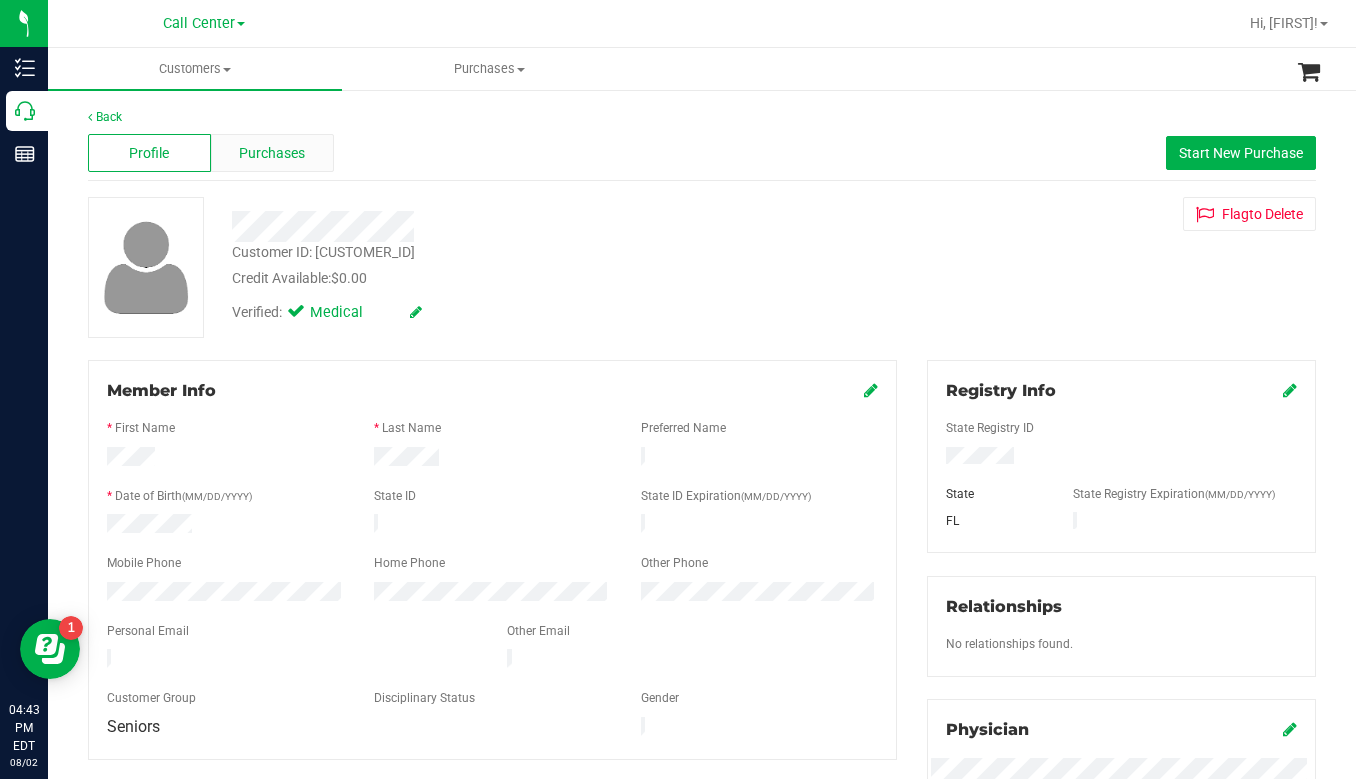click on "Purchases" at bounding box center (272, 153) 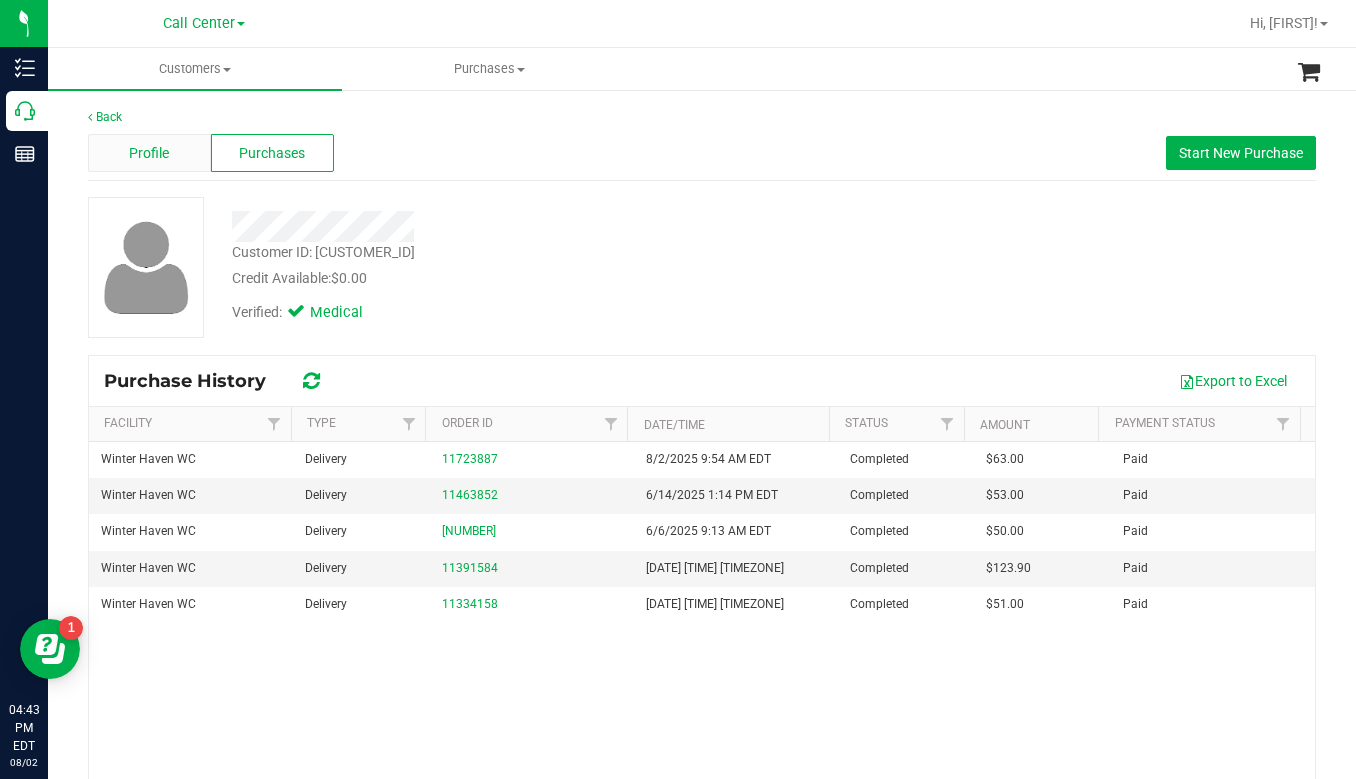 click on "Profile" at bounding box center (149, 153) 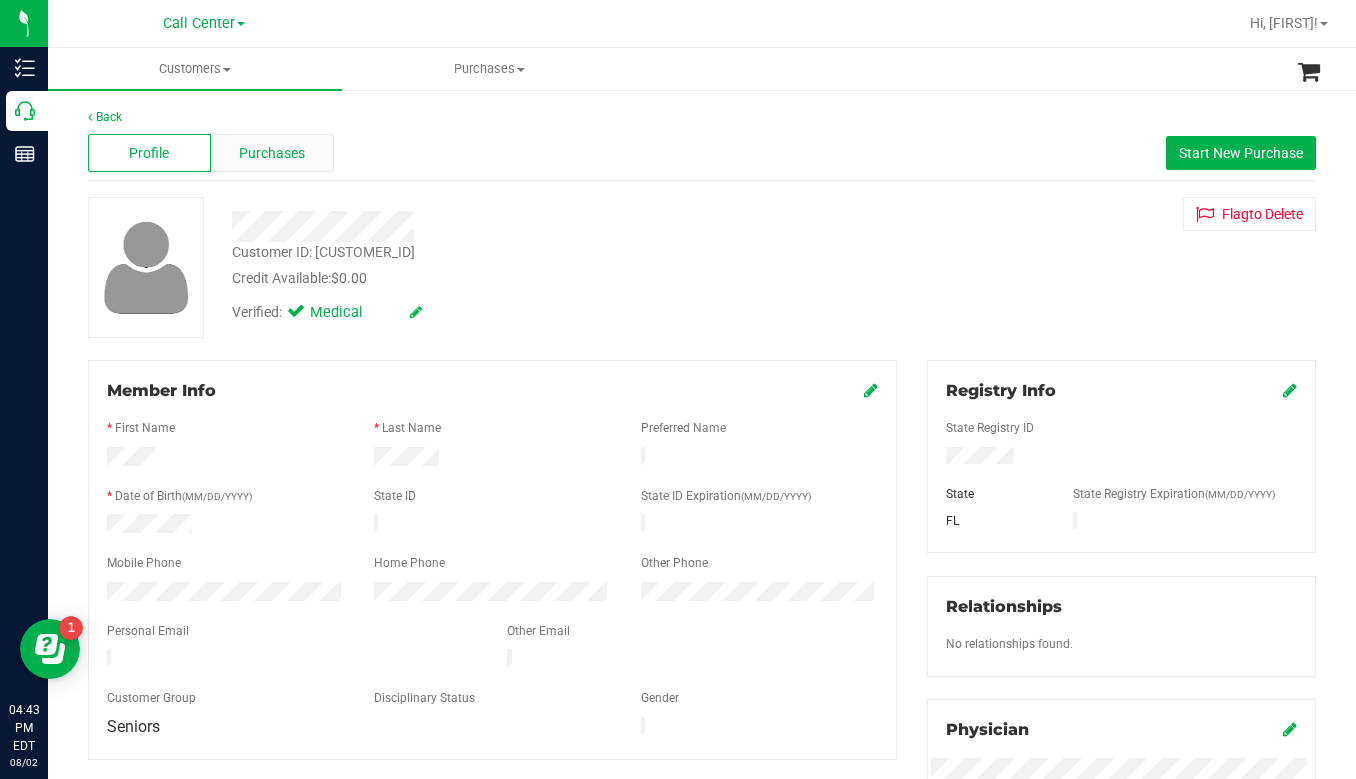 click on "Purchases" at bounding box center [272, 153] 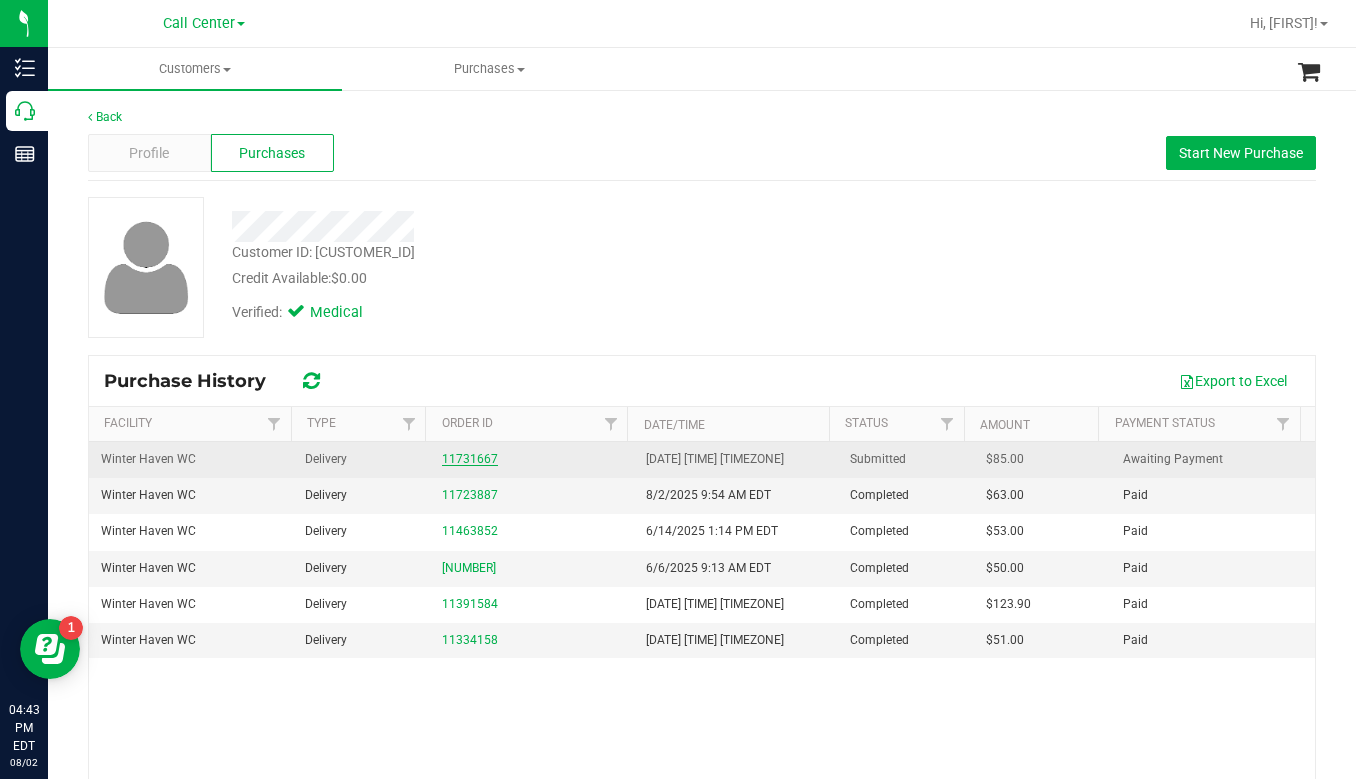 click on "11731667" at bounding box center (470, 459) 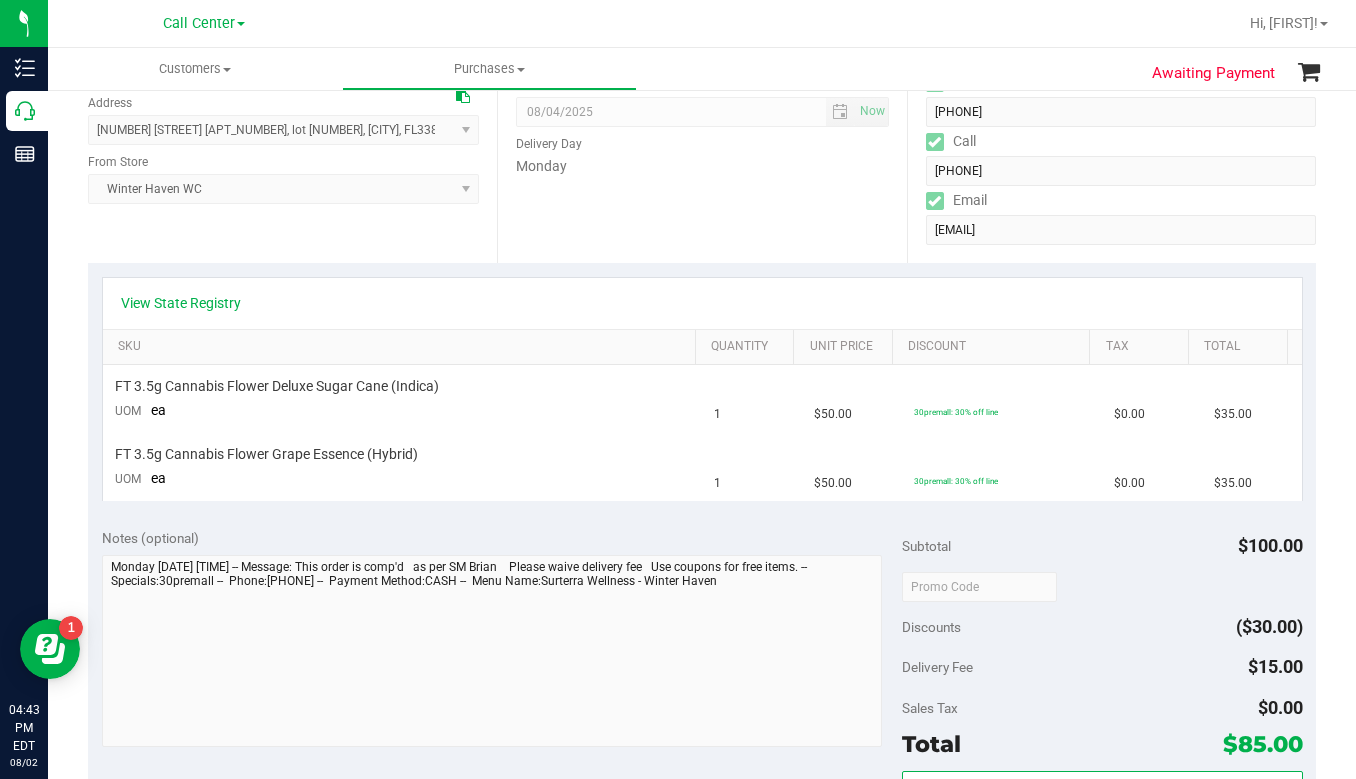 scroll, scrollTop: 300, scrollLeft: 0, axis: vertical 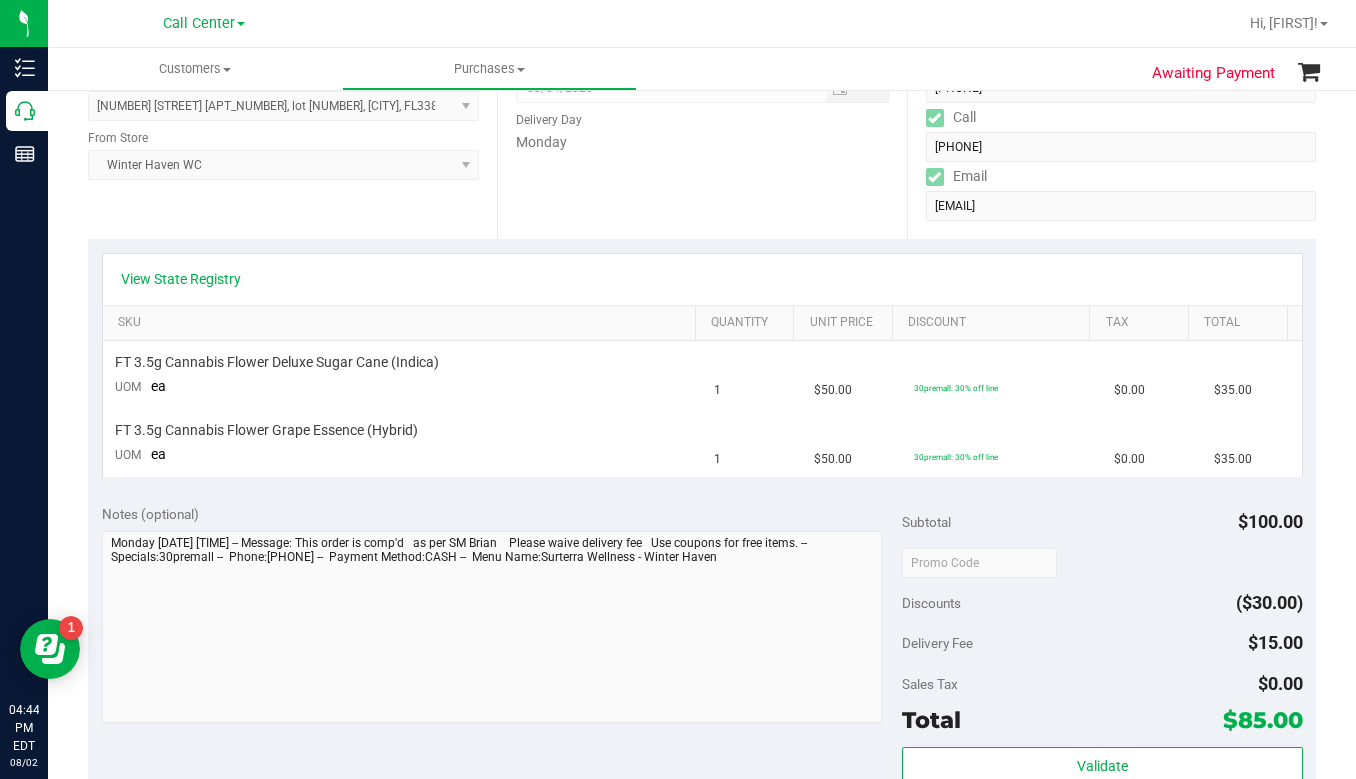 click on "View State Registry" at bounding box center (702, 279) 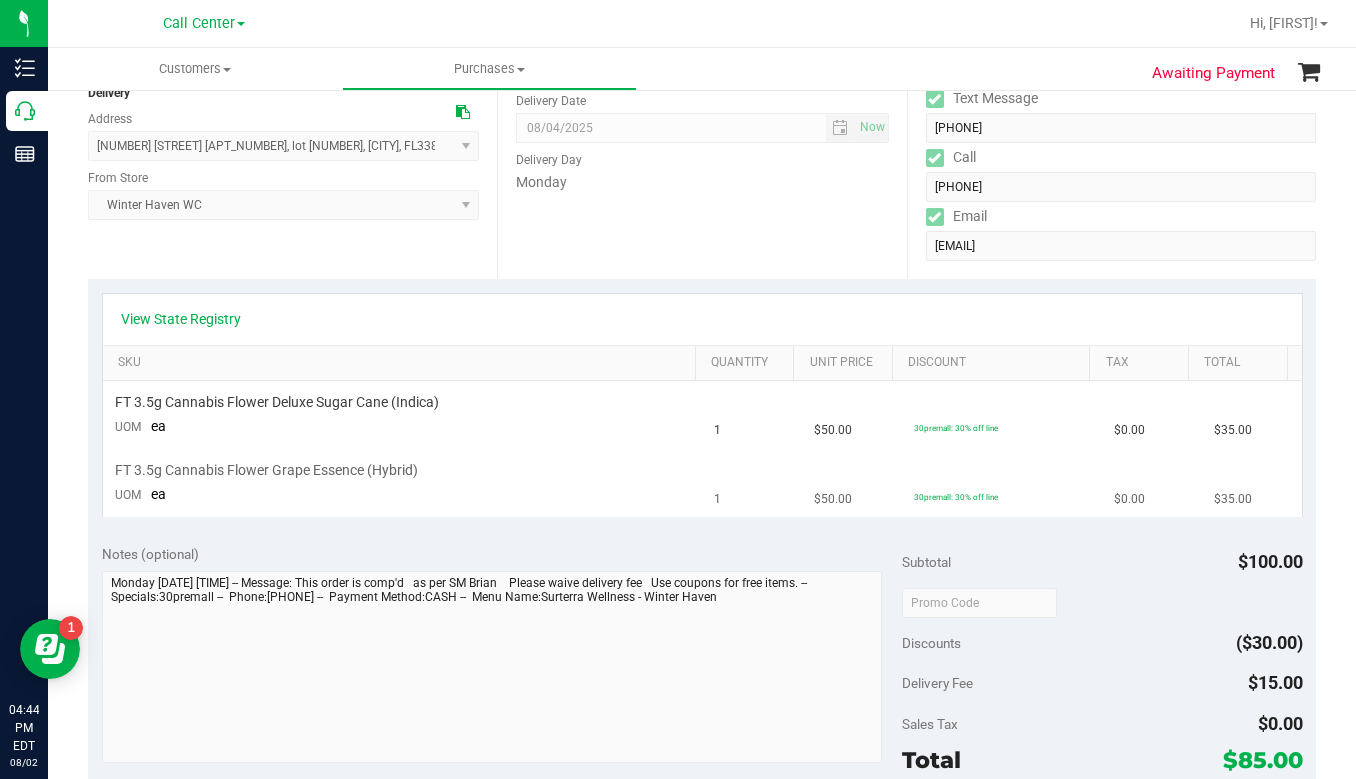 scroll, scrollTop: 300, scrollLeft: 0, axis: vertical 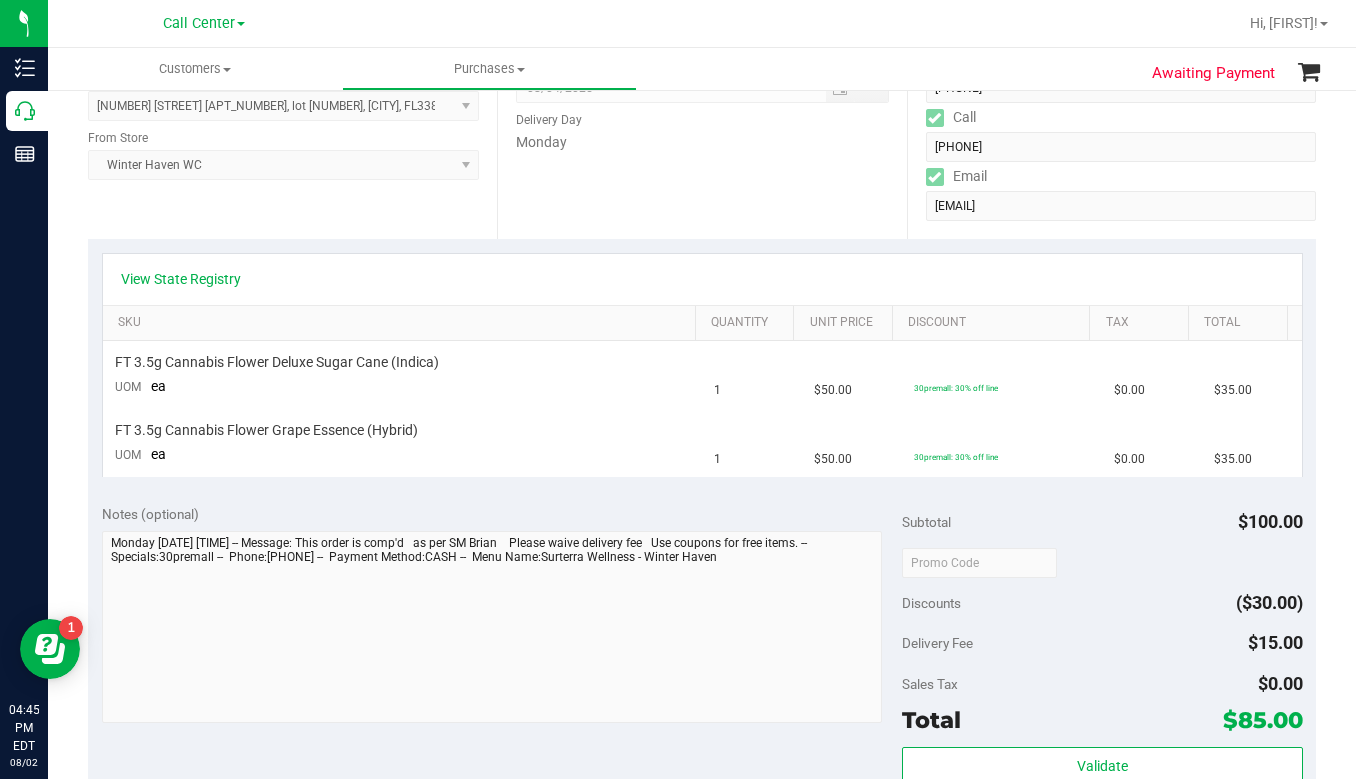 click at bounding box center [1102, 562] 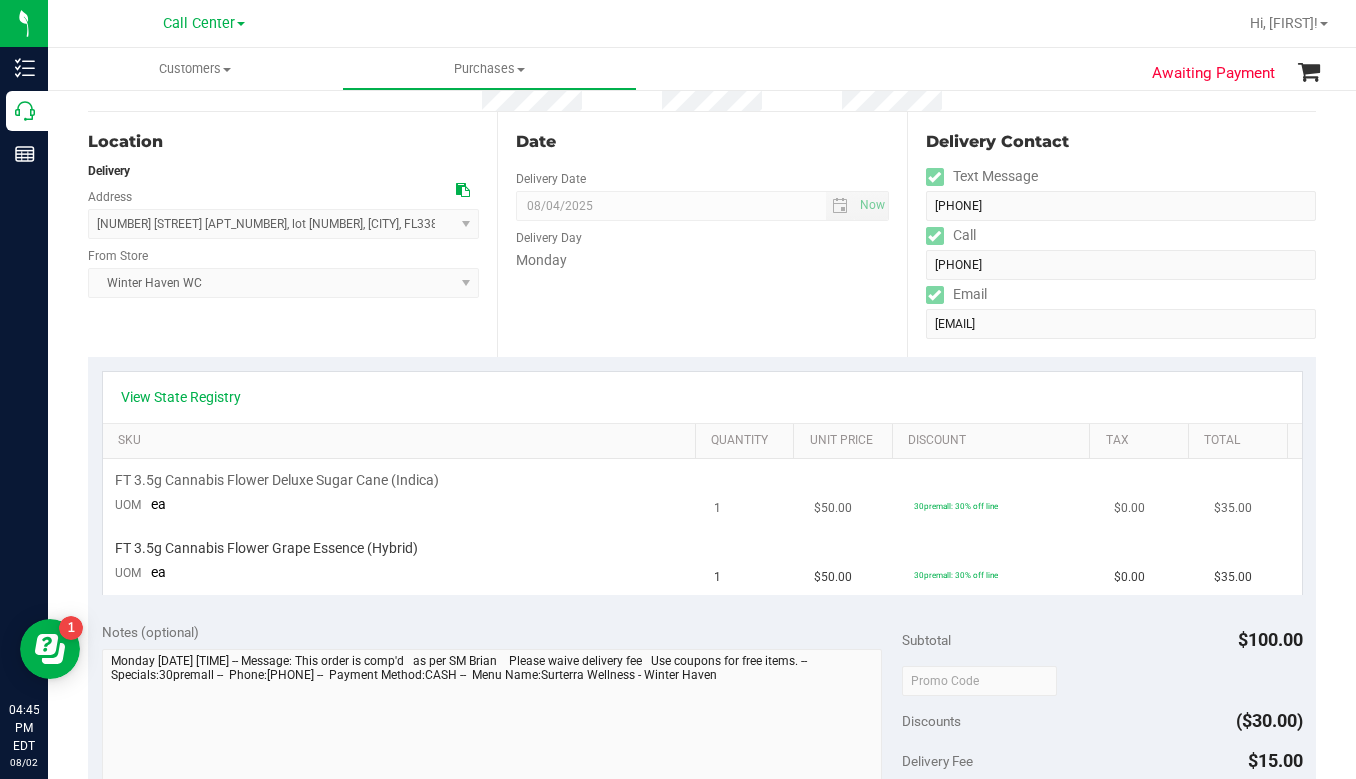 scroll, scrollTop: 0, scrollLeft: 0, axis: both 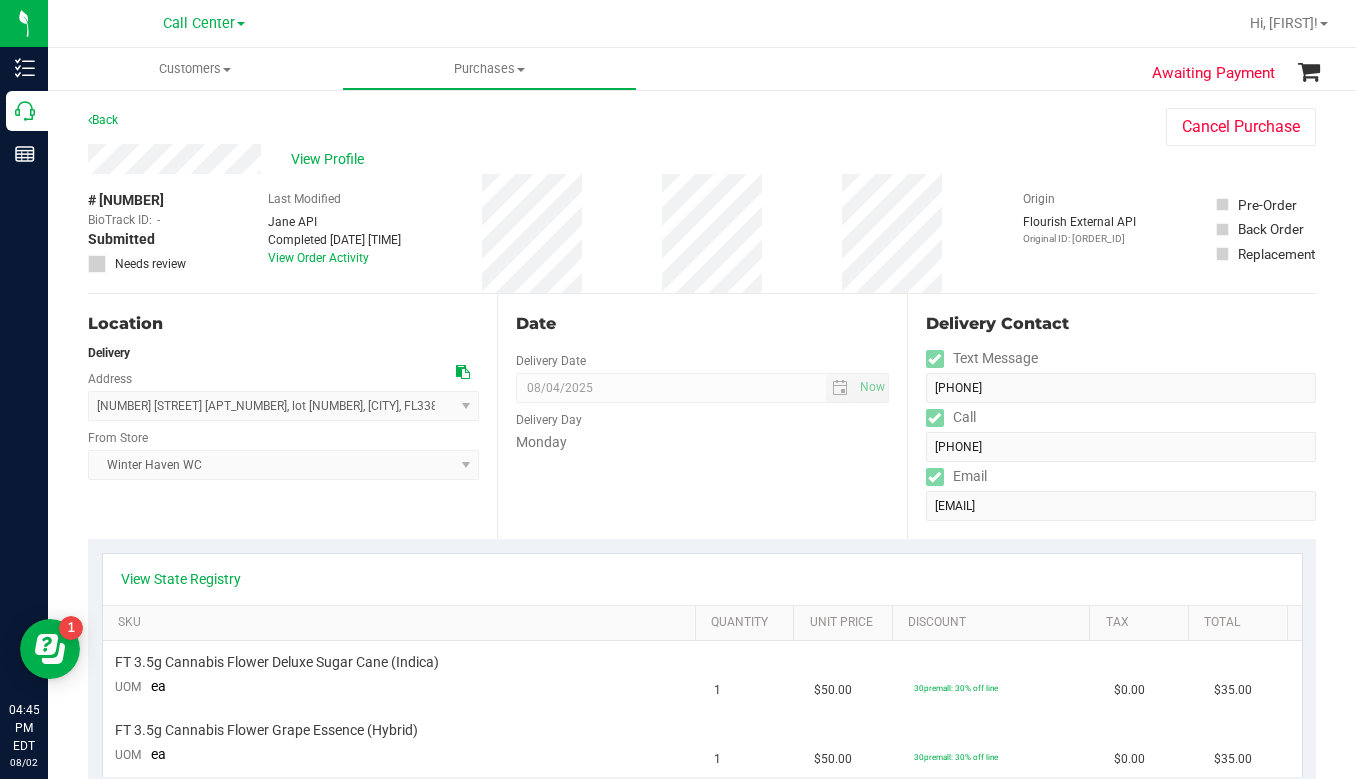 click on "# [NUMBER]" at bounding box center [126, 200] 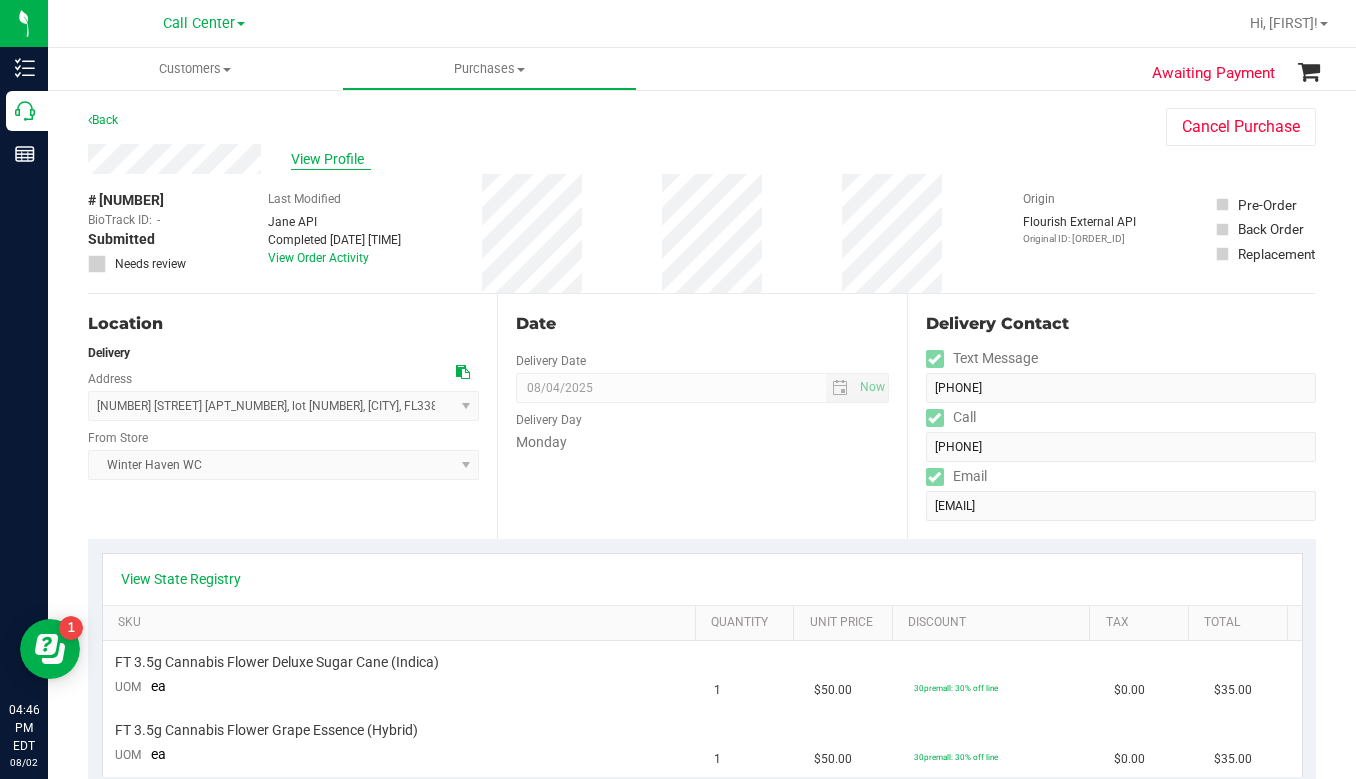 click on "View Profile" at bounding box center [331, 159] 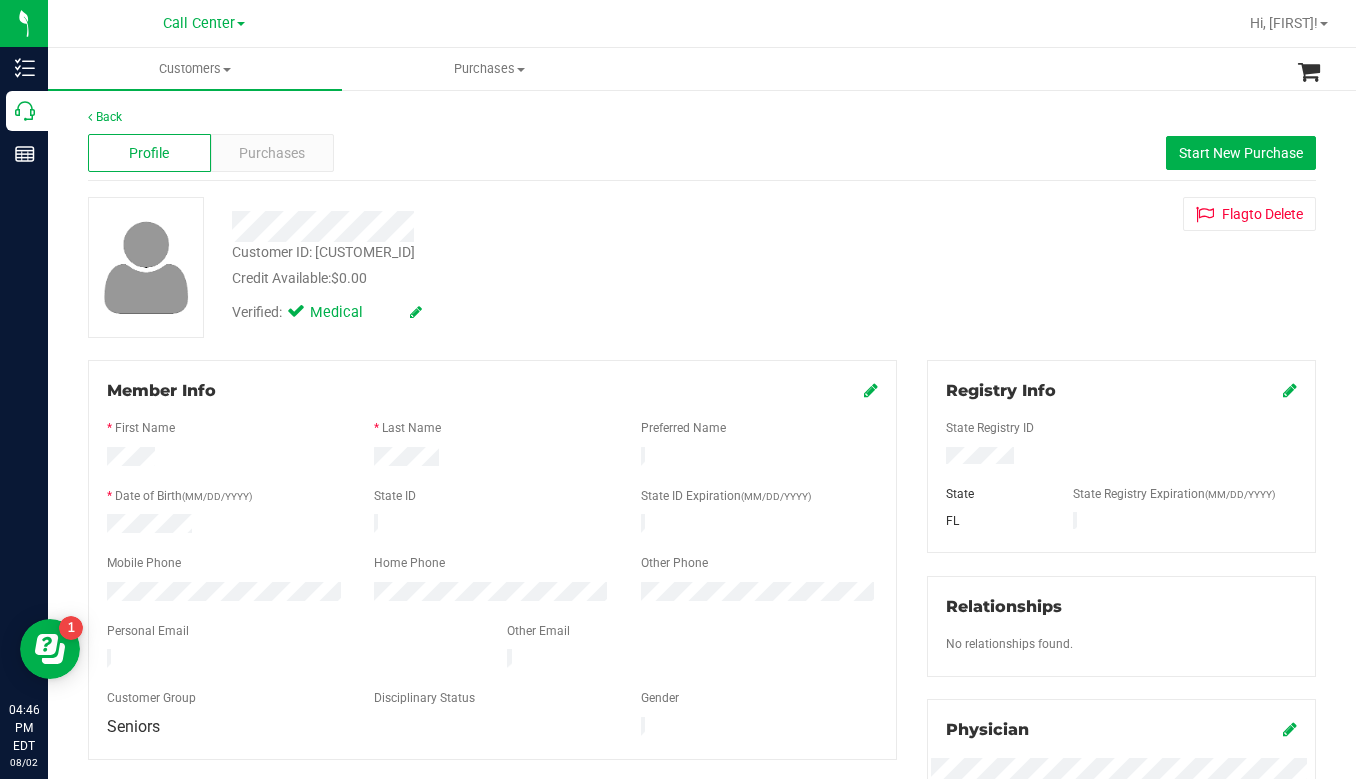 click on "Customer ID: [CUSTOMER_ID]" at bounding box center [323, 252] 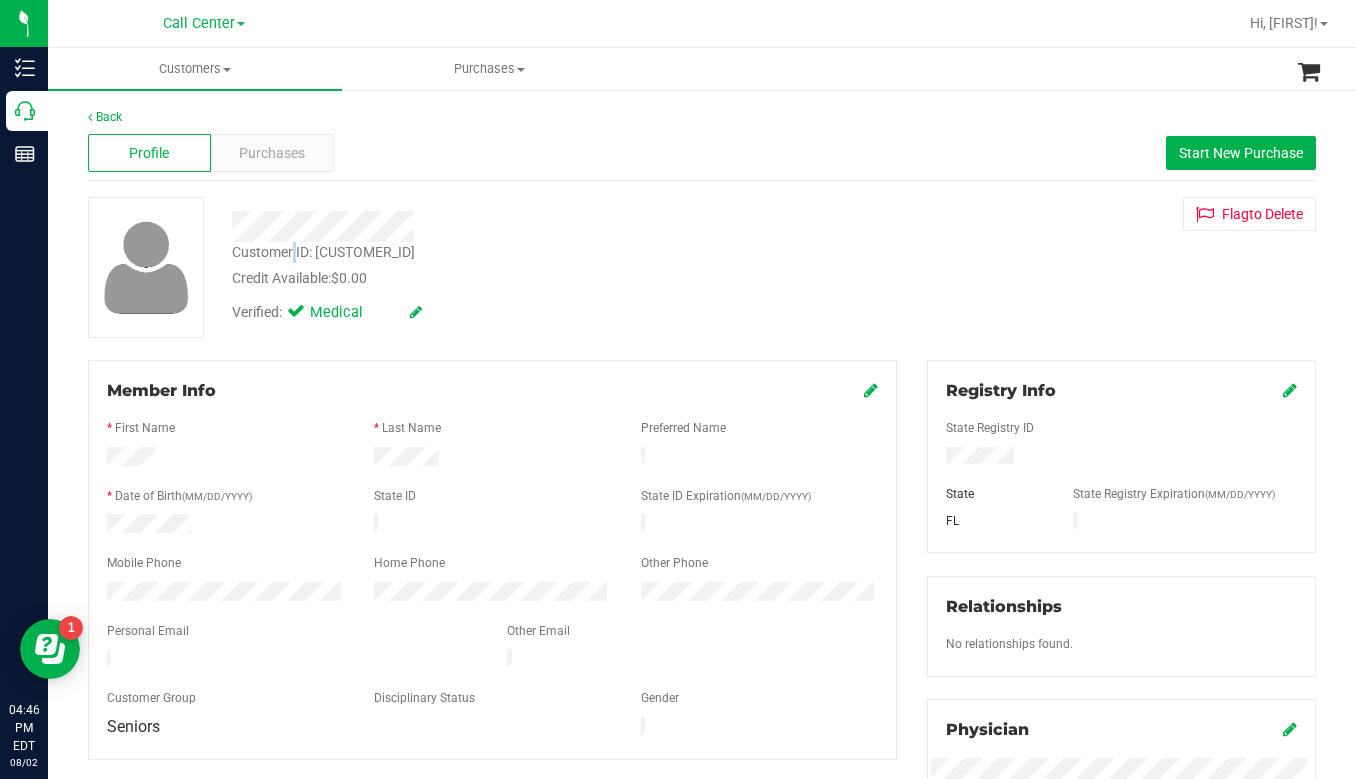click on "Customer ID: [CUSTOMER_ID]" at bounding box center [323, 252] 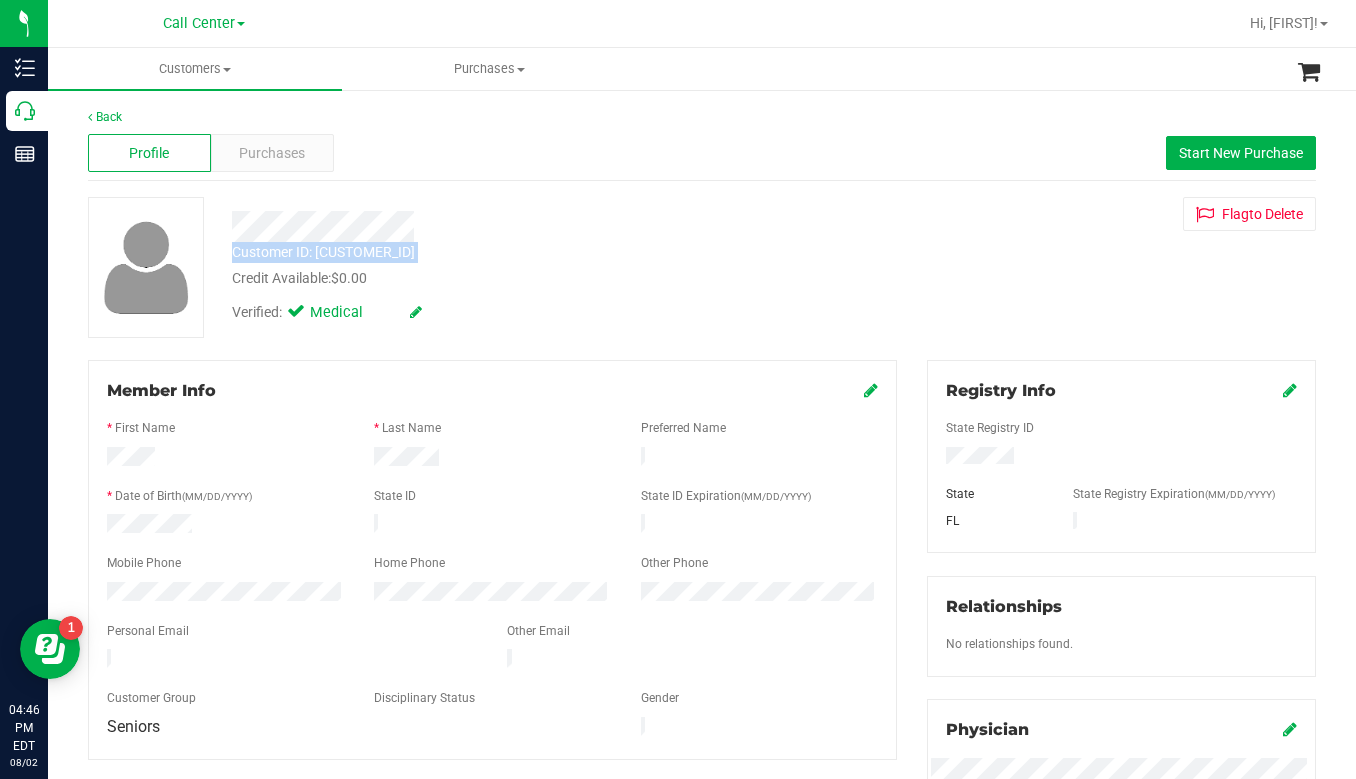 click on "Customer ID: [CUSTOMER_ID]" at bounding box center [323, 252] 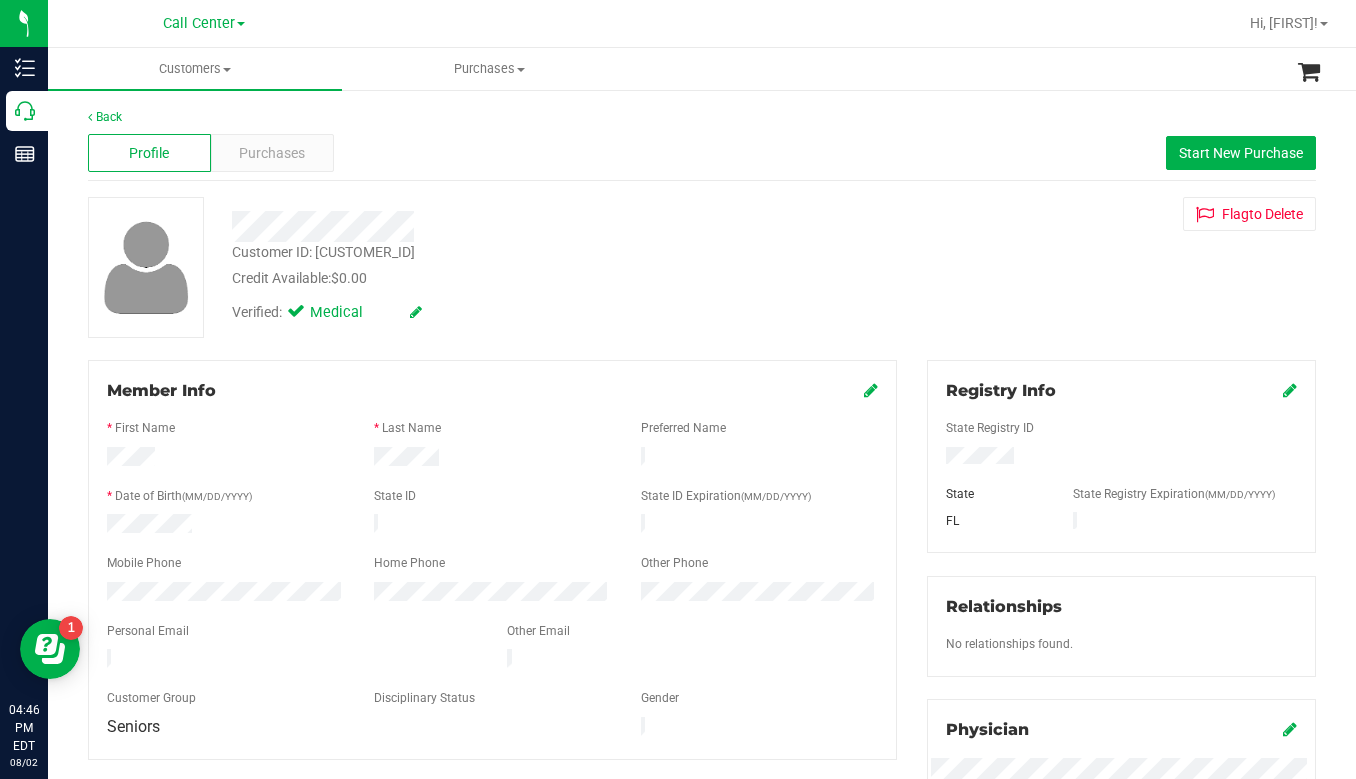 click on "Verified:
Medical" at bounding box center [531, 311] 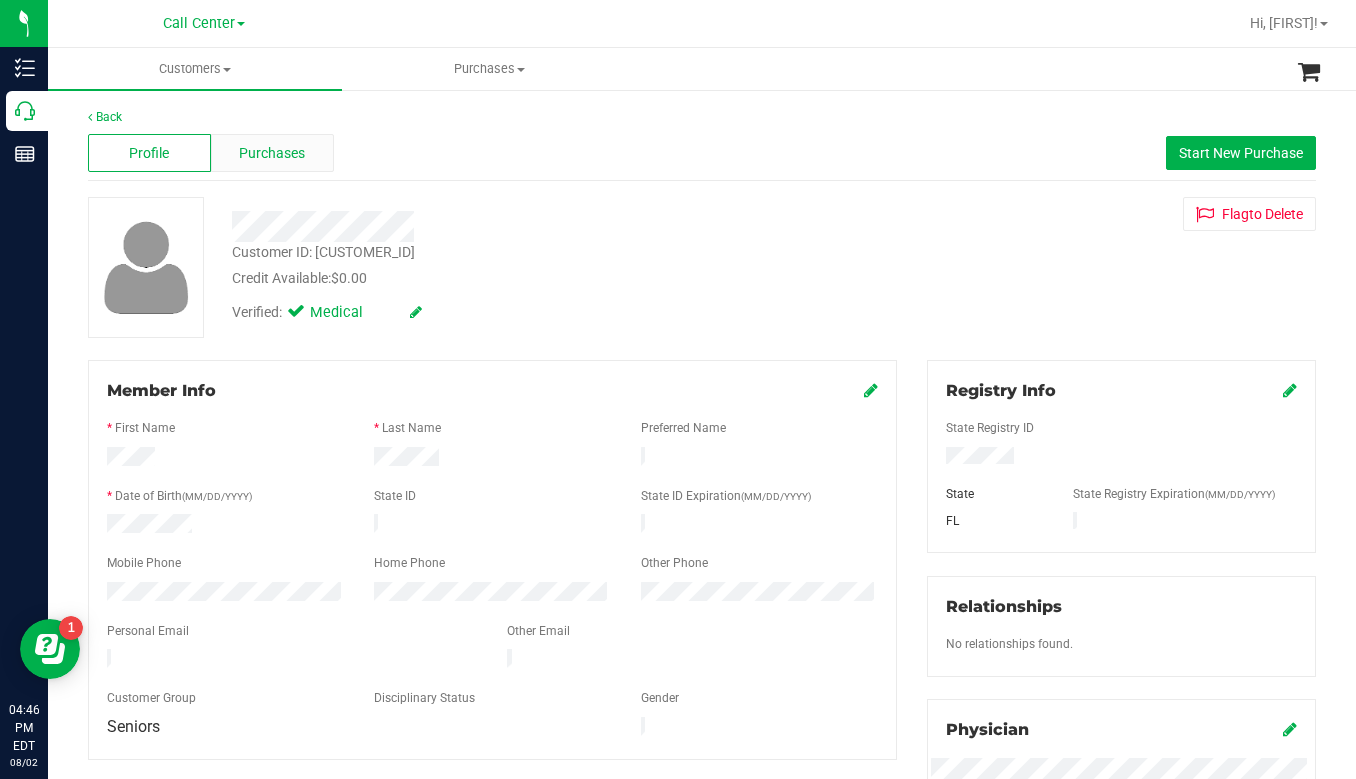 click on "Purchases" at bounding box center (272, 153) 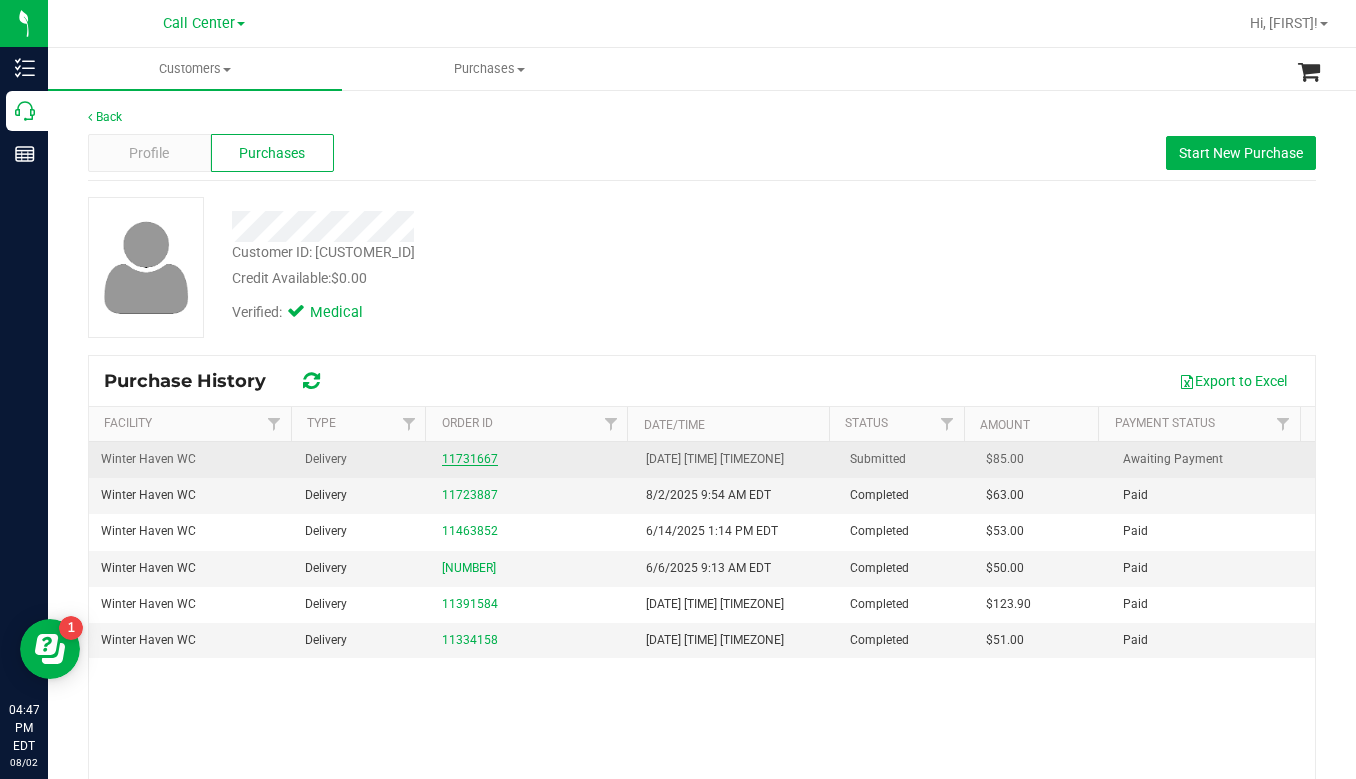 click on "11731667" at bounding box center (470, 459) 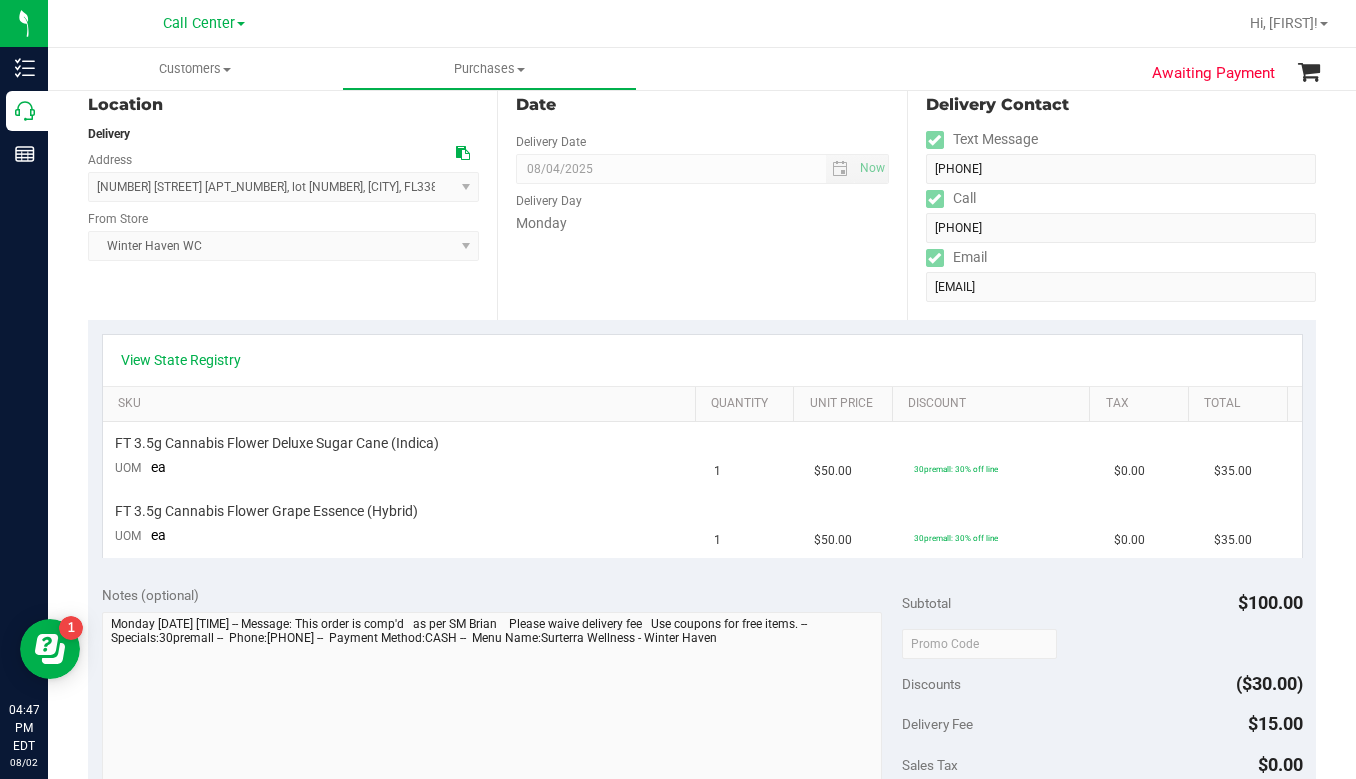 scroll, scrollTop: 77, scrollLeft: 0, axis: vertical 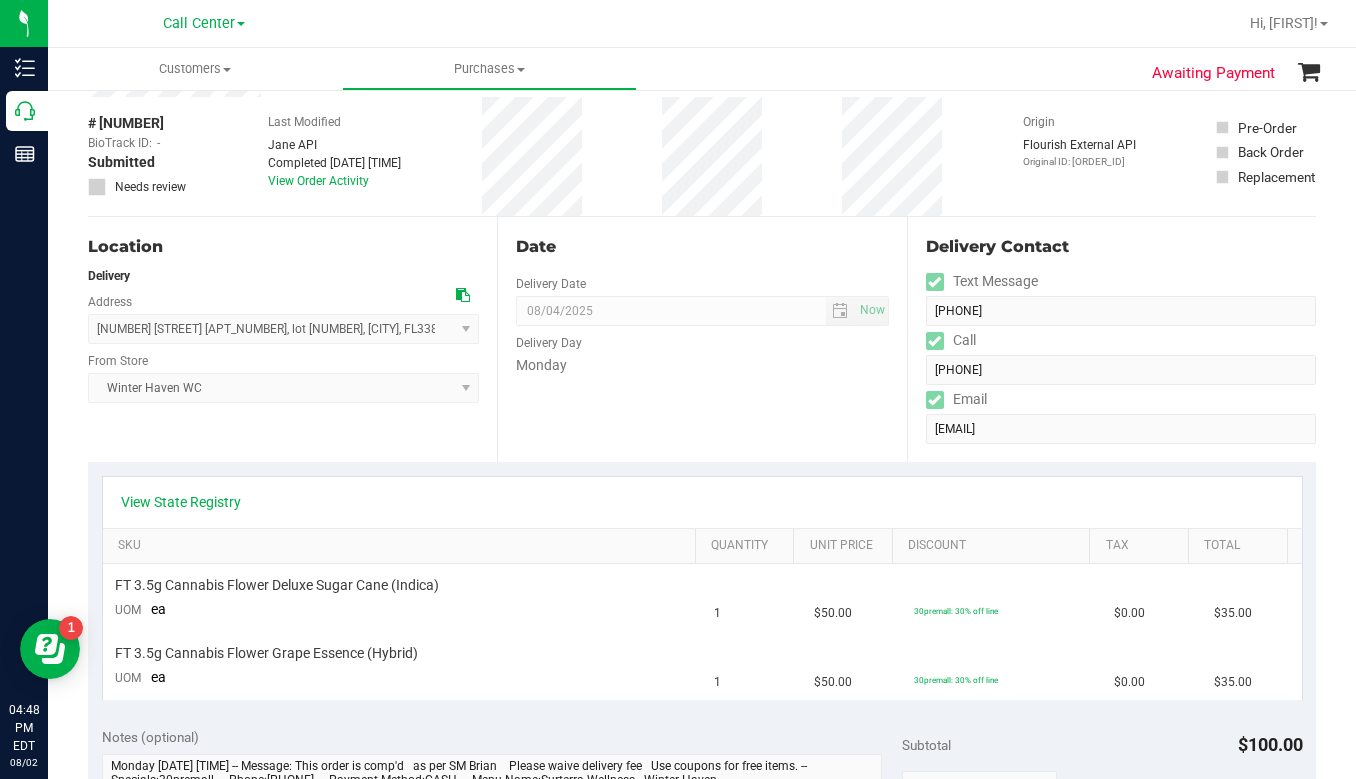 drag, startPoint x: 1030, startPoint y: 205, endPoint x: 942, endPoint y: 193, distance: 88.814415 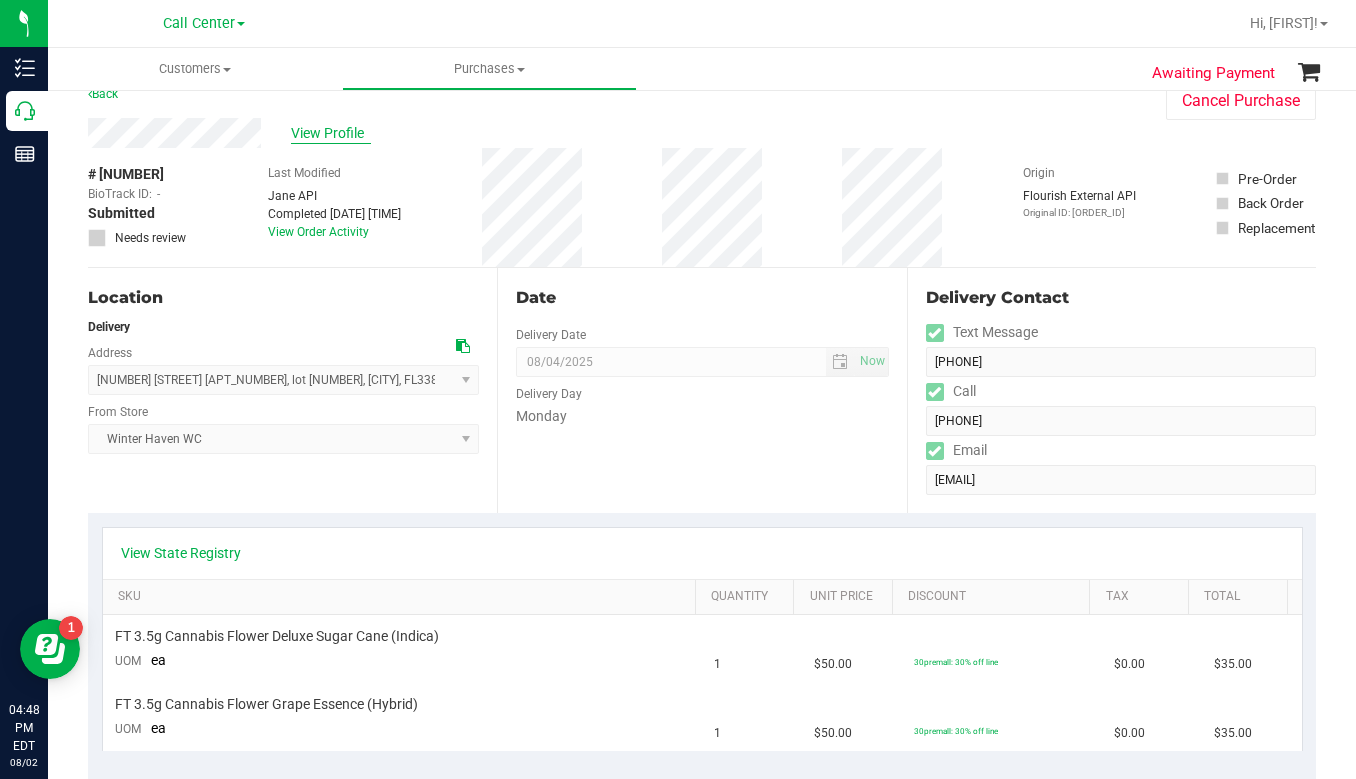 scroll, scrollTop: 0, scrollLeft: 0, axis: both 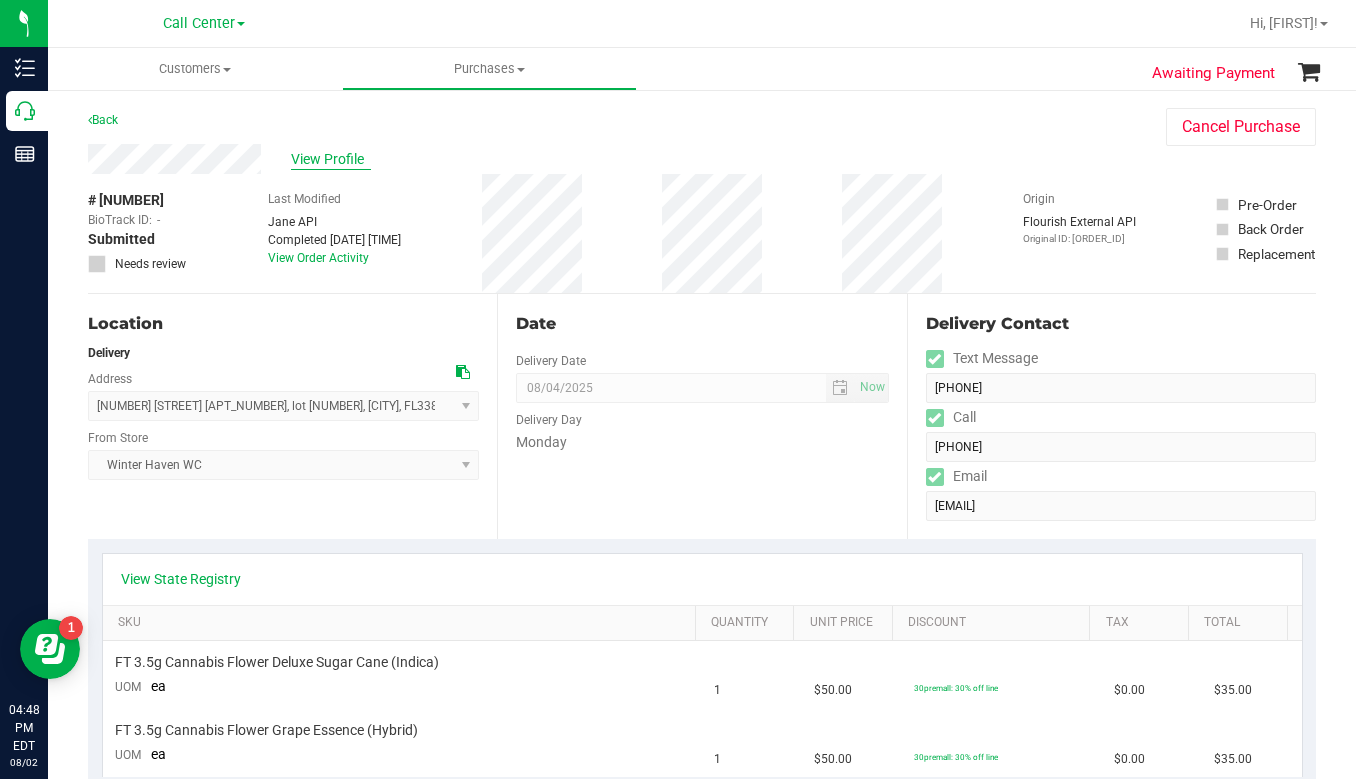 click on "View Profile" at bounding box center [331, 159] 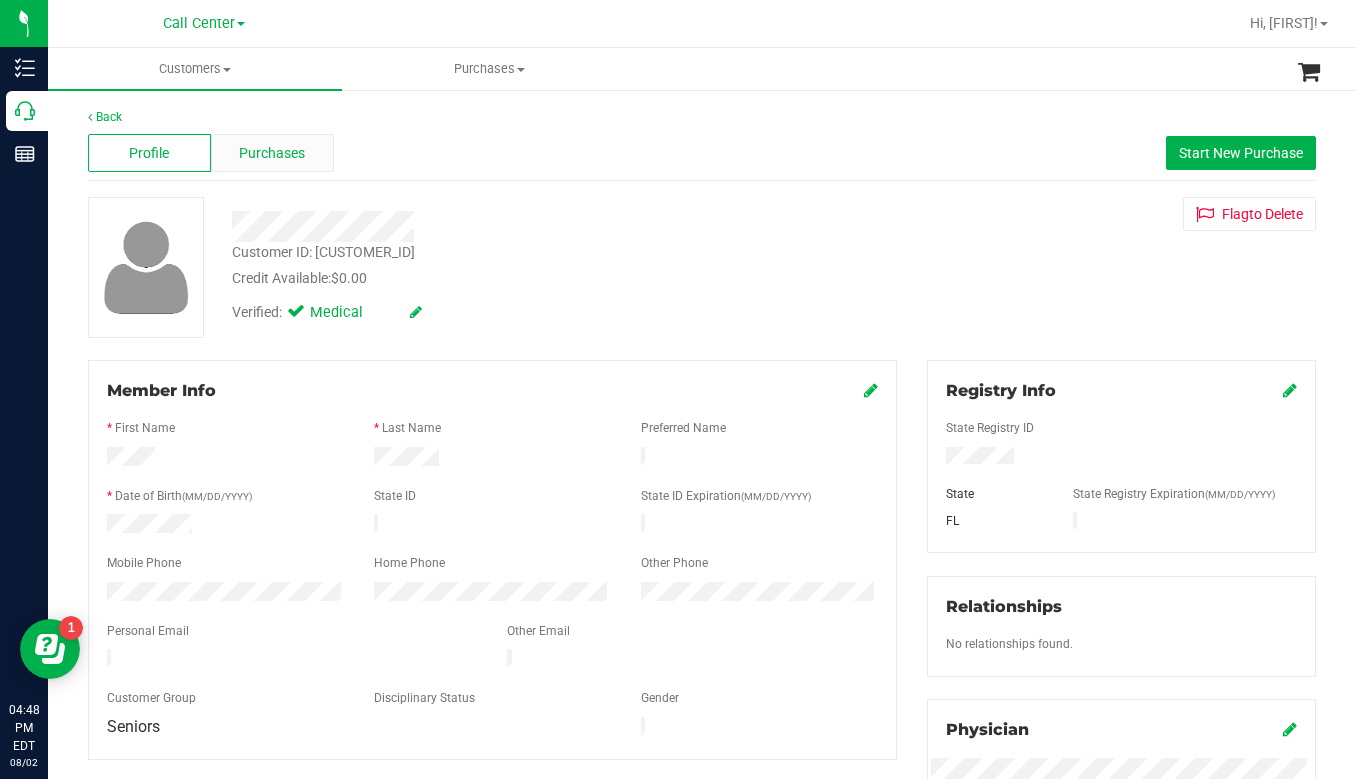 click on "Purchases" at bounding box center (272, 153) 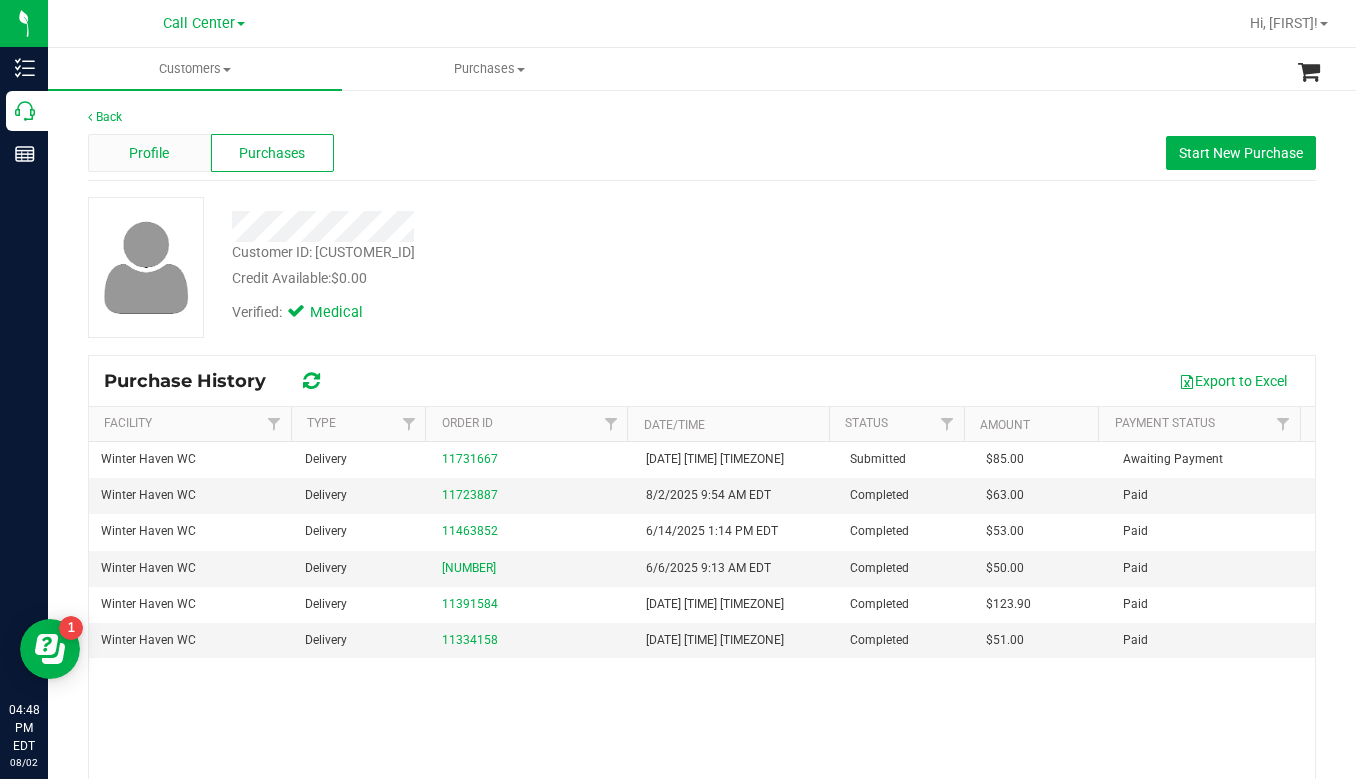 click on "Profile" at bounding box center (149, 153) 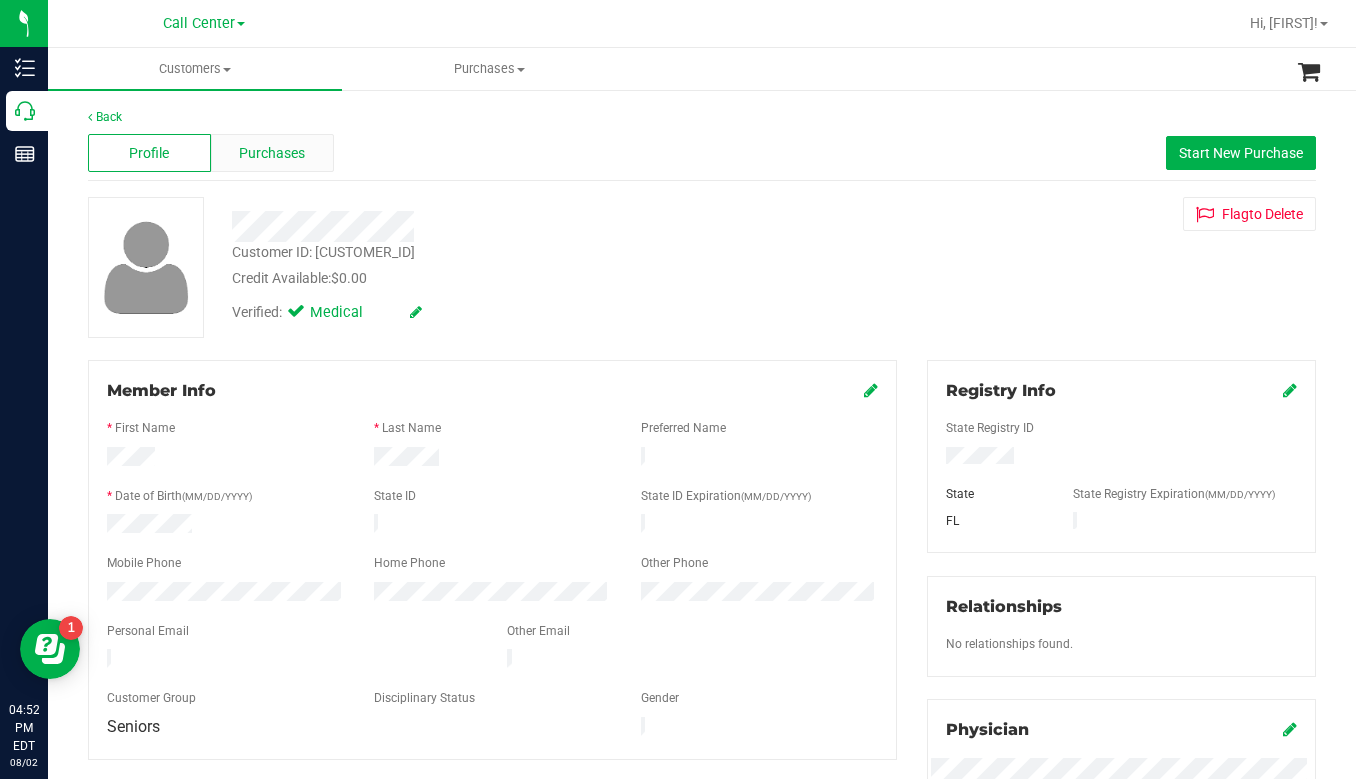 click on "Purchases" at bounding box center [272, 153] 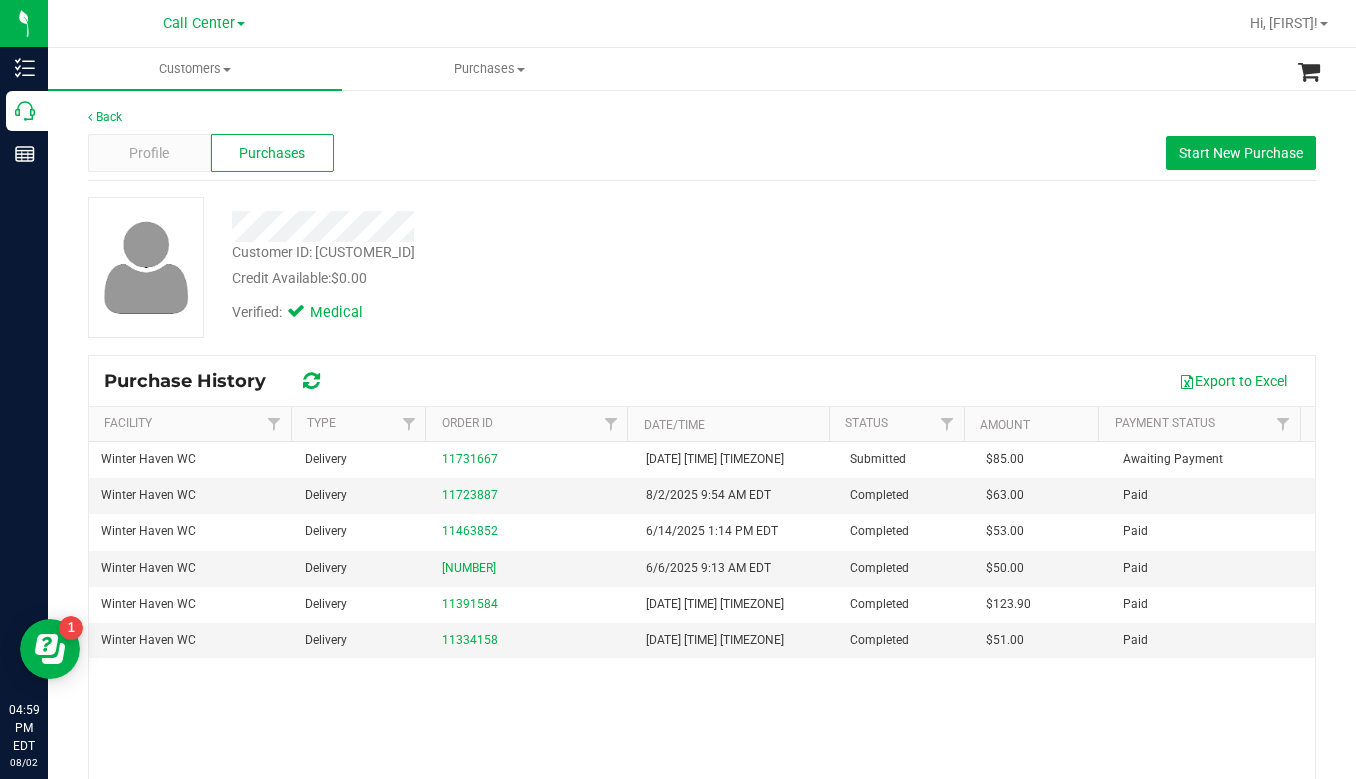 click on "Customer ID: [NUMBER]
Credit Available:
$0.00
Verified:
Medical" at bounding box center [702, 267] 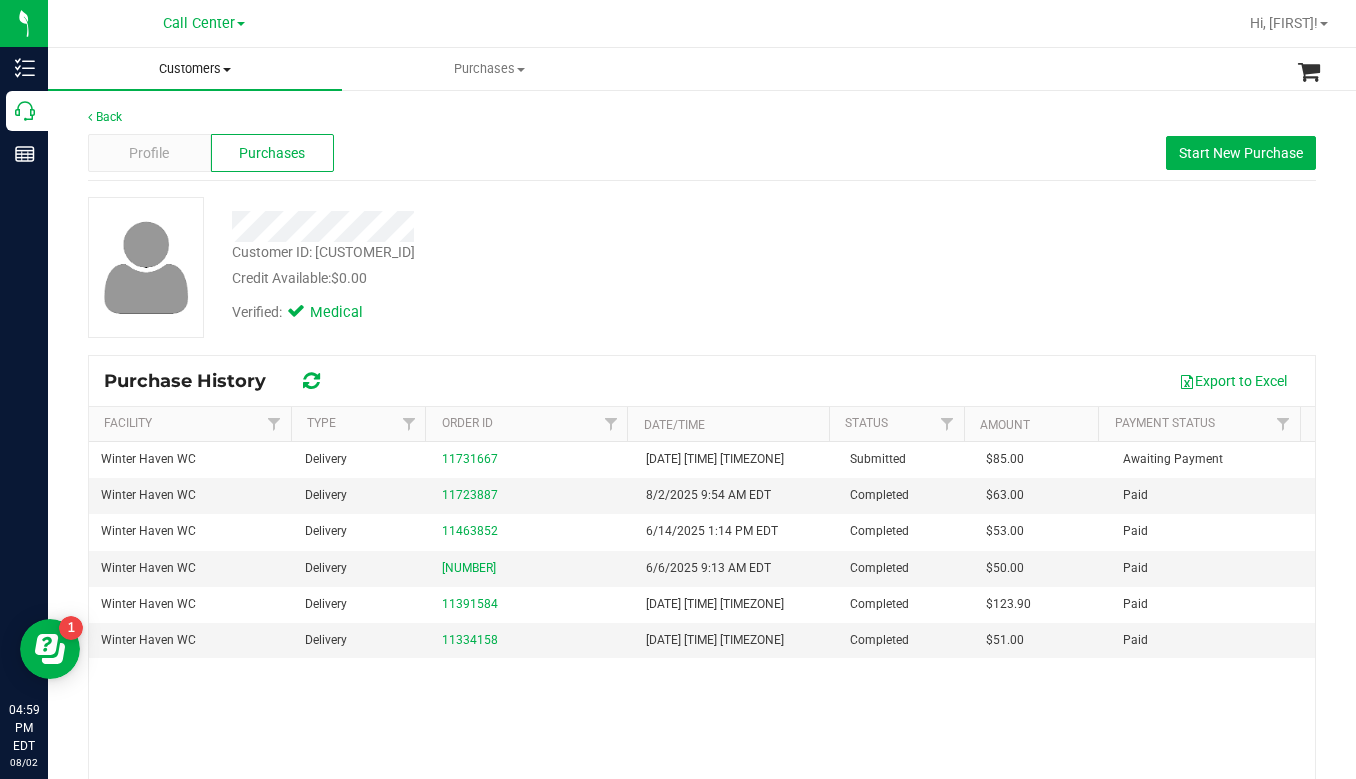 click on "Customers" at bounding box center (195, 69) 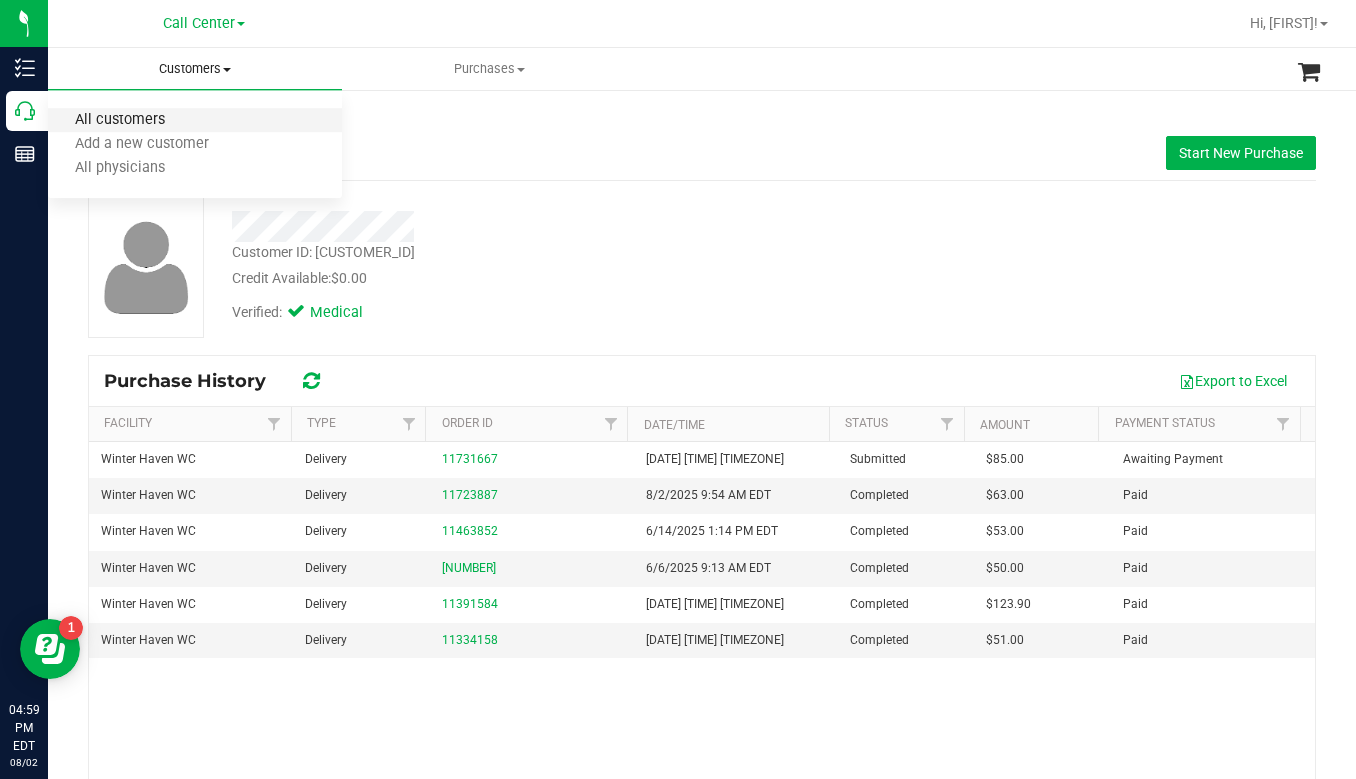 click on "All customers" at bounding box center [120, 120] 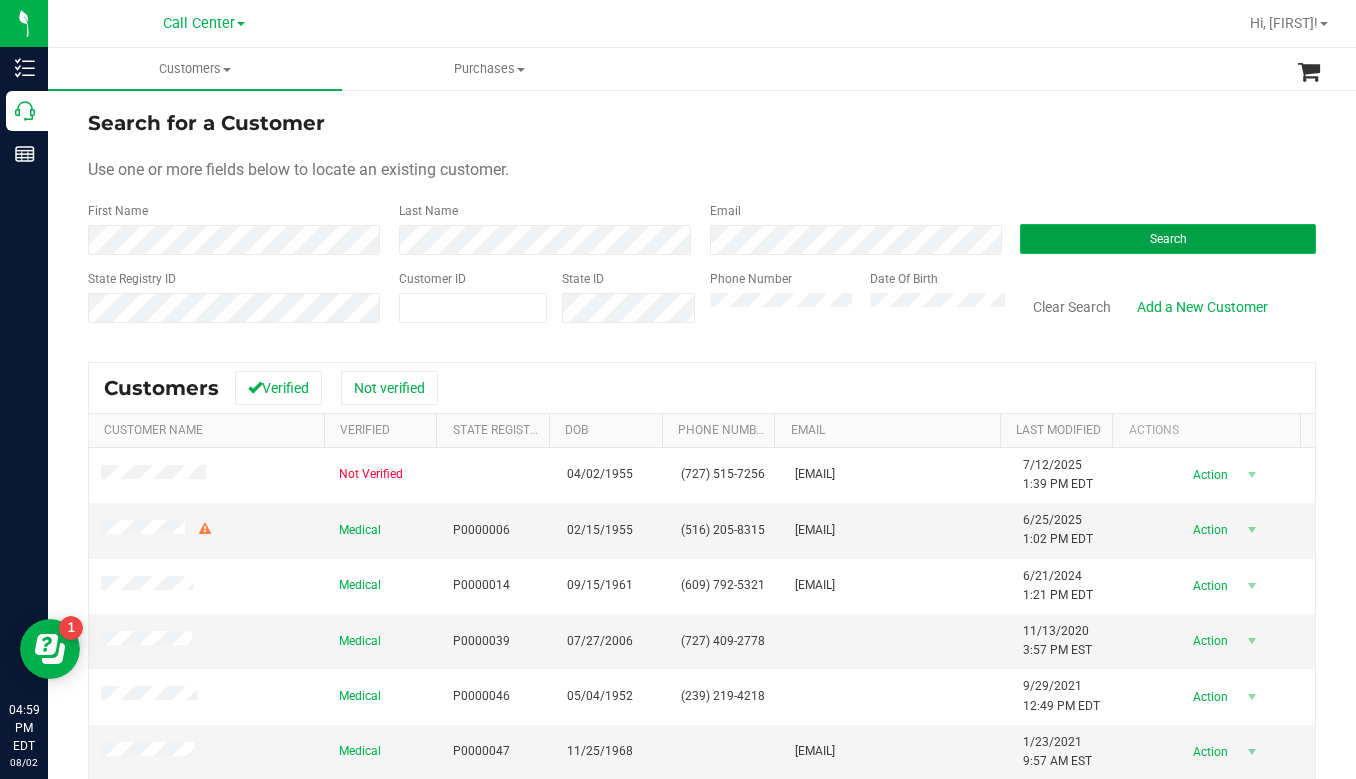 click on "Search" at bounding box center (1168, 239) 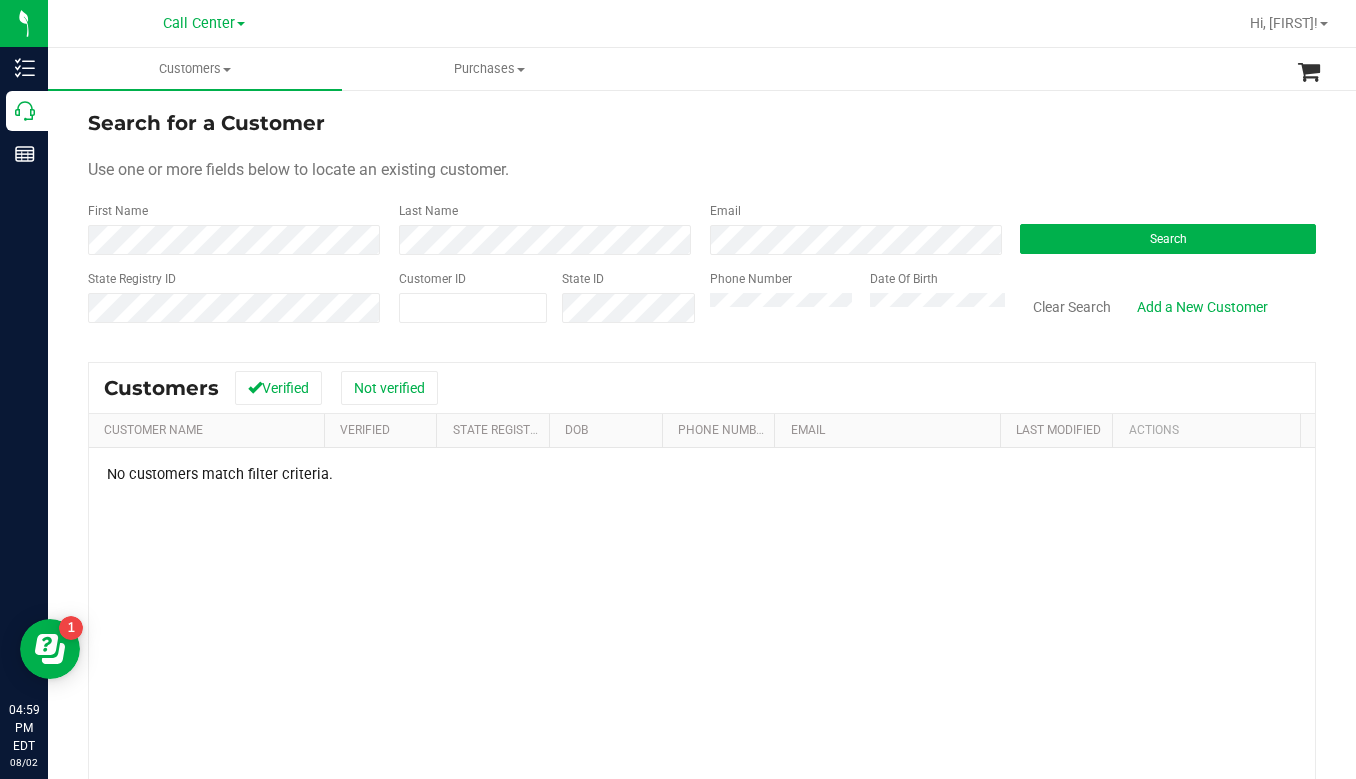 click on "Use one or more fields below to locate an existing customer." at bounding box center (702, 170) 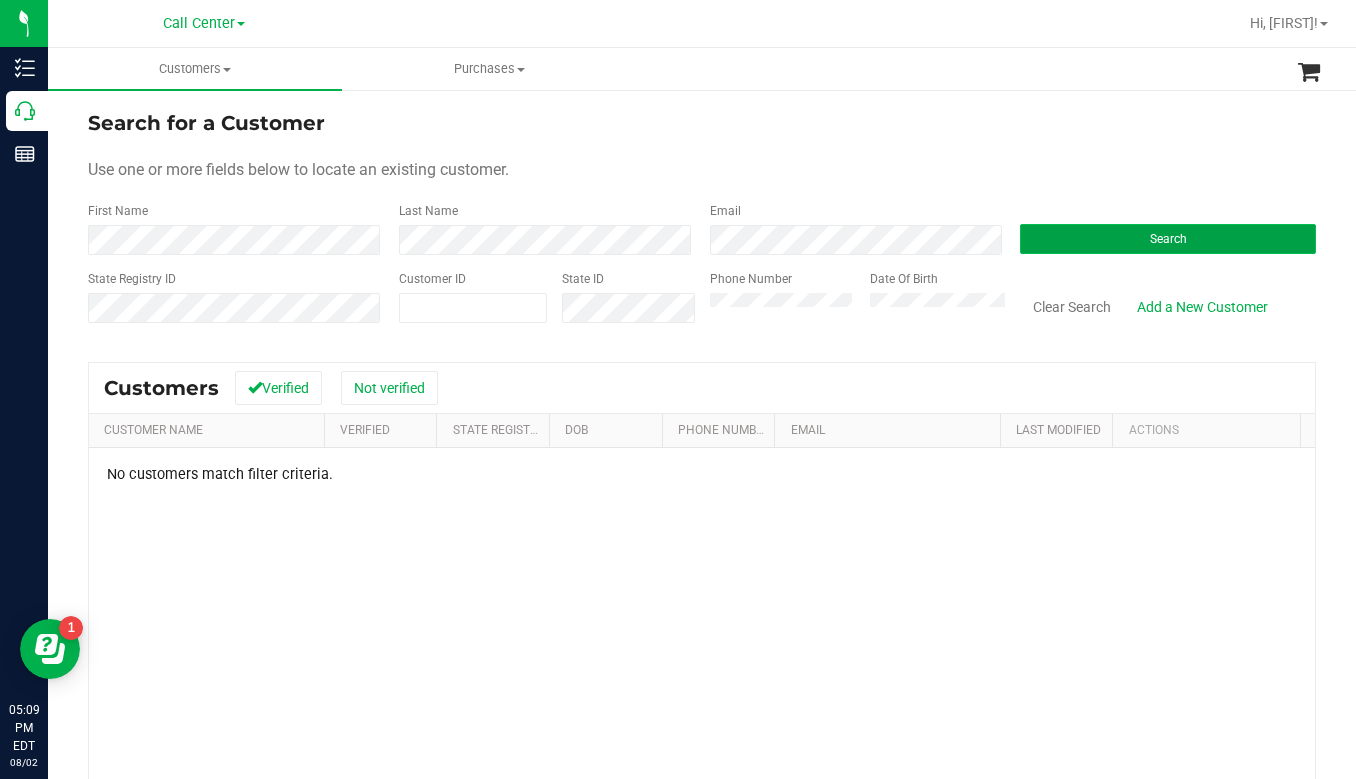 click on "Search" at bounding box center (1168, 239) 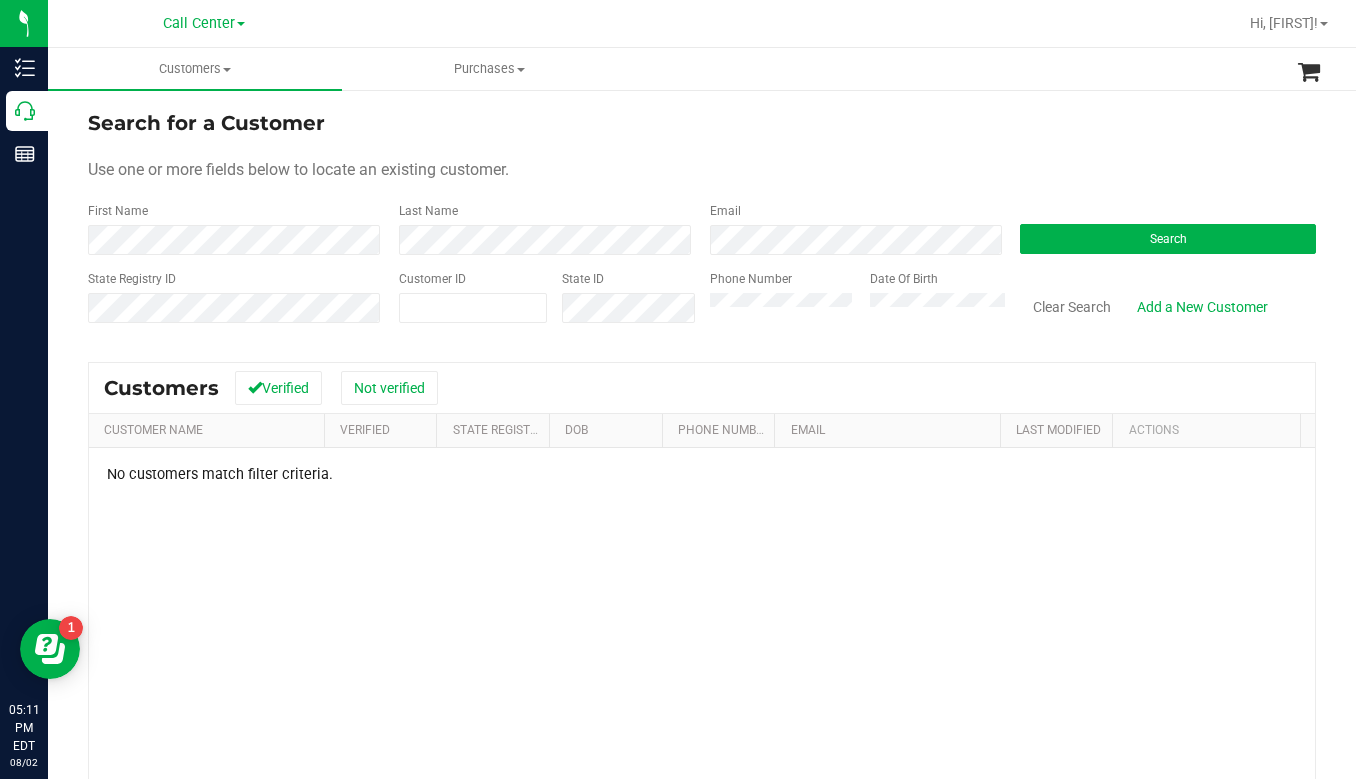 click on "Search for a Customer
Use one or more fields below to locate an existing customer.
First Name
Last Name
Email
Search
State Registry ID
Customer ID
State ID
Phone Number
Date Of Birth" at bounding box center (702, 224) 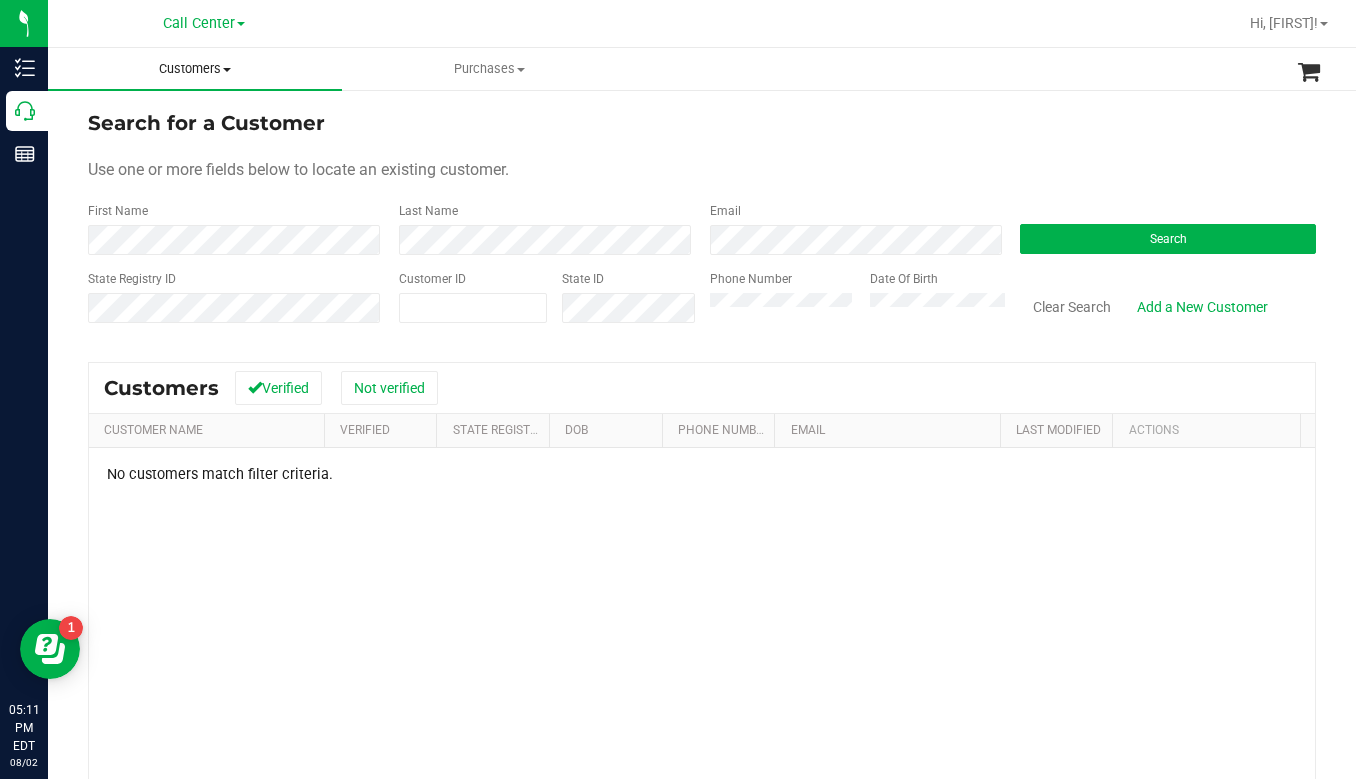 click at bounding box center (227, 70) 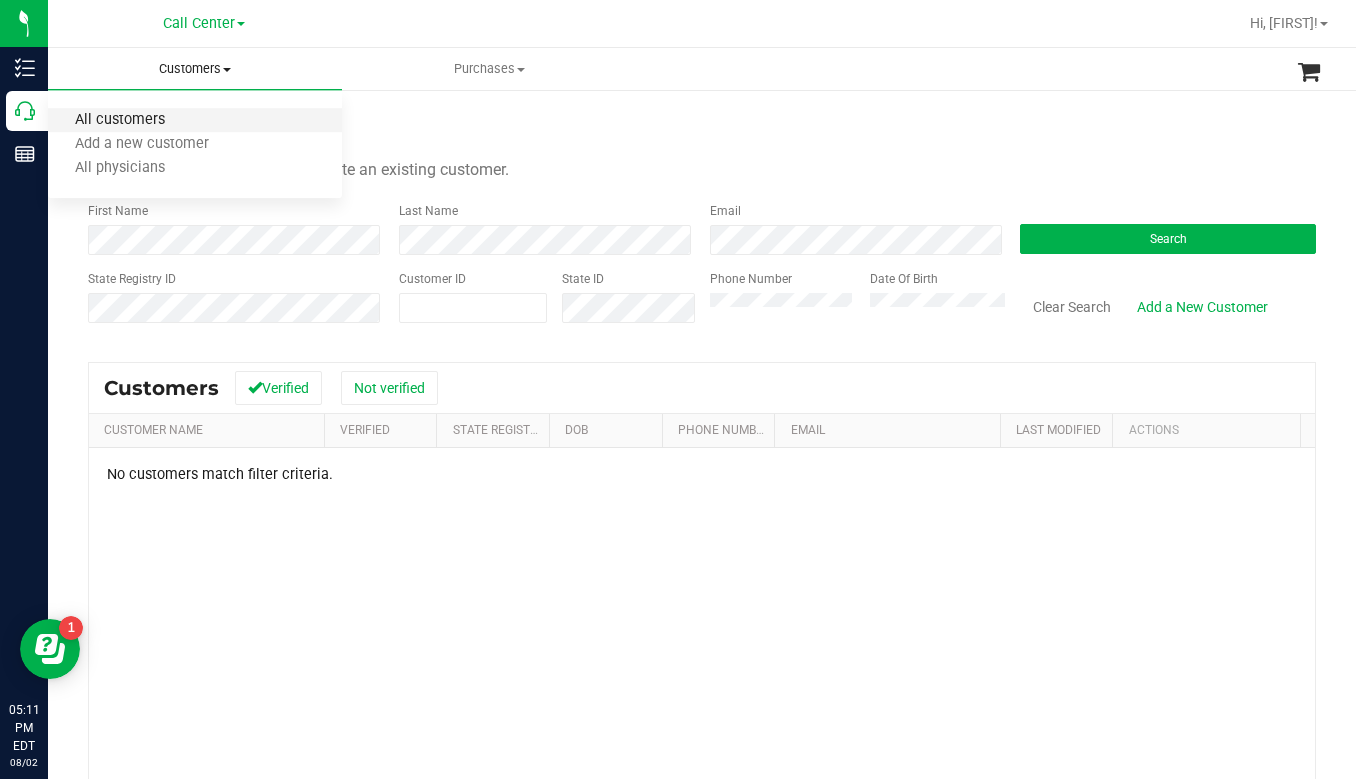 click on "All customers" at bounding box center [120, 120] 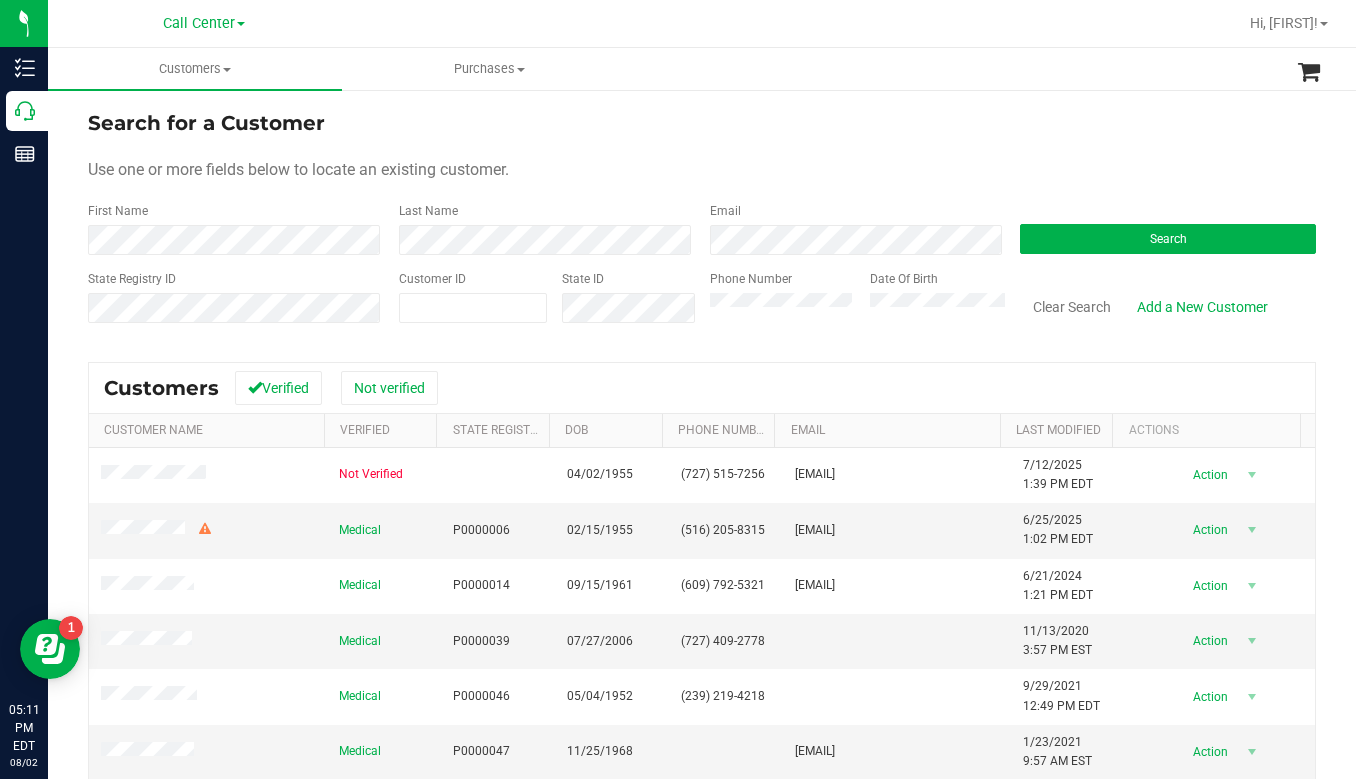 click on "Search for a Customer
Use one or more fields below to locate an existing customer.
First Name
Last Name
Email
Search
State Registry ID
Customer ID
State ID
Phone Number
Date Of Birth" at bounding box center (702, 224) 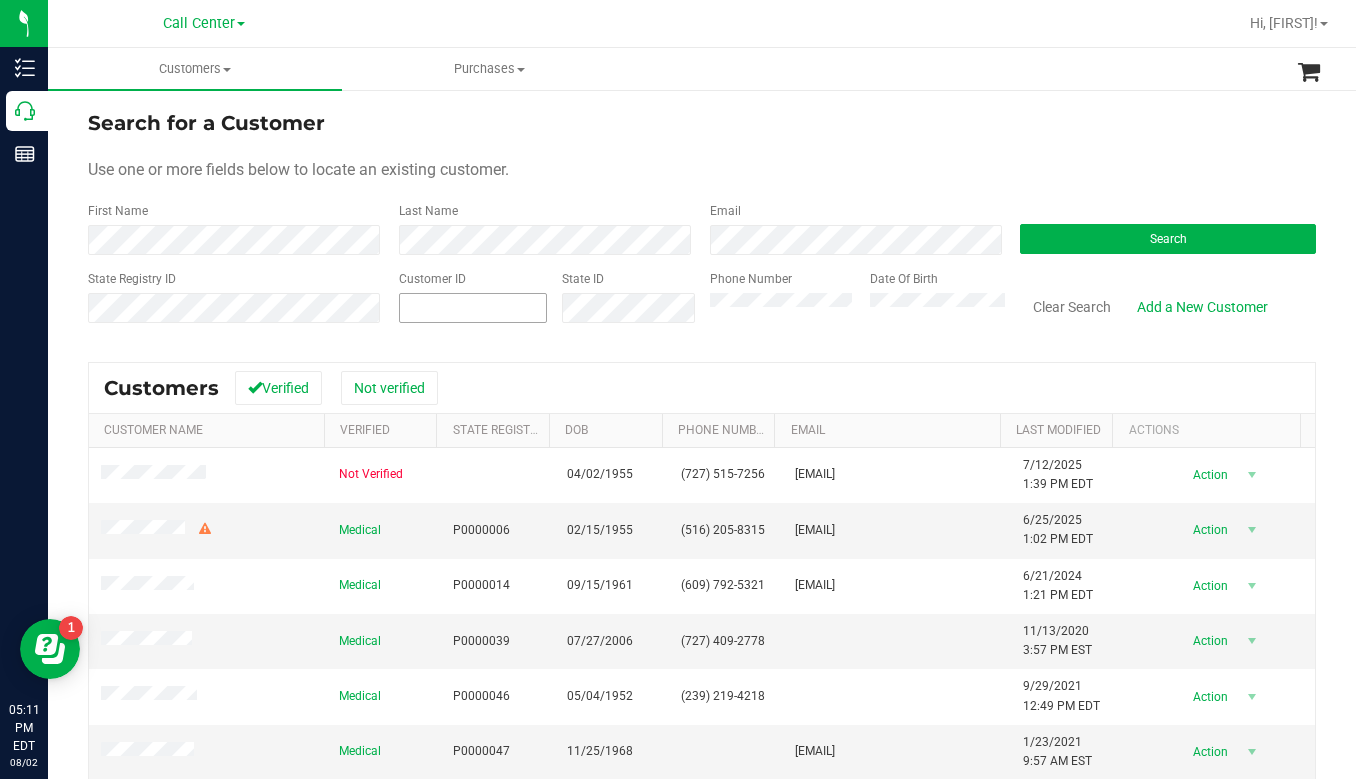 click at bounding box center [473, 308] 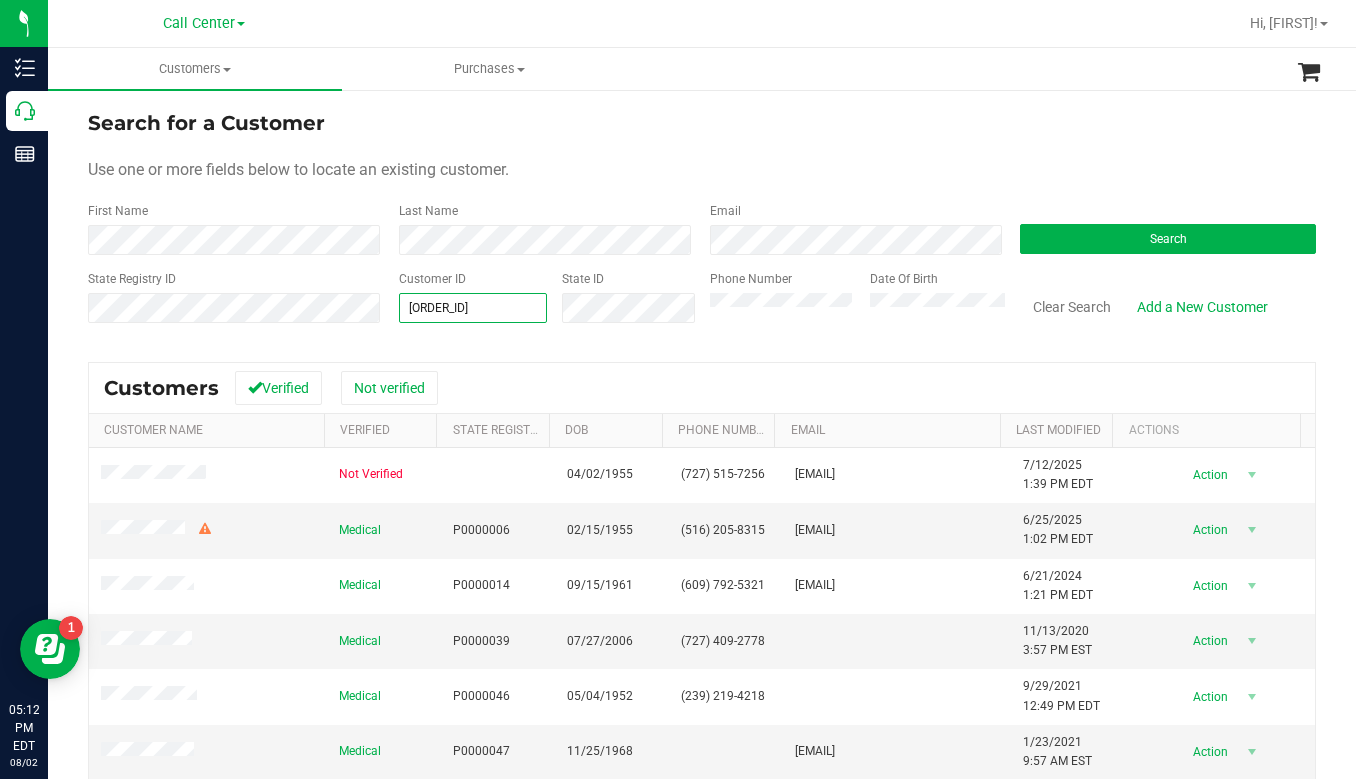 type on "[CUSTOMER_ID]" 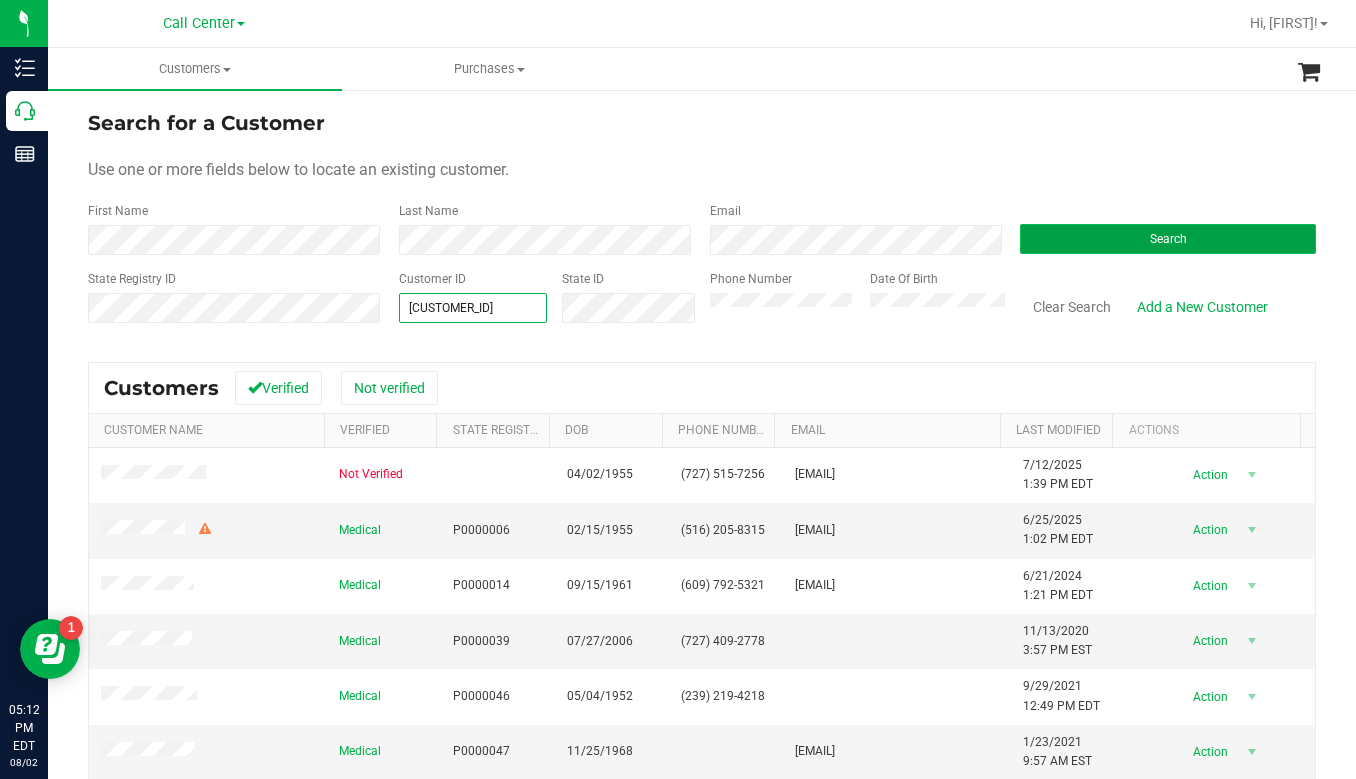 type on "[CUSTOMER_ID]" 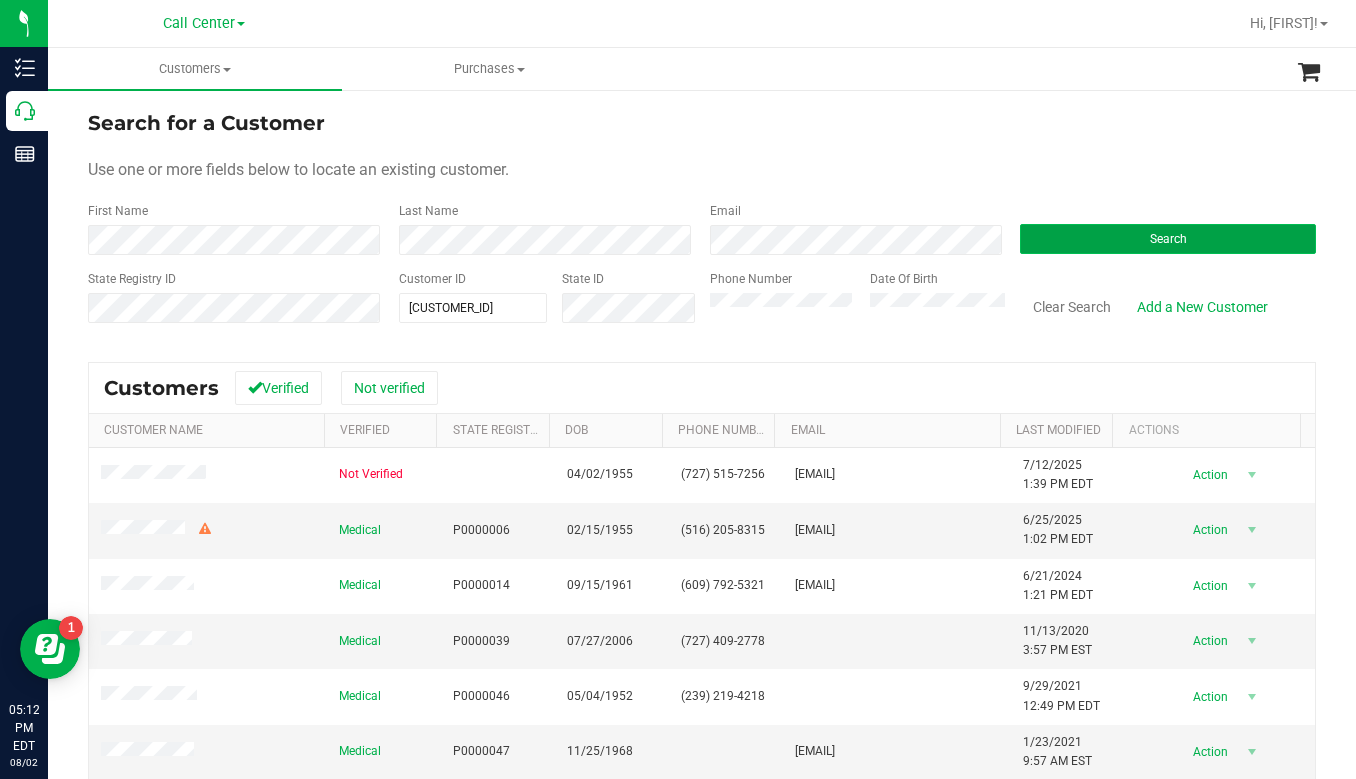 click on "Search" at bounding box center [1168, 239] 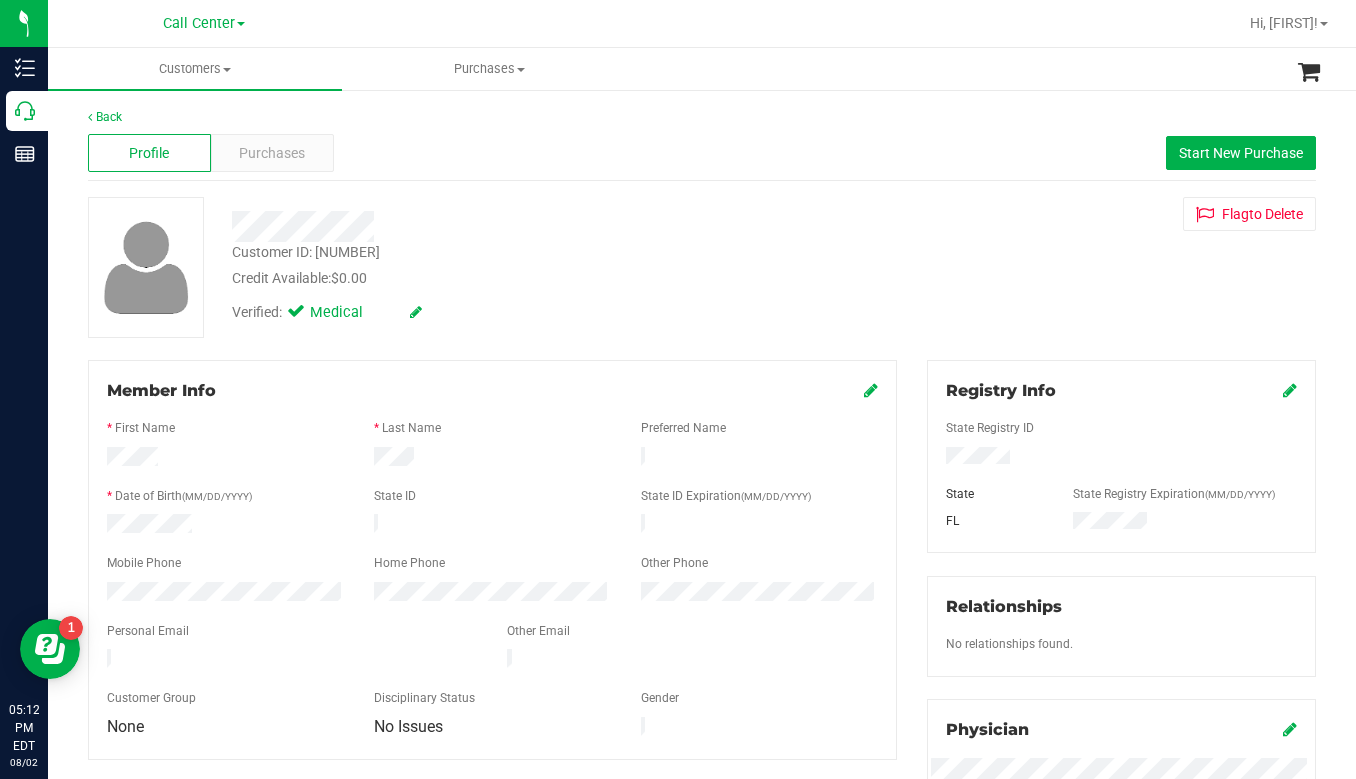 click on "Member Info
*
First Name
*
Last Name
Preferred Name
*
Date of Birth
(MM/DD/YYYY)
State ID
State ID Expiration
(MM/DD/YYYY)" at bounding box center [492, 560] 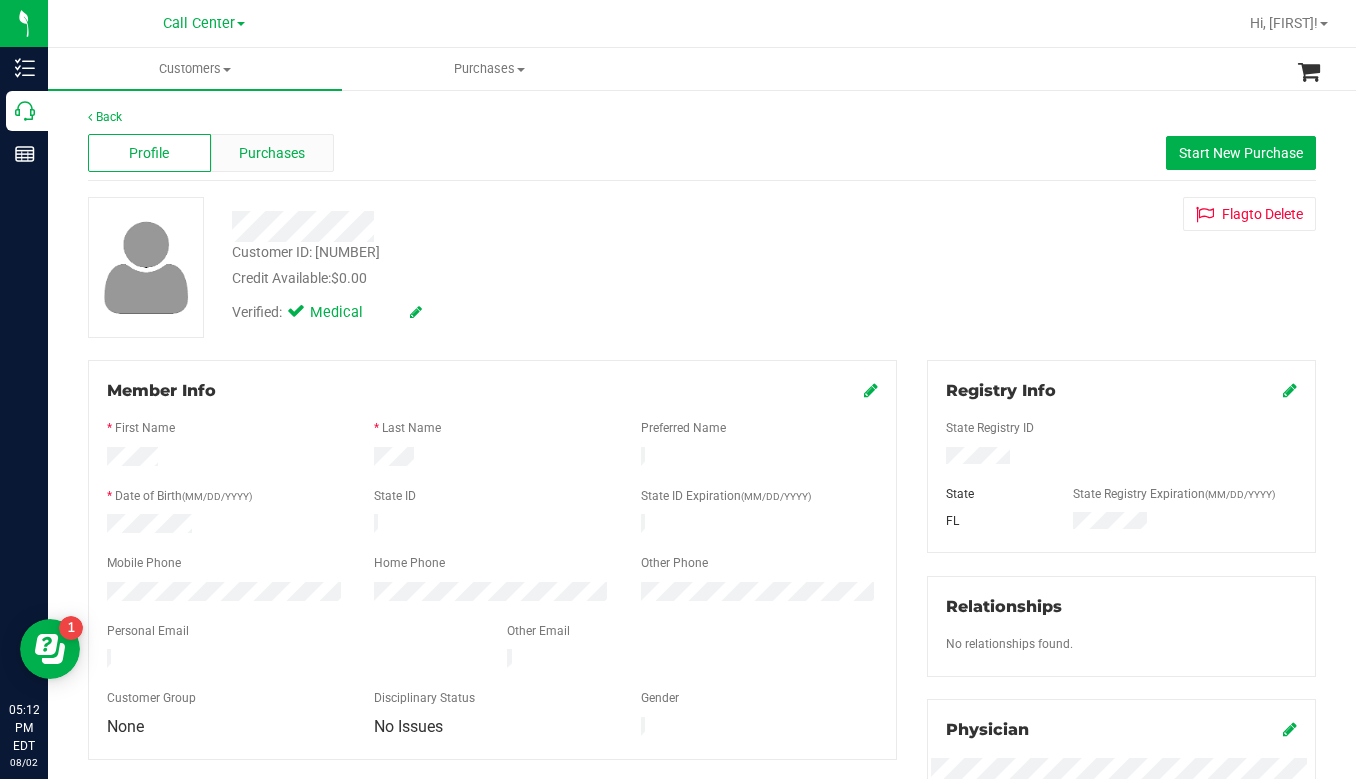 click on "Purchases" at bounding box center [272, 153] 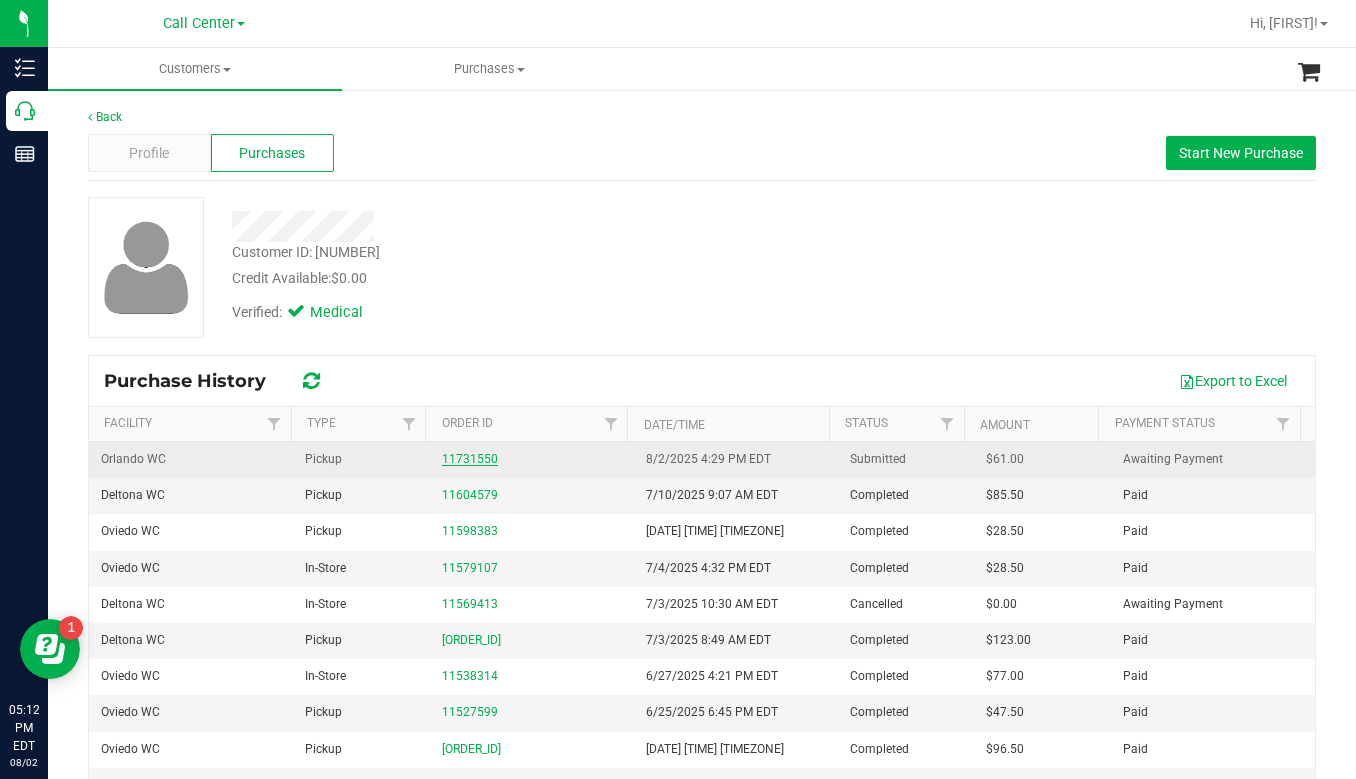 click on "11731550" at bounding box center [470, 459] 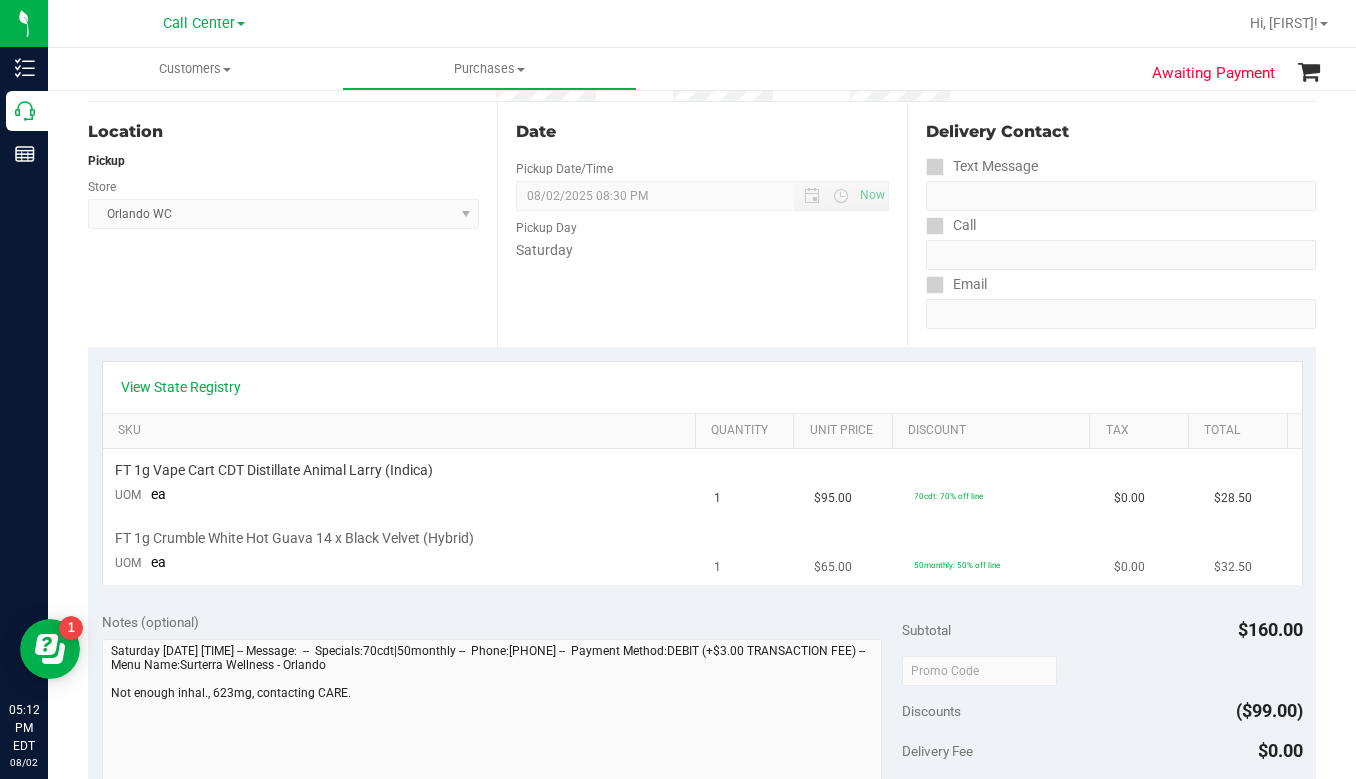 scroll, scrollTop: 200, scrollLeft: 0, axis: vertical 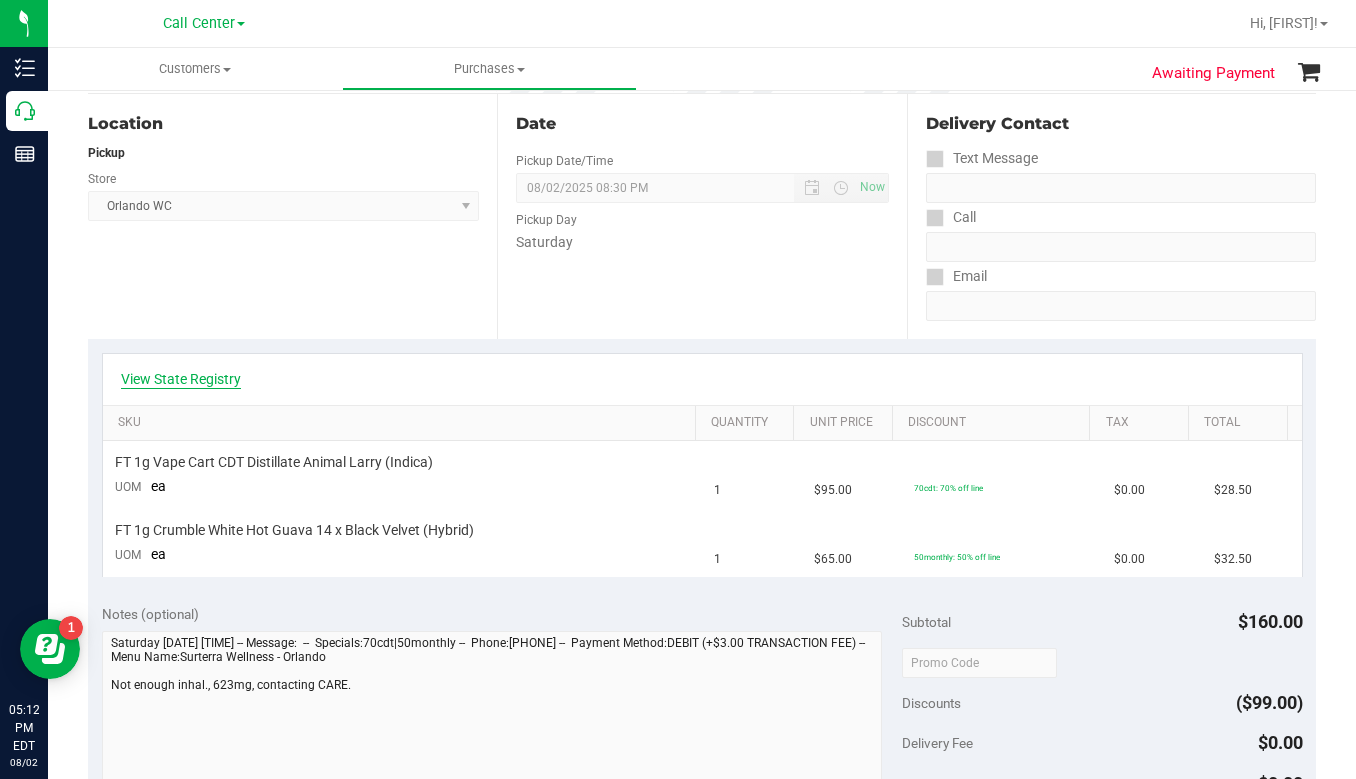 click on "View State Registry" at bounding box center (181, 379) 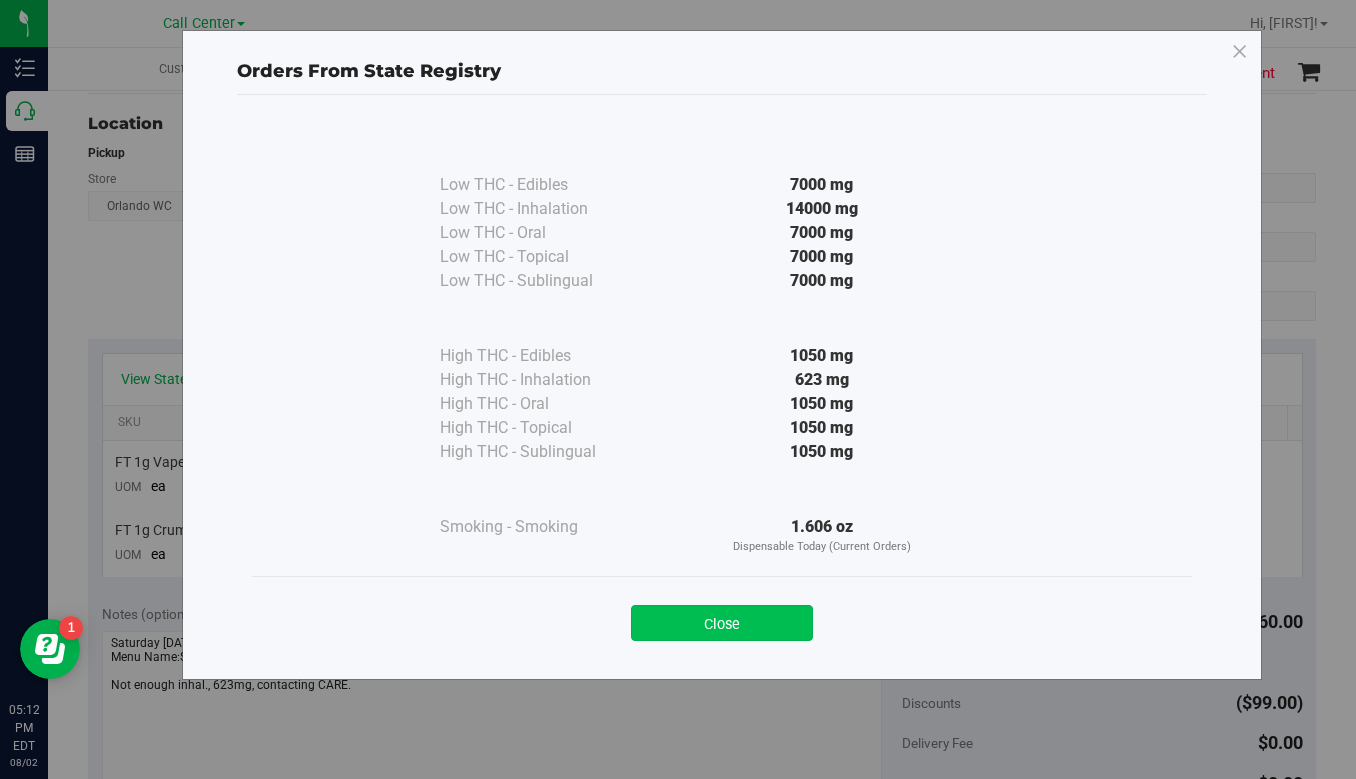 click on "Close" at bounding box center (722, 623) 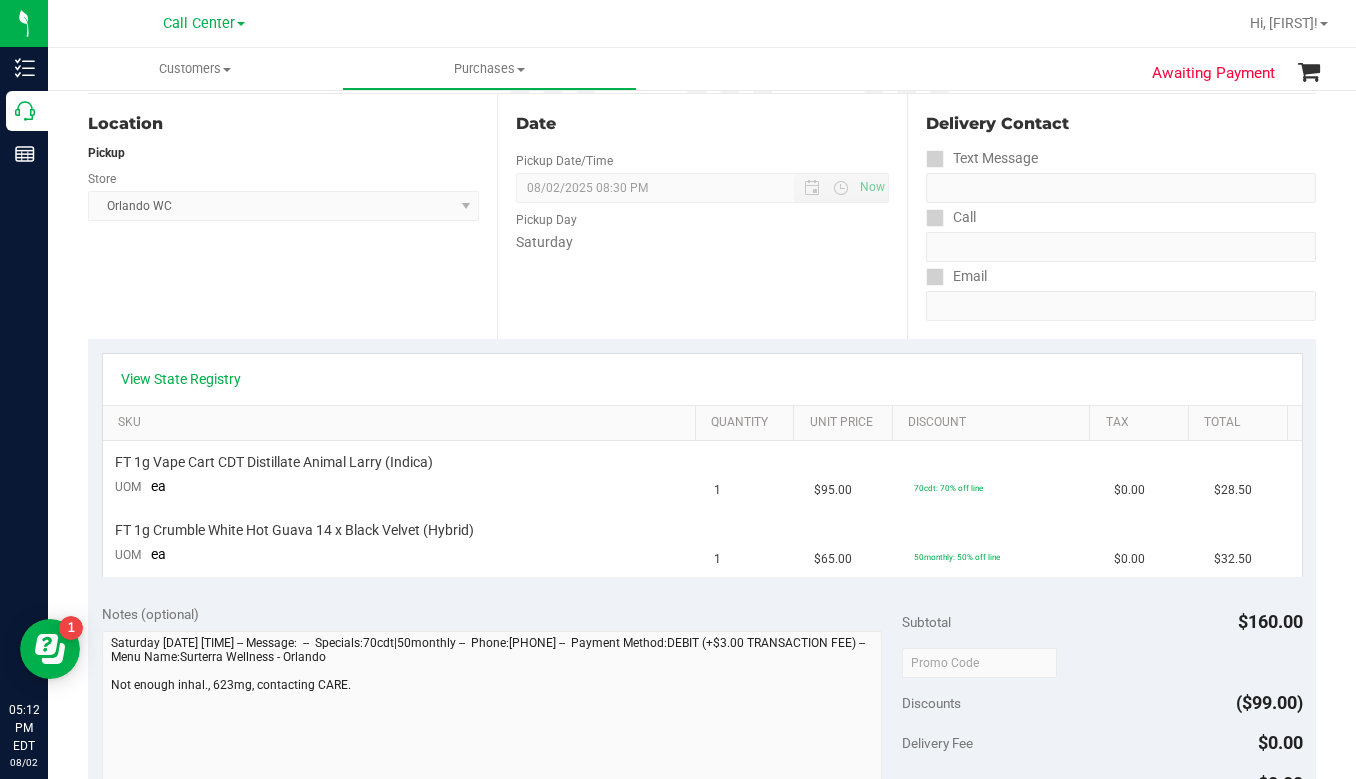 click on "Location
Pickup
Store
Orlando WC Select Store Bonita Springs WC Boynton Beach WC Bradenton WC Brandon WC Brooksville WC Call Center Clermont WC Crestview WC Deerfield Beach WC Delray Beach WC Deltona WC Ft Walton Beach WC Ft. Lauderdale WC Ft. Myers WC Gainesville WC Jax Atlantic WC JAX DC REP Jax WC Key West WC Lakeland WC Largo WC Lehigh Acres DC REP Merritt Island WC Miami 72nd WC Miami Beach WC Miami Dadeland WC Miramar DC REP New Port Richey WC North Palm Beach WC North Port WC Ocala WC Orange Park WC Orlando Colonial WC Orlando DC REP Orlando WC Oviedo WC Palm Bay WC Palm Coast WC Panama City WC Pensacola WC Port Orange WC Port St. Lucie WC Sebring WC South Tampa WC St. Pete WC Summerfield WC Tallahassee DC REP Tallahassee WC Tampa DC Testing Tampa Warehouse Tampa WC TX Austin DC TX Plano Retail Winter Haven WC" at bounding box center (292, 216) 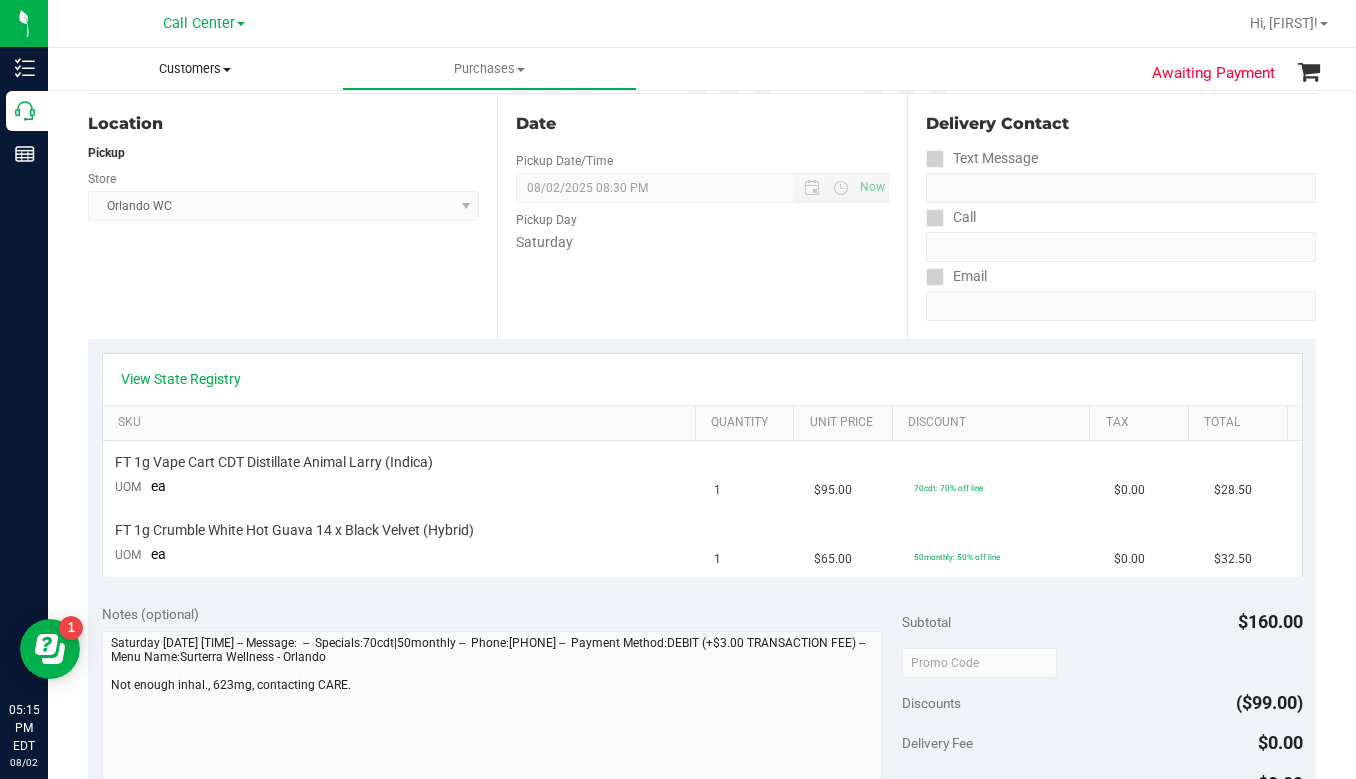 click on "Customers" at bounding box center [195, 69] 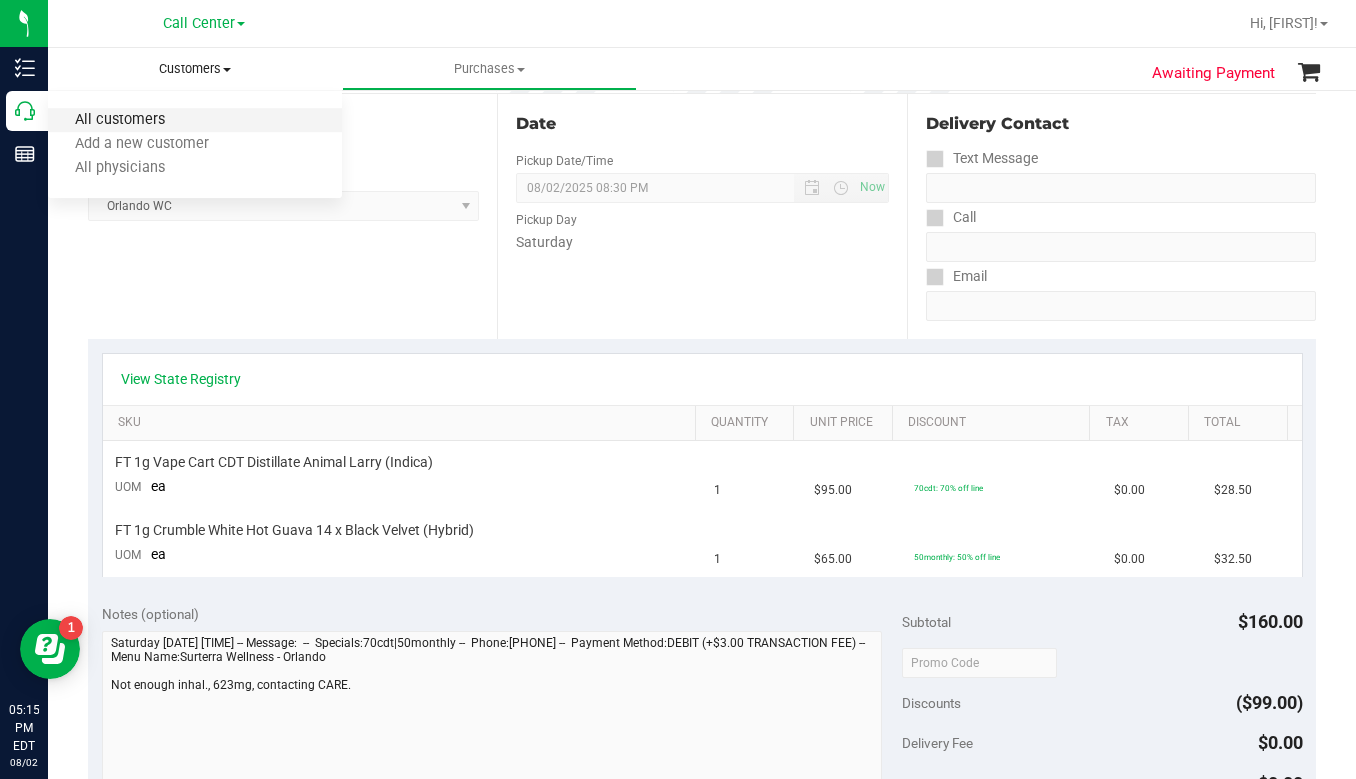 click on "All customers" at bounding box center (120, 120) 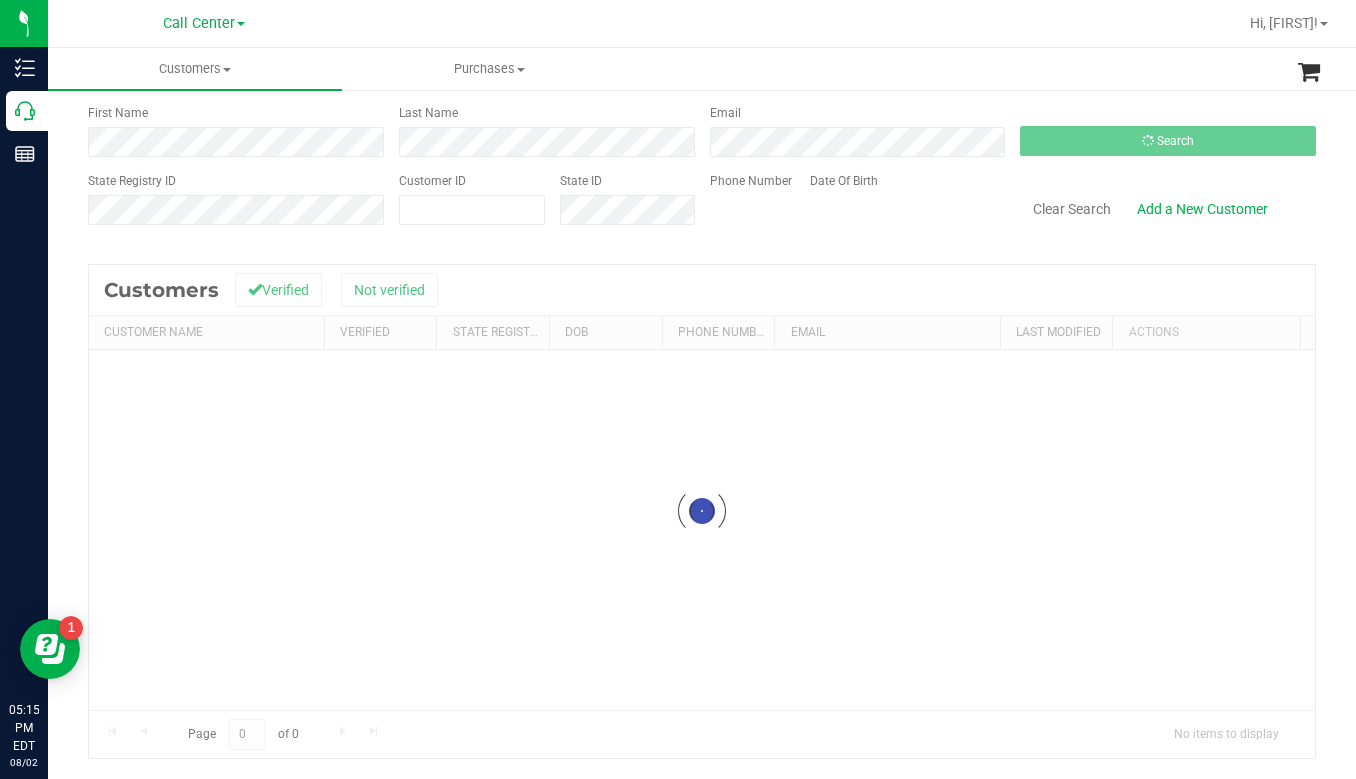 scroll, scrollTop: 0, scrollLeft: 0, axis: both 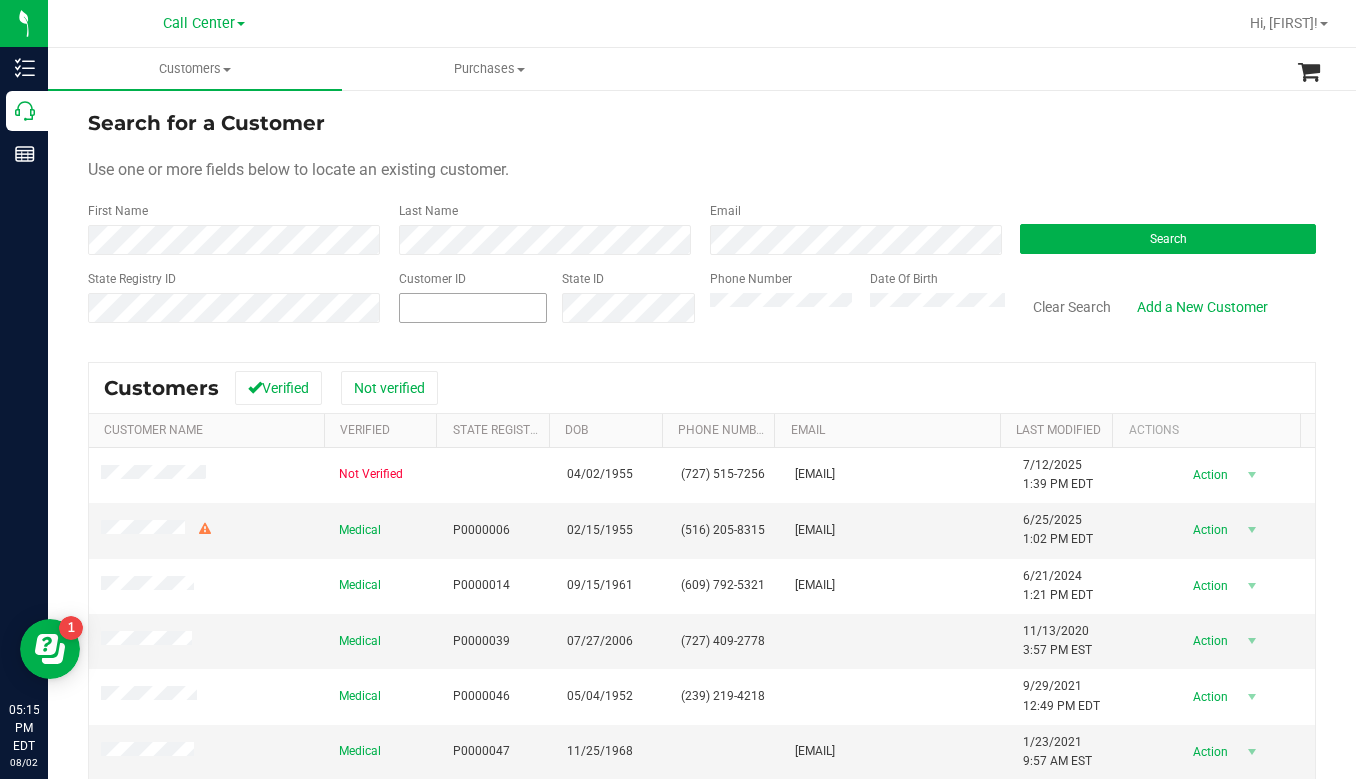 click at bounding box center [473, 308] 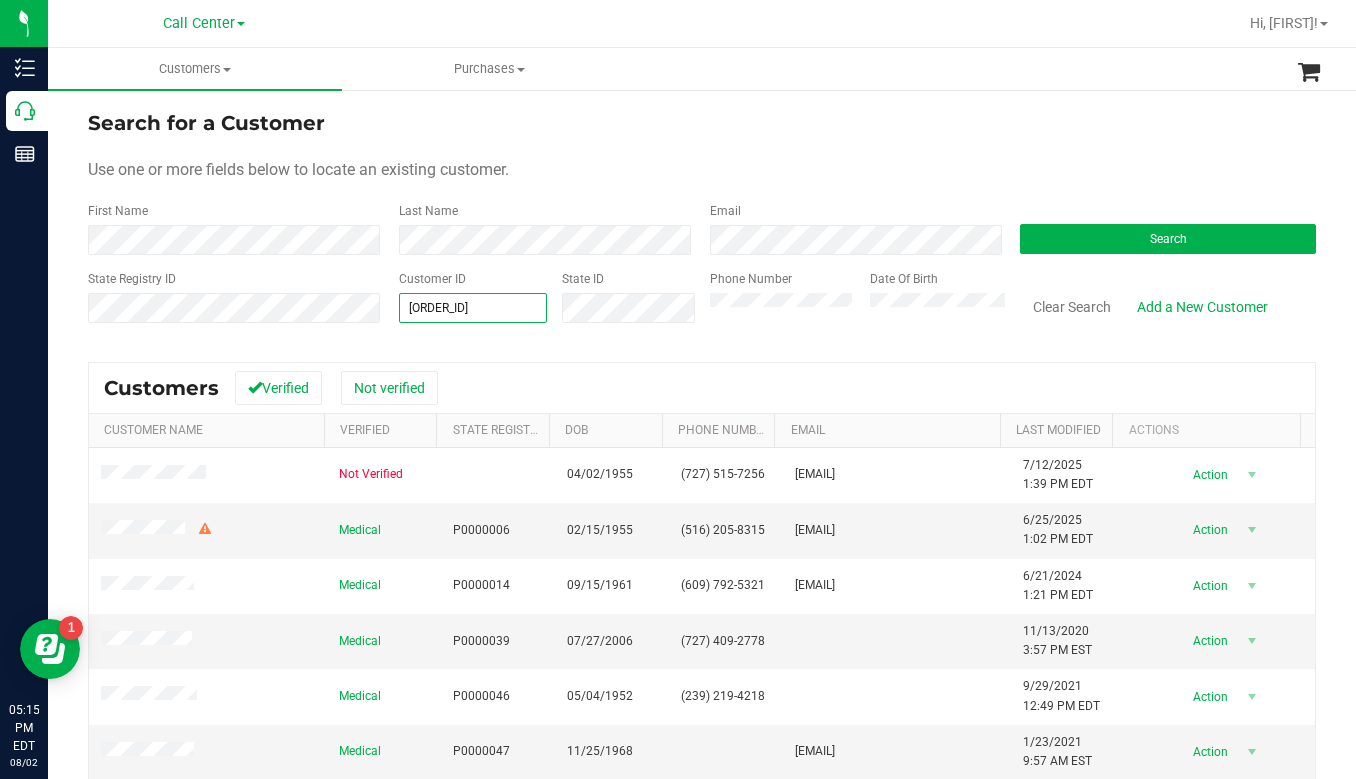 type on "1512918" 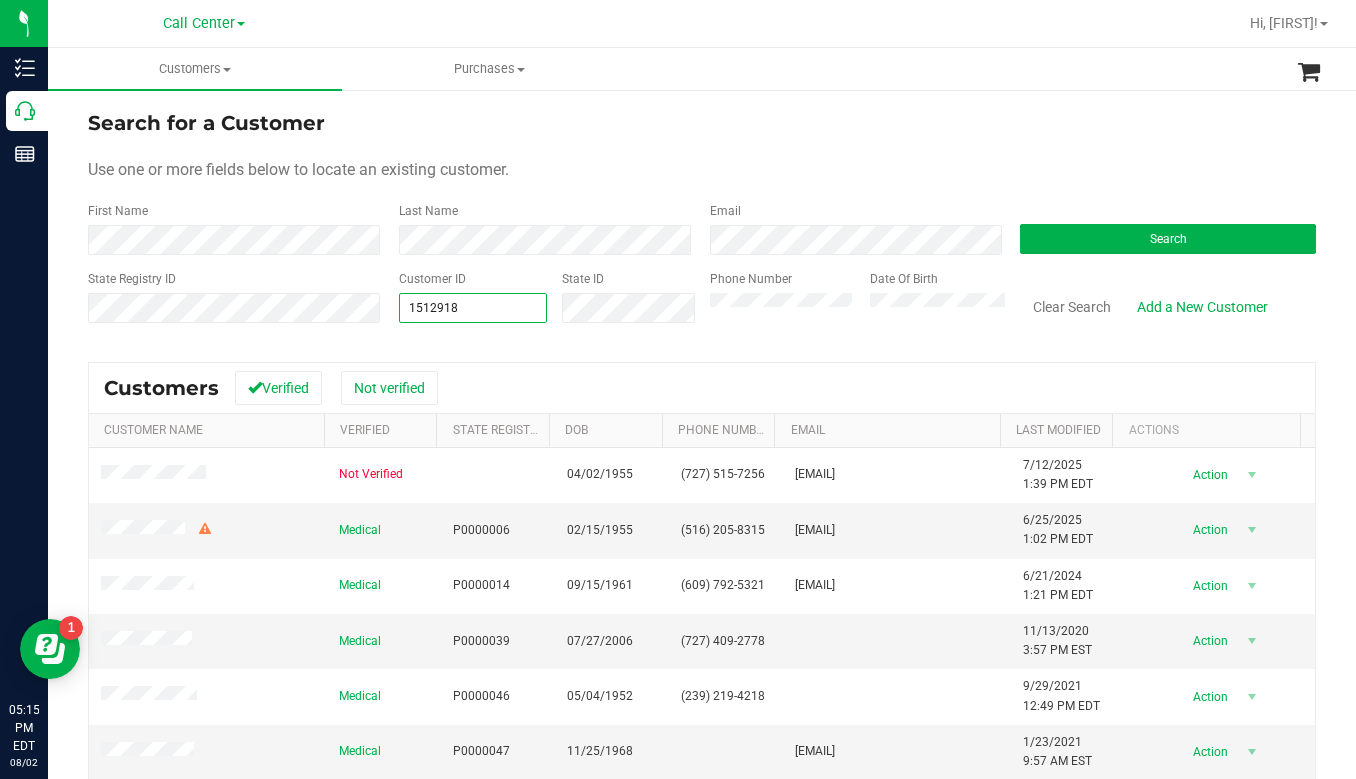 type on "1512918" 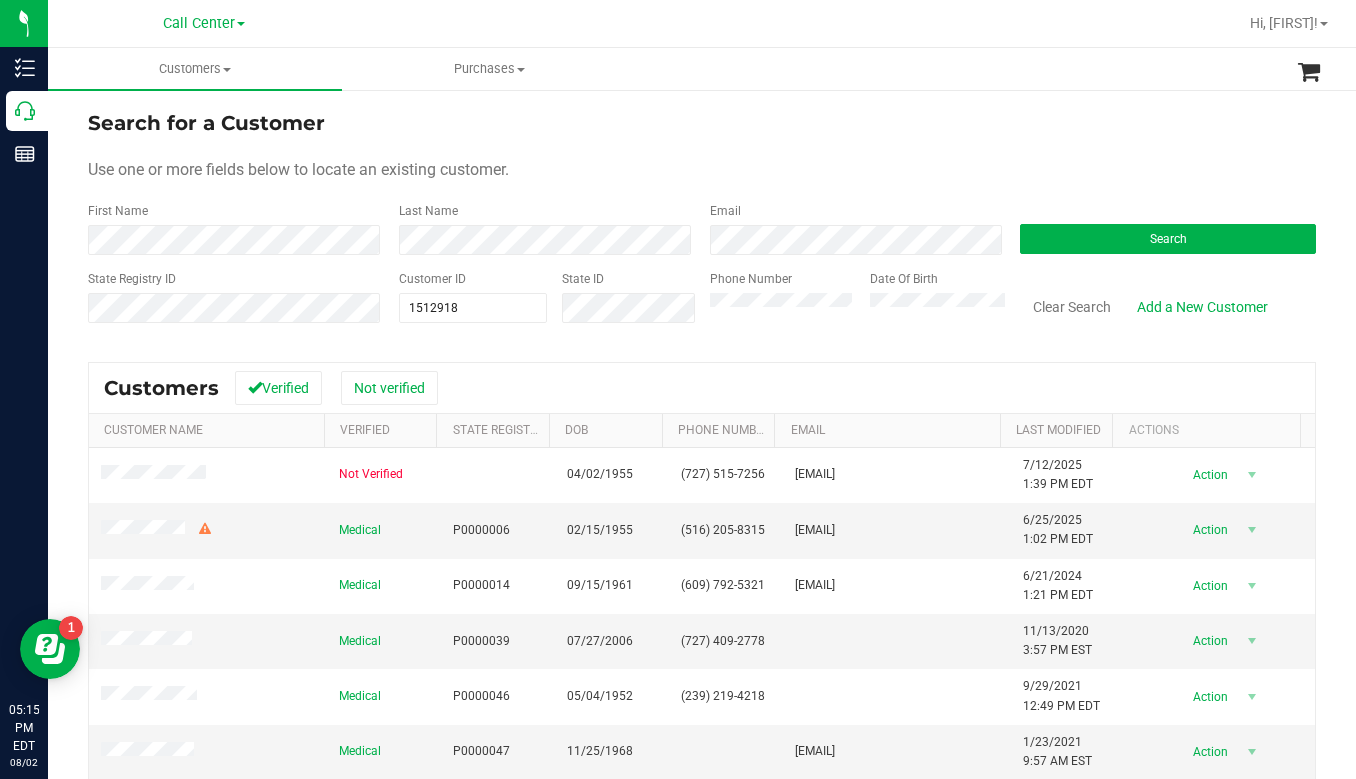 click on "Search for a Customer
Use one or more fields below to locate an existing customer.
First Name
Last Name
Email
Search
State Registry ID
Customer ID
[CUSTOMER_ID] [CUSTOMER_ID]
State ID
Phone Number
Date Of Birth" at bounding box center [702, 224] 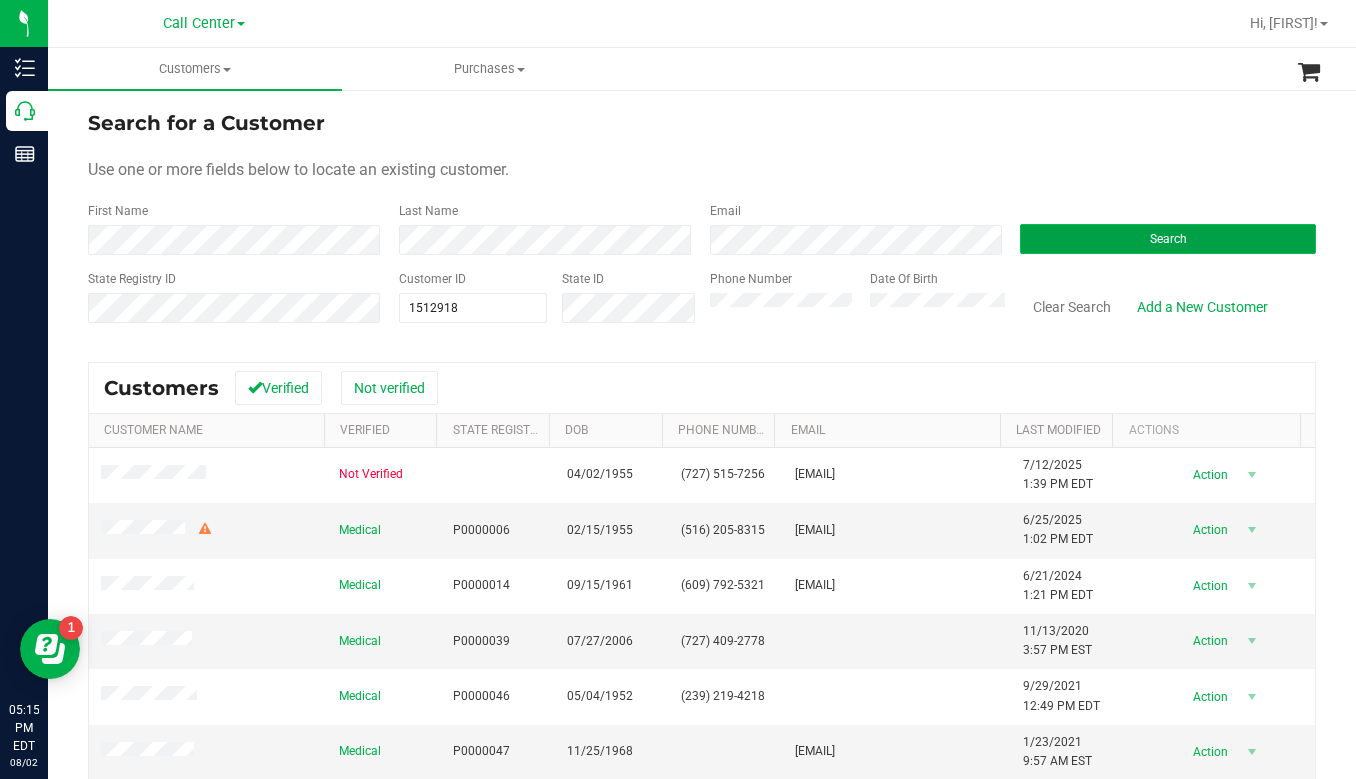 click on "Search" at bounding box center [1168, 239] 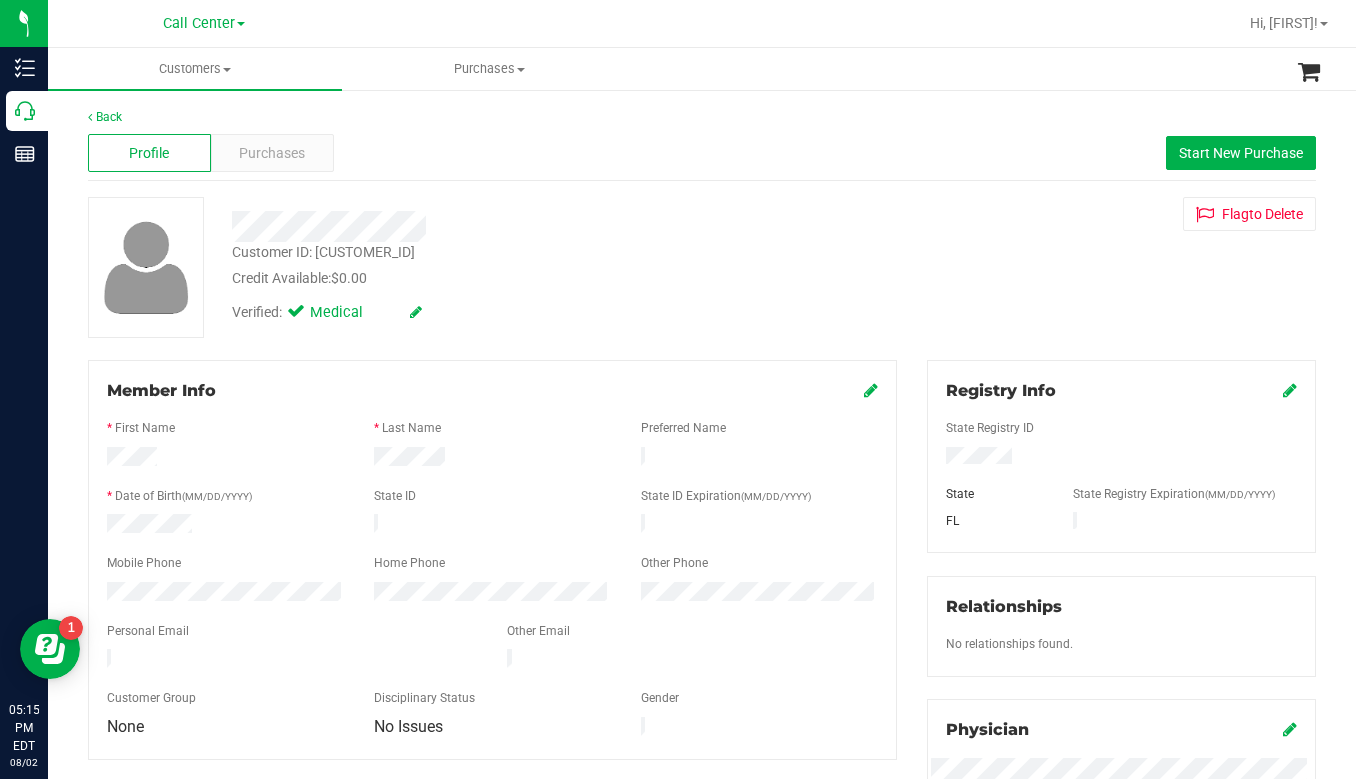 click on "Customer ID: [NUMBER]
Credit Available:
$0.00
Verified:
Medical
Flag  to Delete" at bounding box center (702, 267) 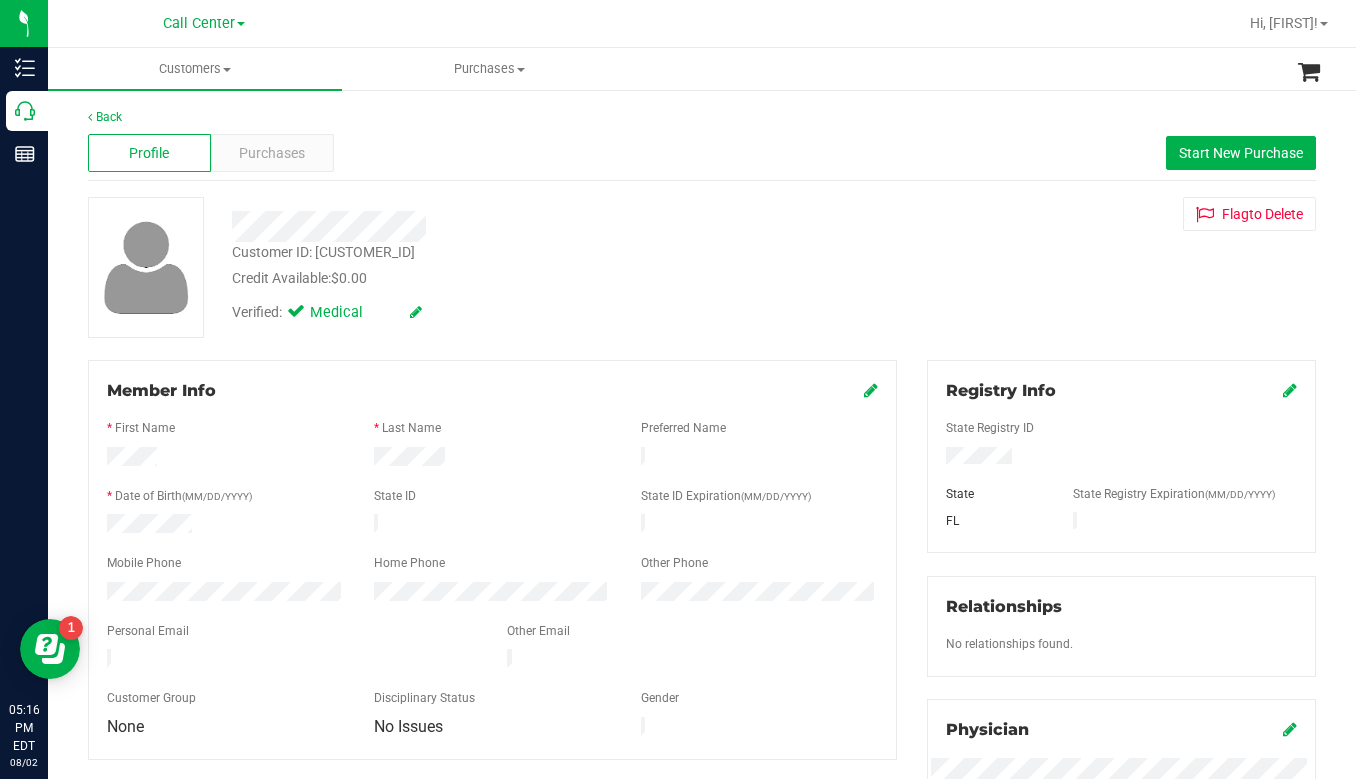 click on "Customer ID: [CUSTOMER_ID]
Credit Available:
$0.00
Verified:
Medical" at bounding box center (702, 745) 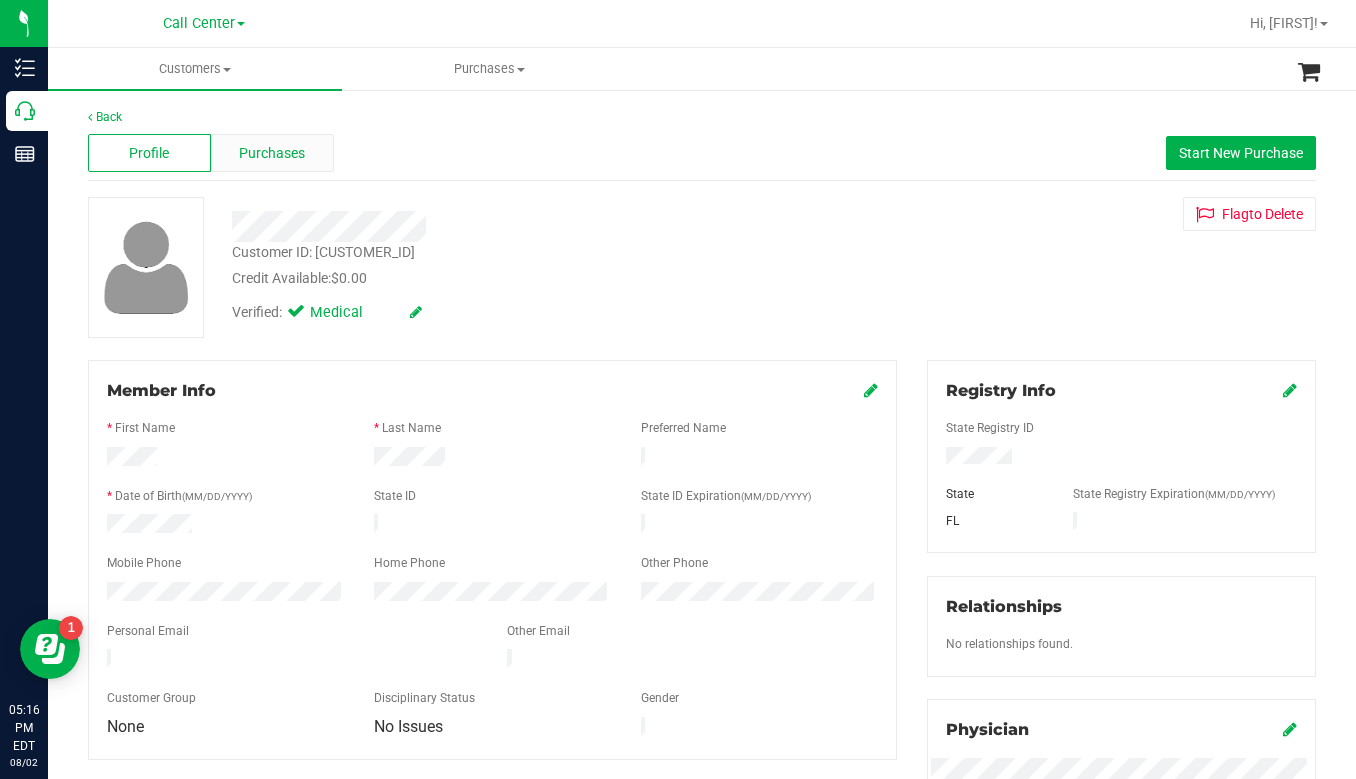 click on "Purchases" at bounding box center [272, 153] 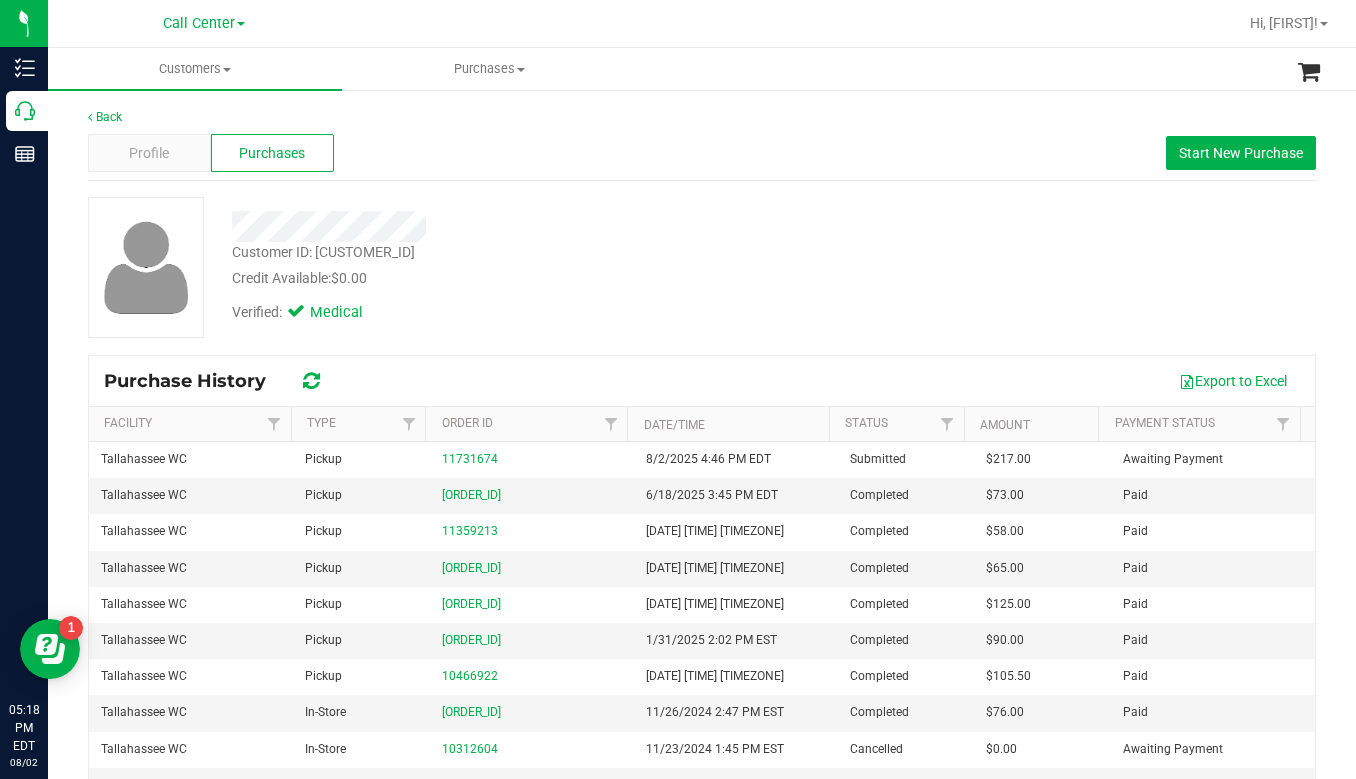 click on "Customer ID: [NUMBER]
Credit Available:
$0.00
Verified:
Medical" at bounding box center (702, 267) 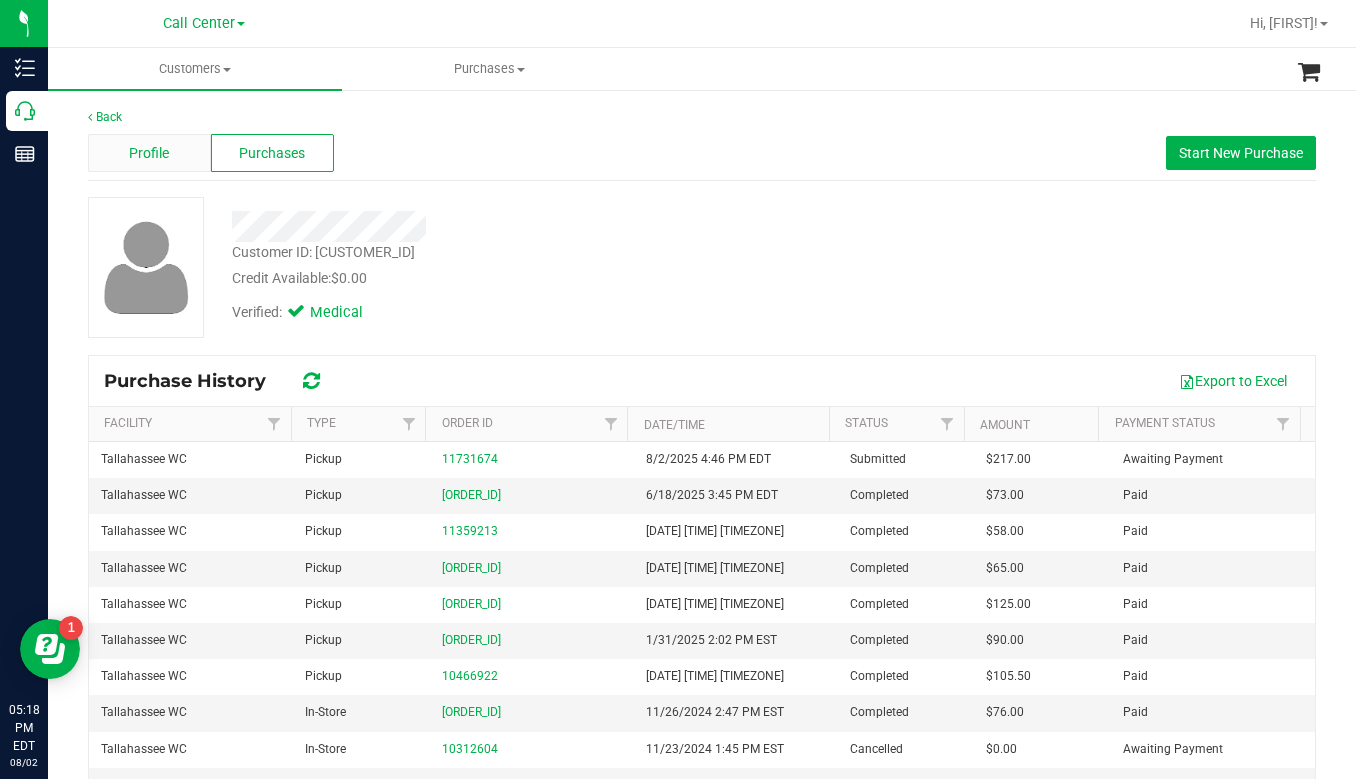 click on "Profile" at bounding box center [149, 153] 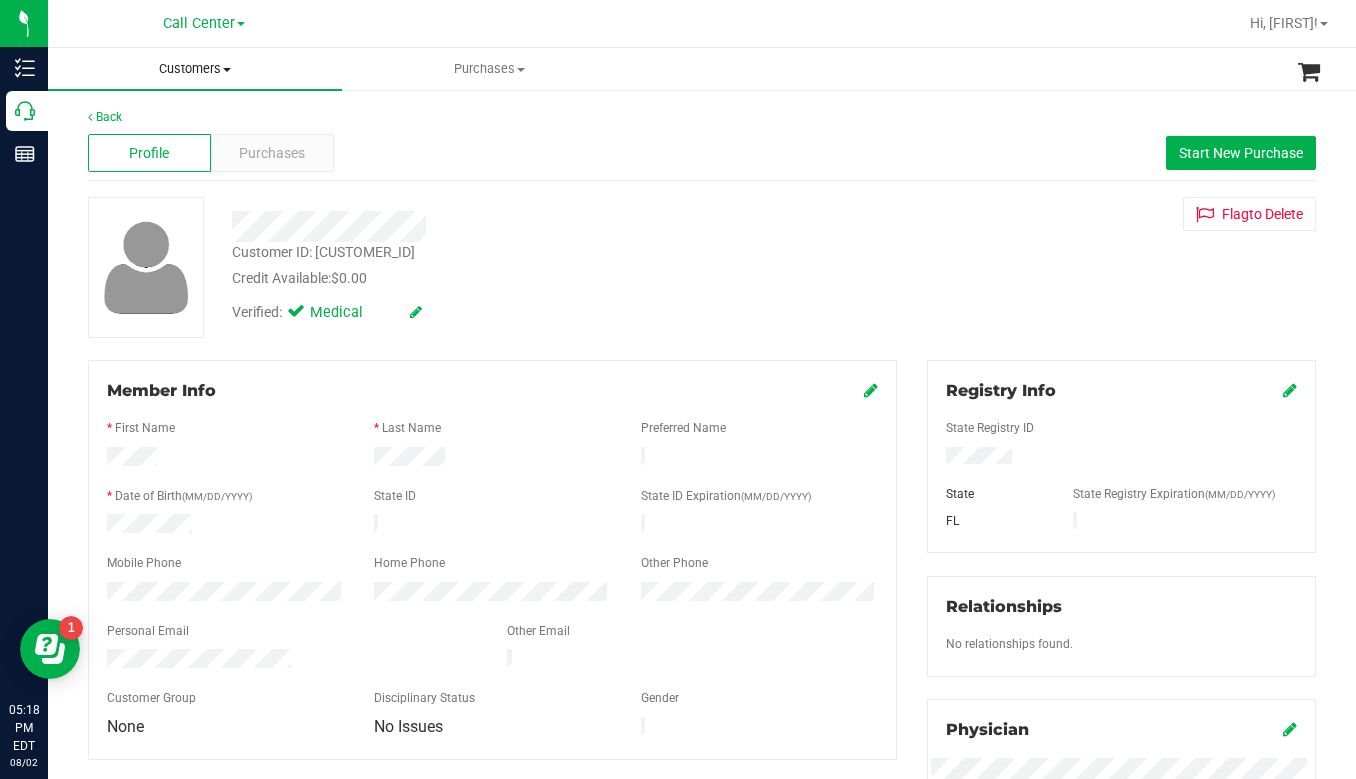 click at bounding box center (227, 70) 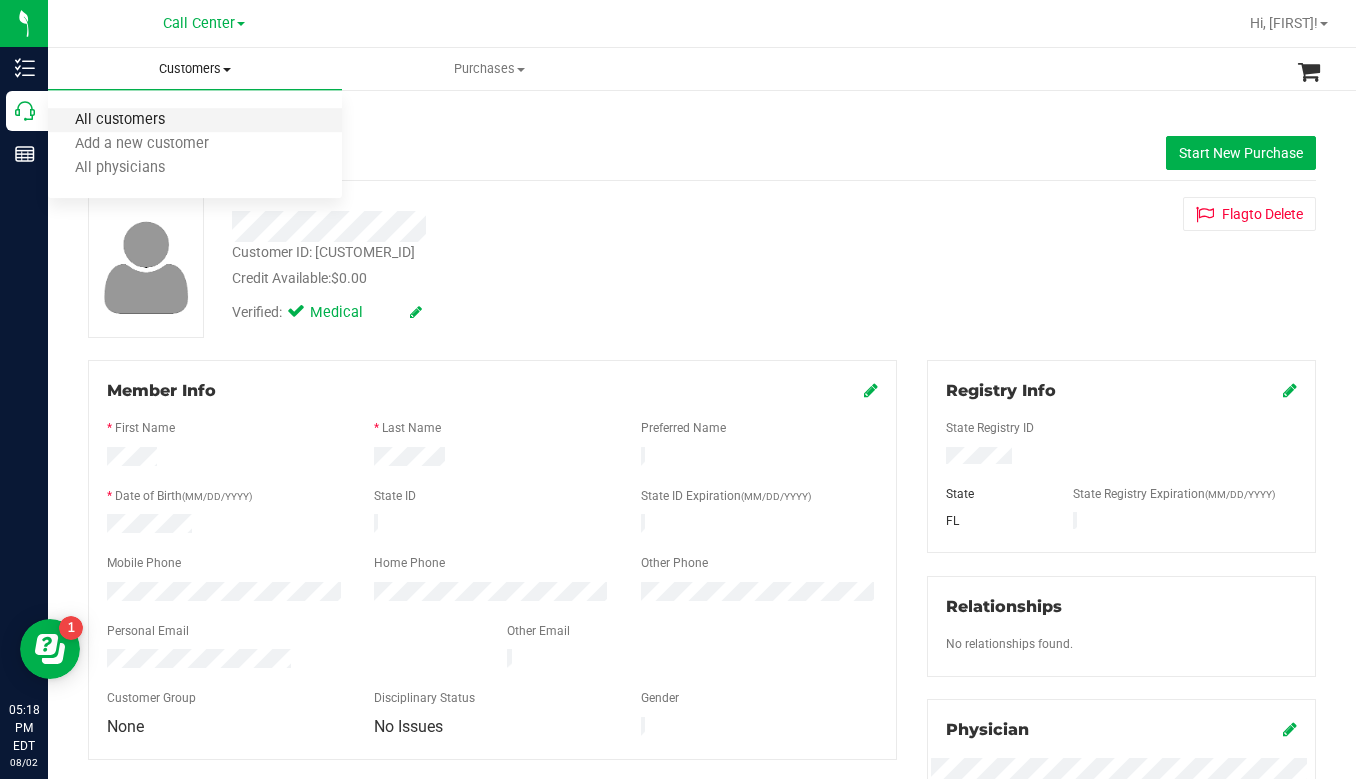 click on "All customers" at bounding box center [120, 120] 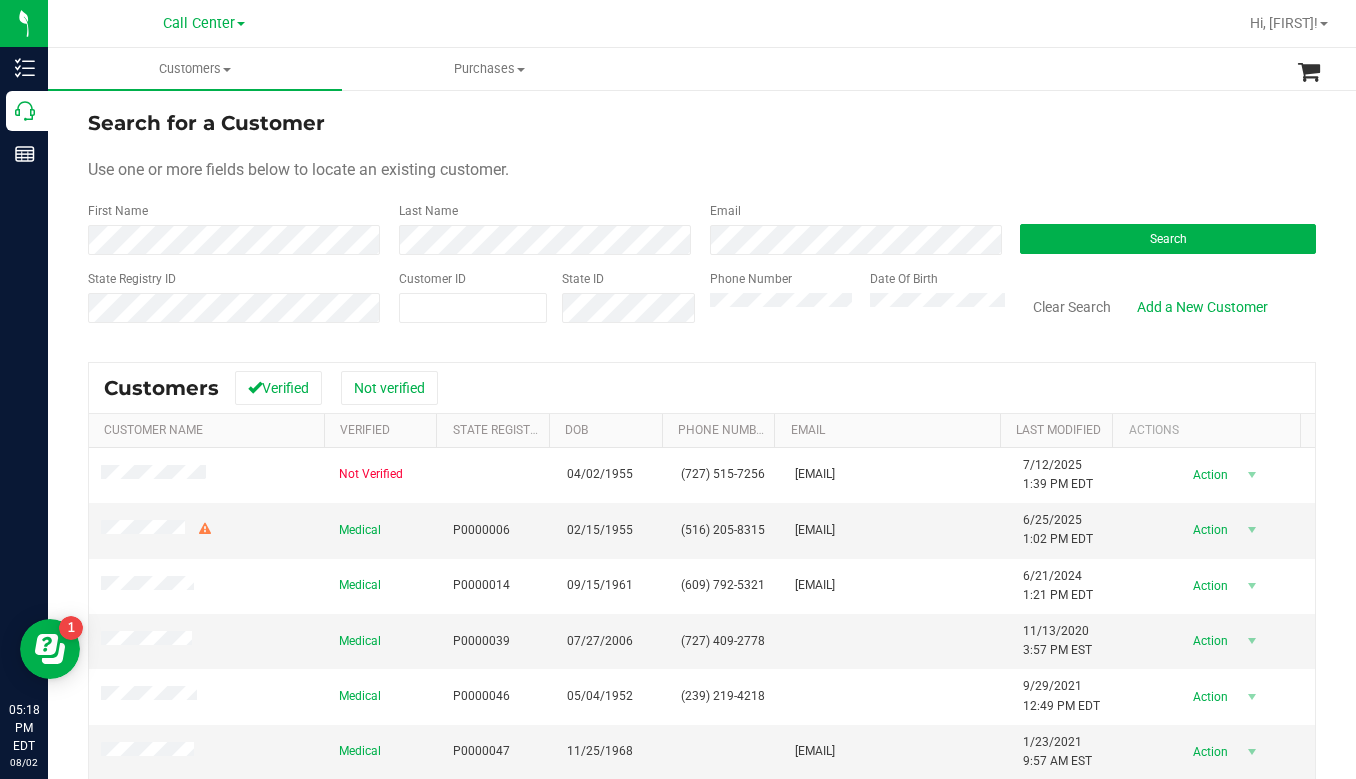 click on "Search for a Customer
Use one or more fields below to locate an existing customer.
First Name
Last Name
Email
Search
State Registry ID
Customer ID
State ID
Phone Number
Date Of Birth" at bounding box center [702, 224] 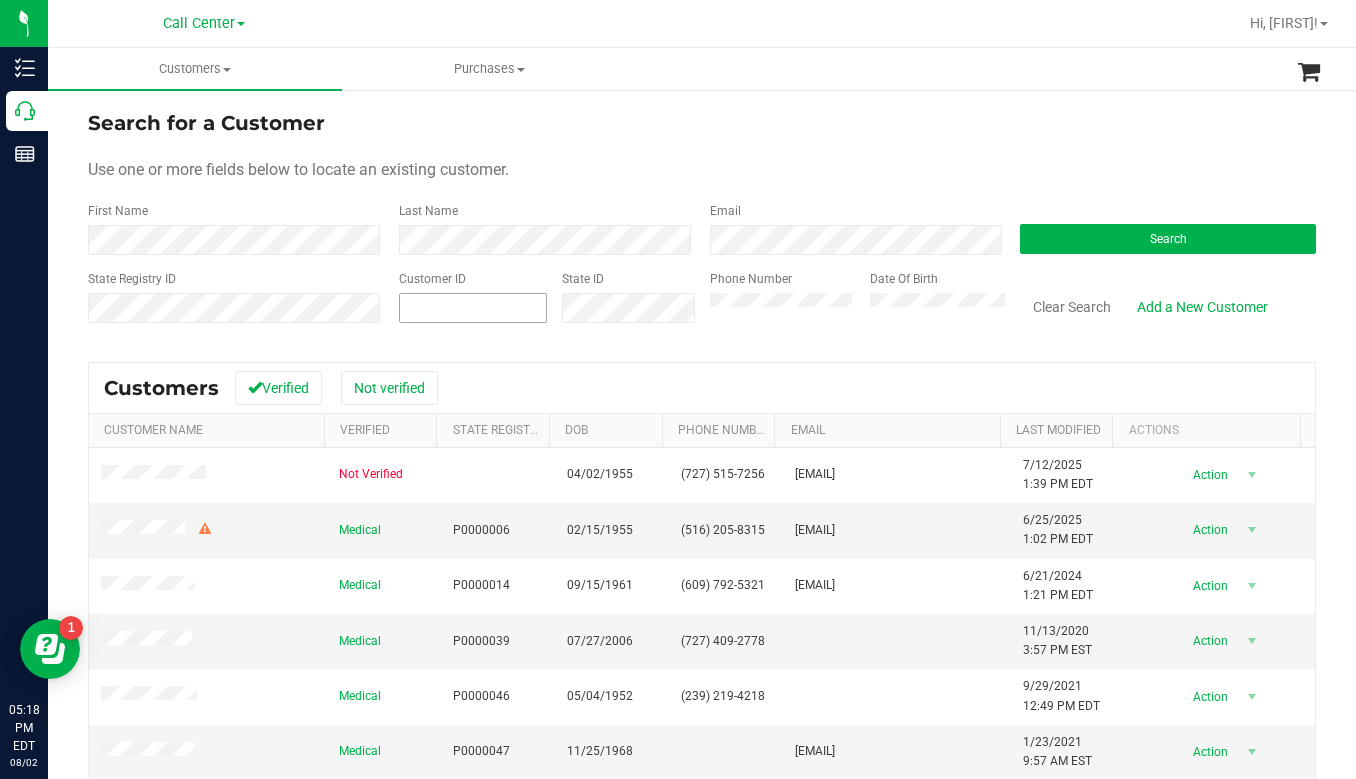 click at bounding box center (473, 308) 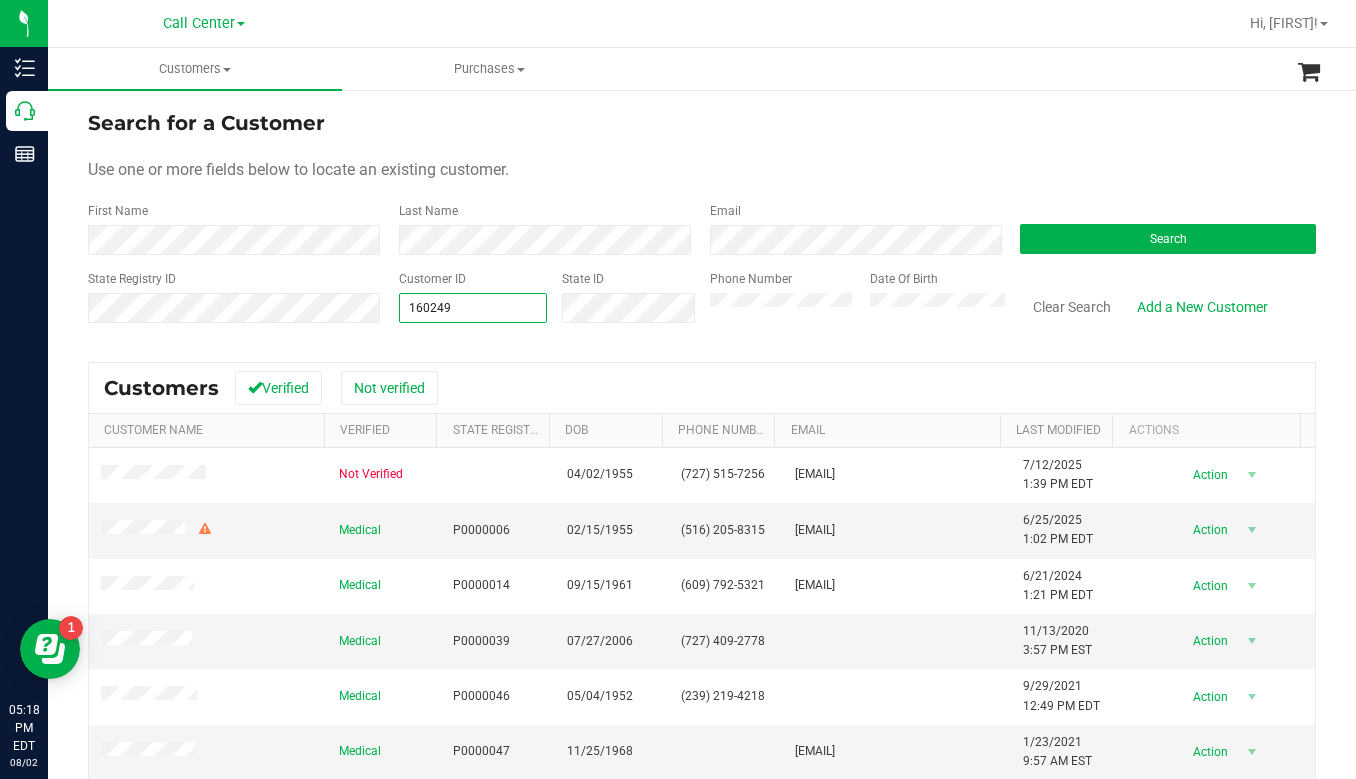 type on "Customer ID: [NUMBER]" 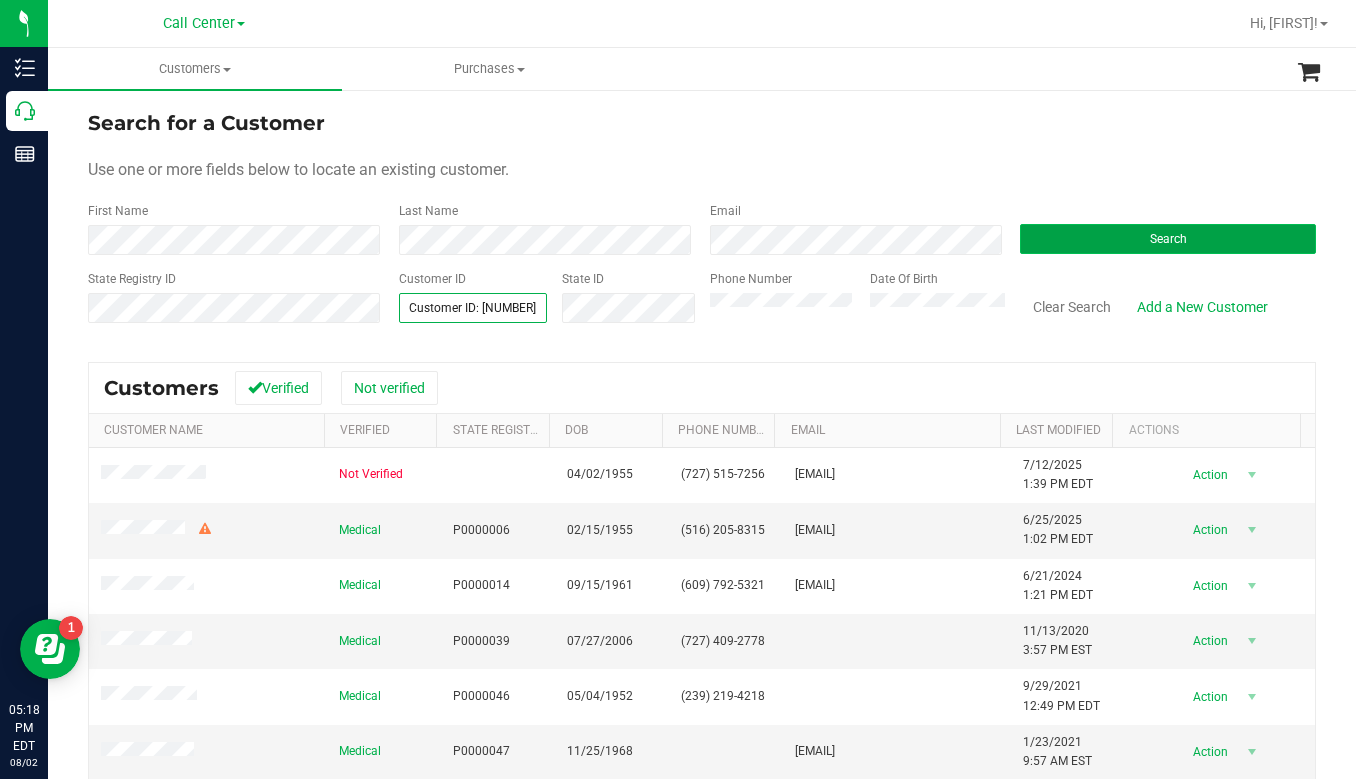 type on "Customer ID: [NUMBER]" 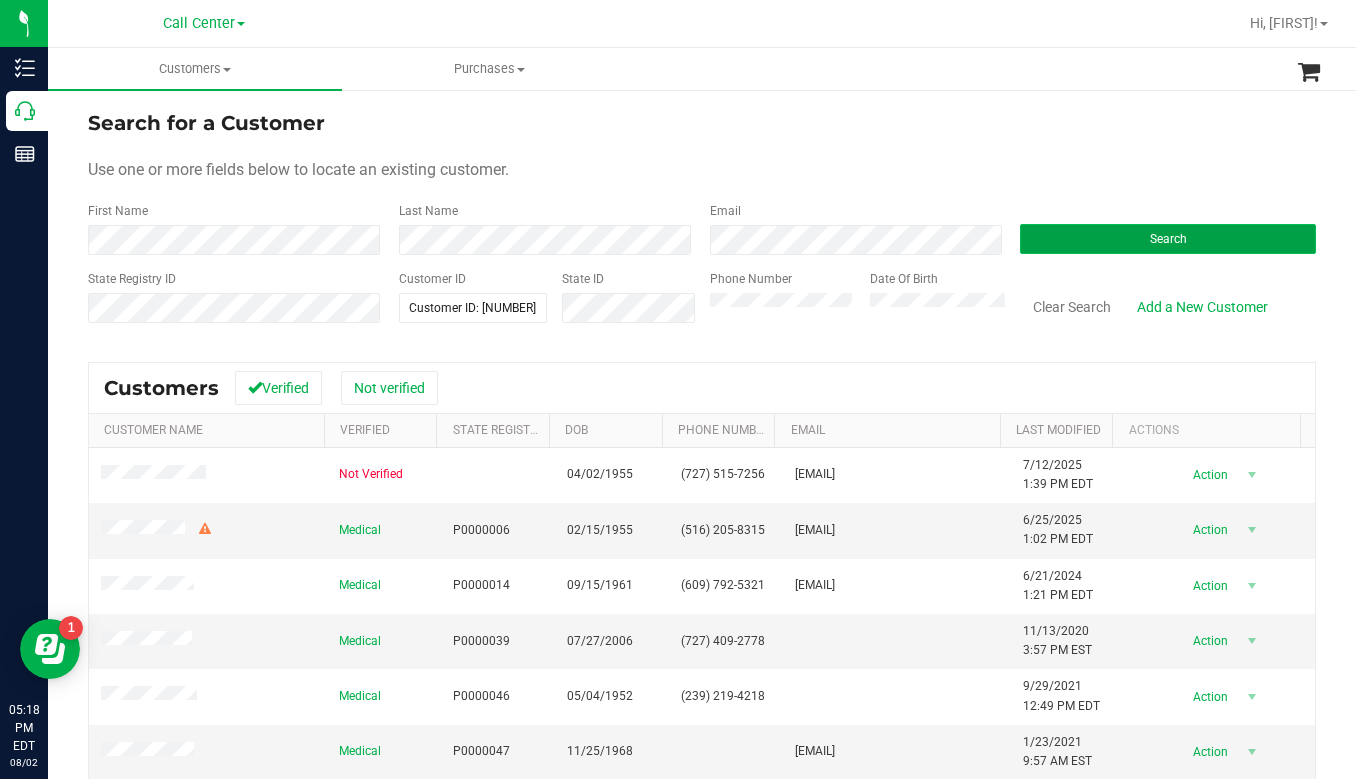 click on "Search" at bounding box center [1168, 239] 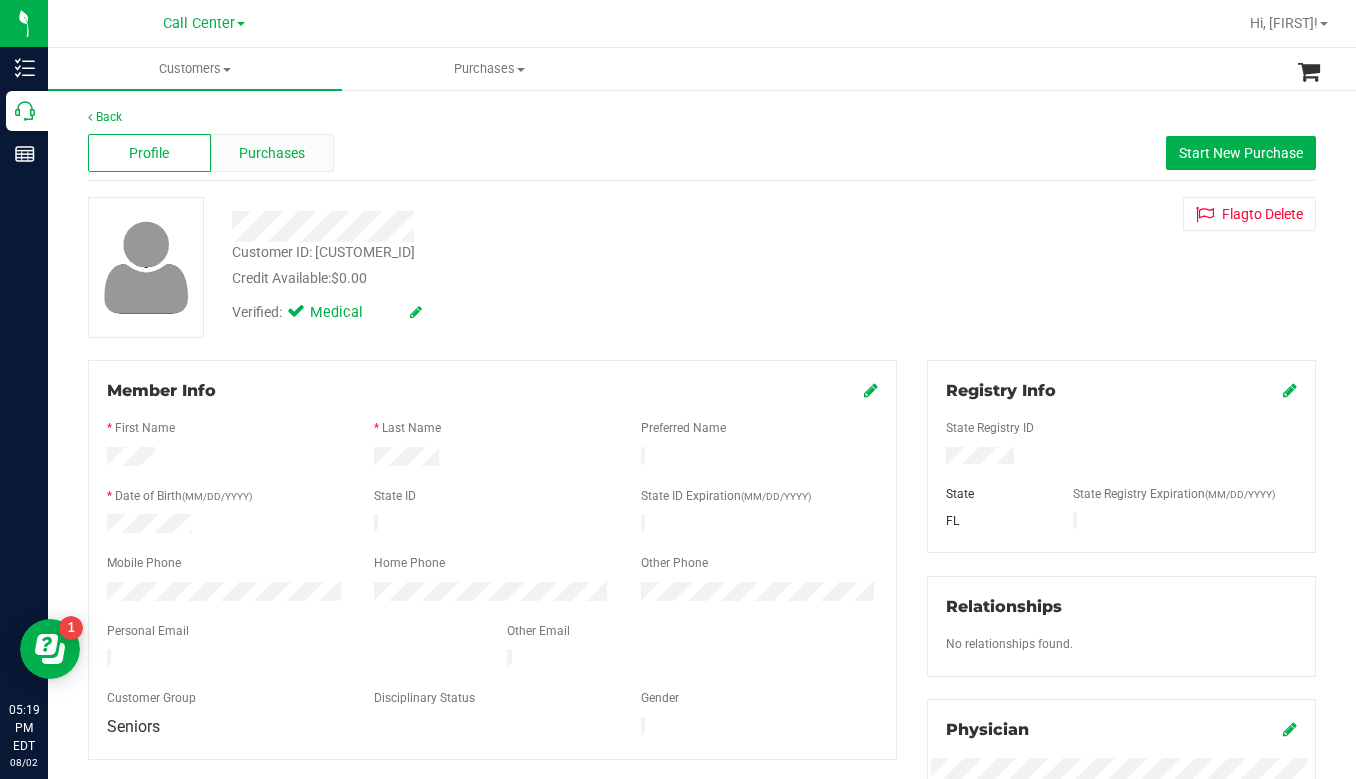 click on "Purchases" at bounding box center [272, 153] 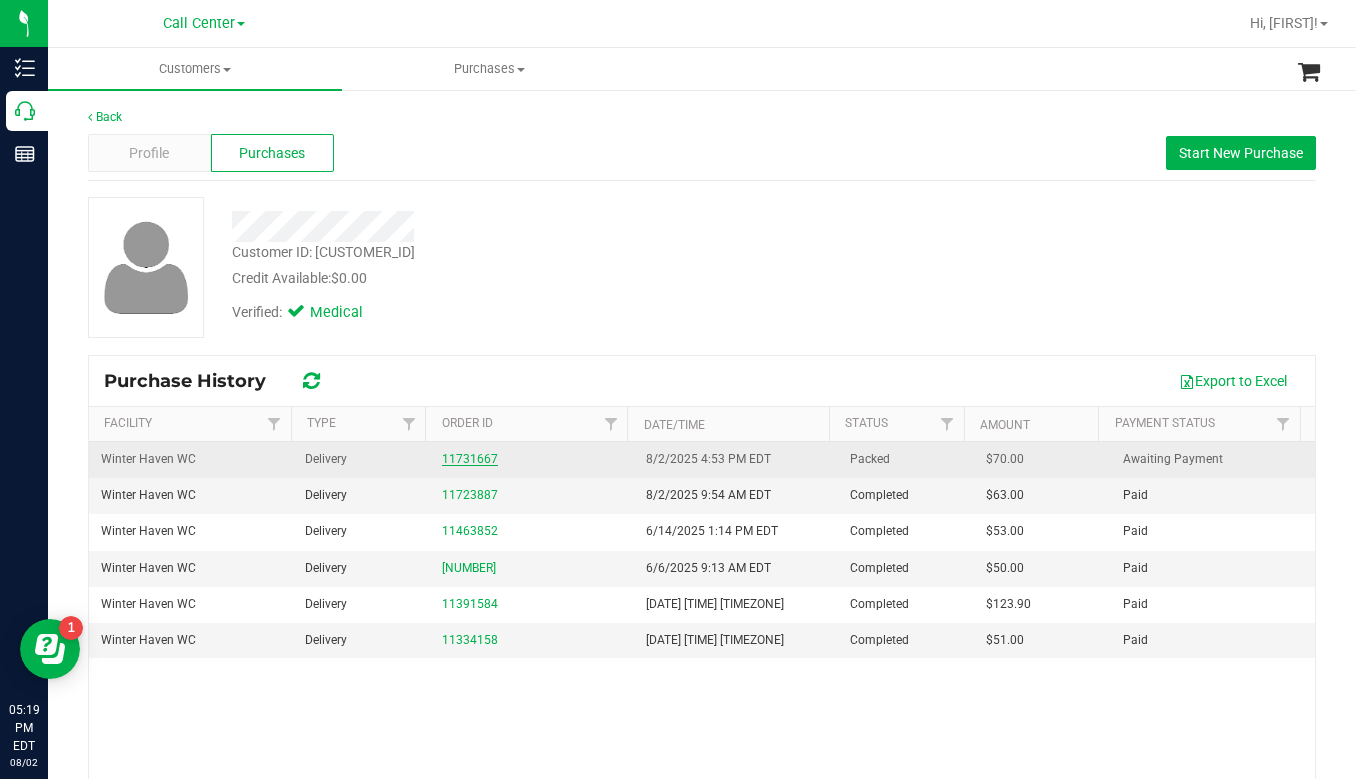 click on "11731667" at bounding box center (470, 459) 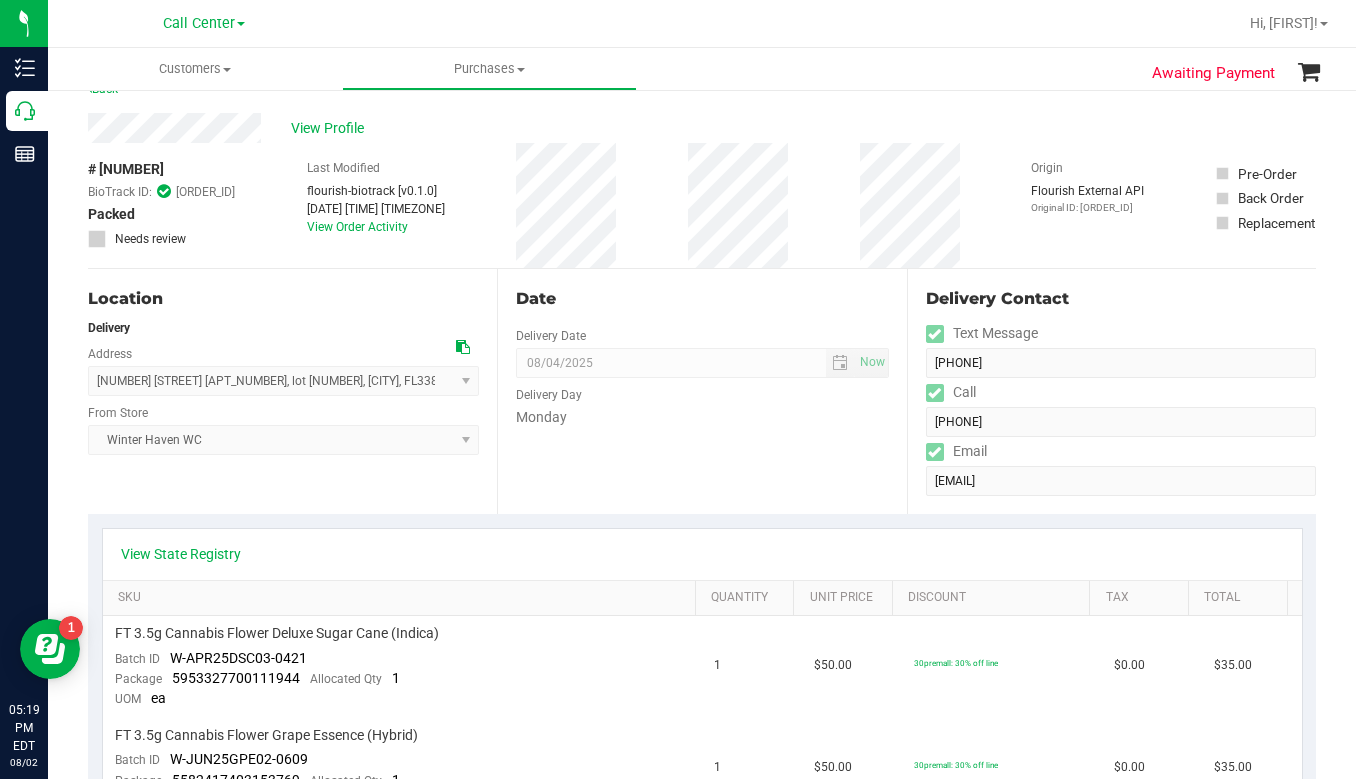 scroll, scrollTop: 0, scrollLeft: 0, axis: both 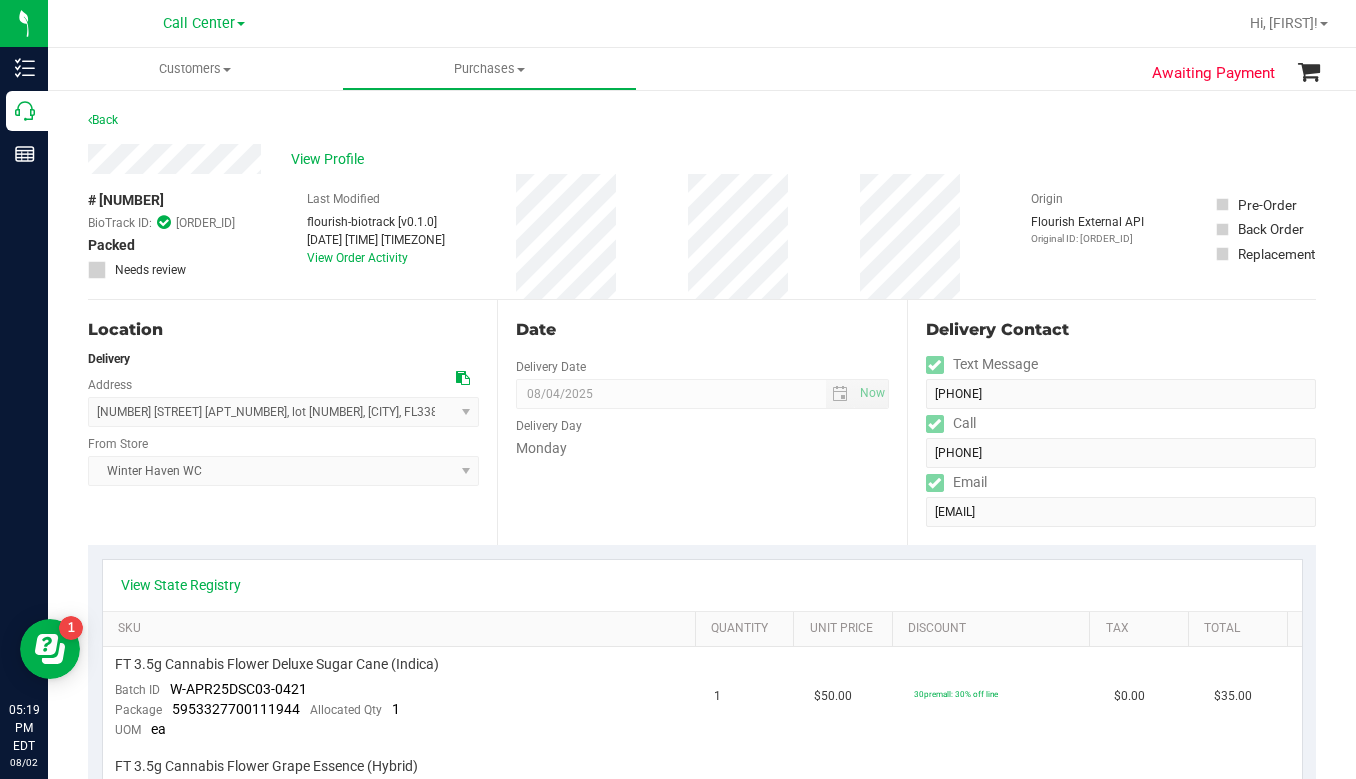 click on "View Profile" at bounding box center [702, 159] 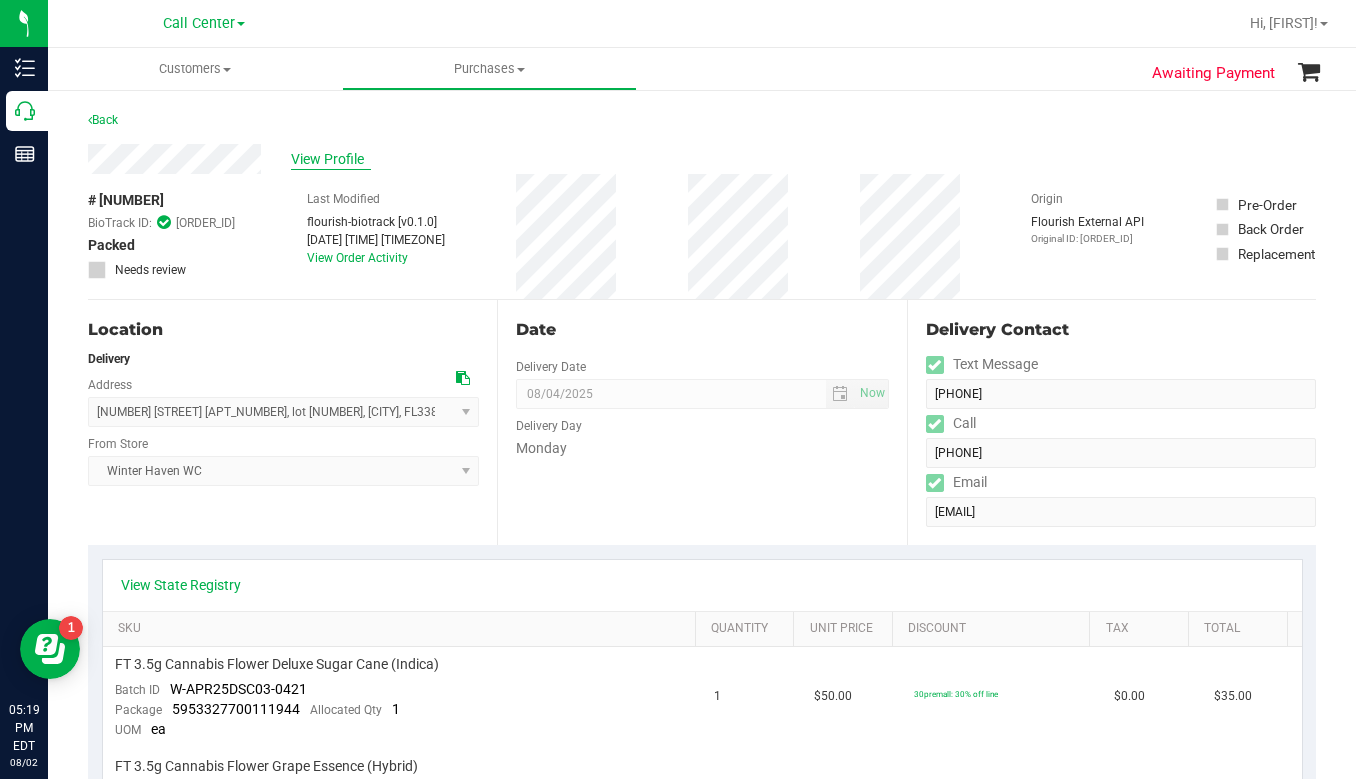 click on "View Profile" at bounding box center (331, 159) 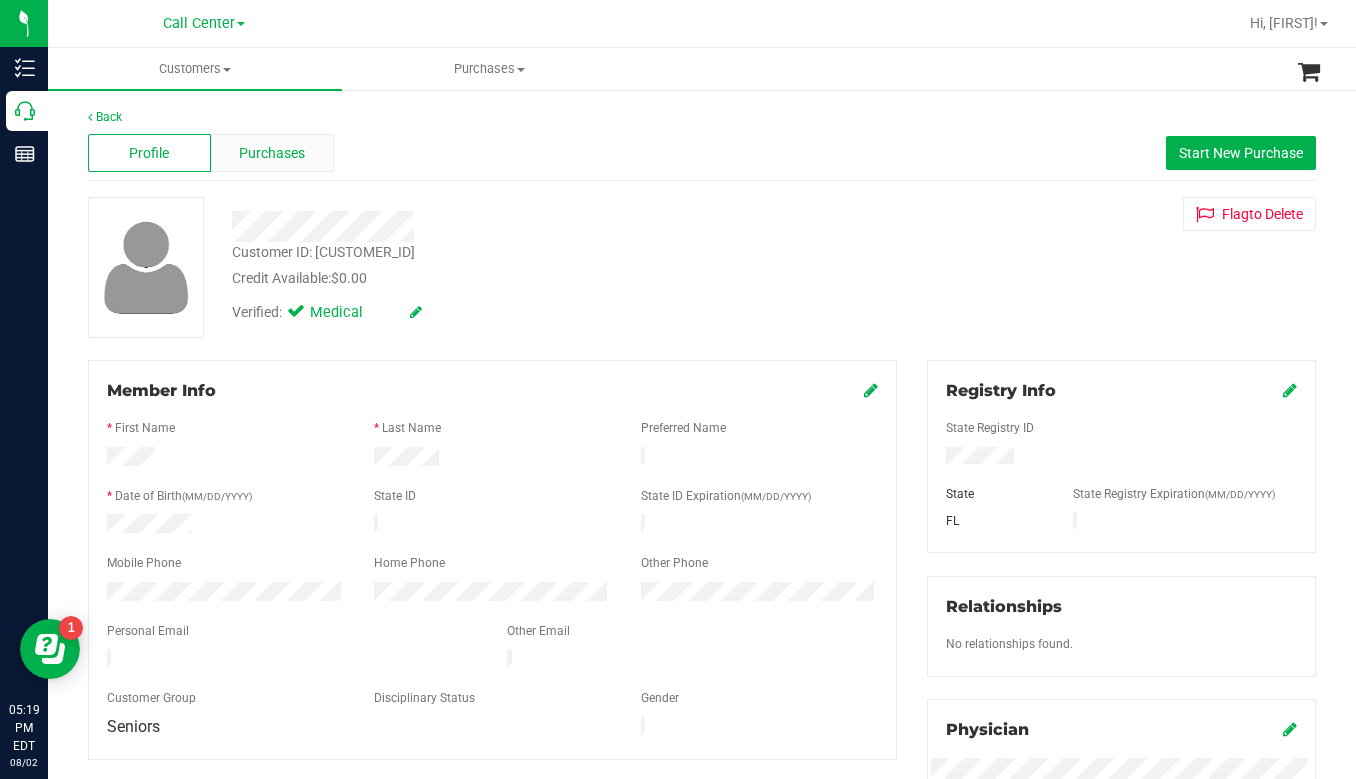 click on "Purchases" at bounding box center (272, 153) 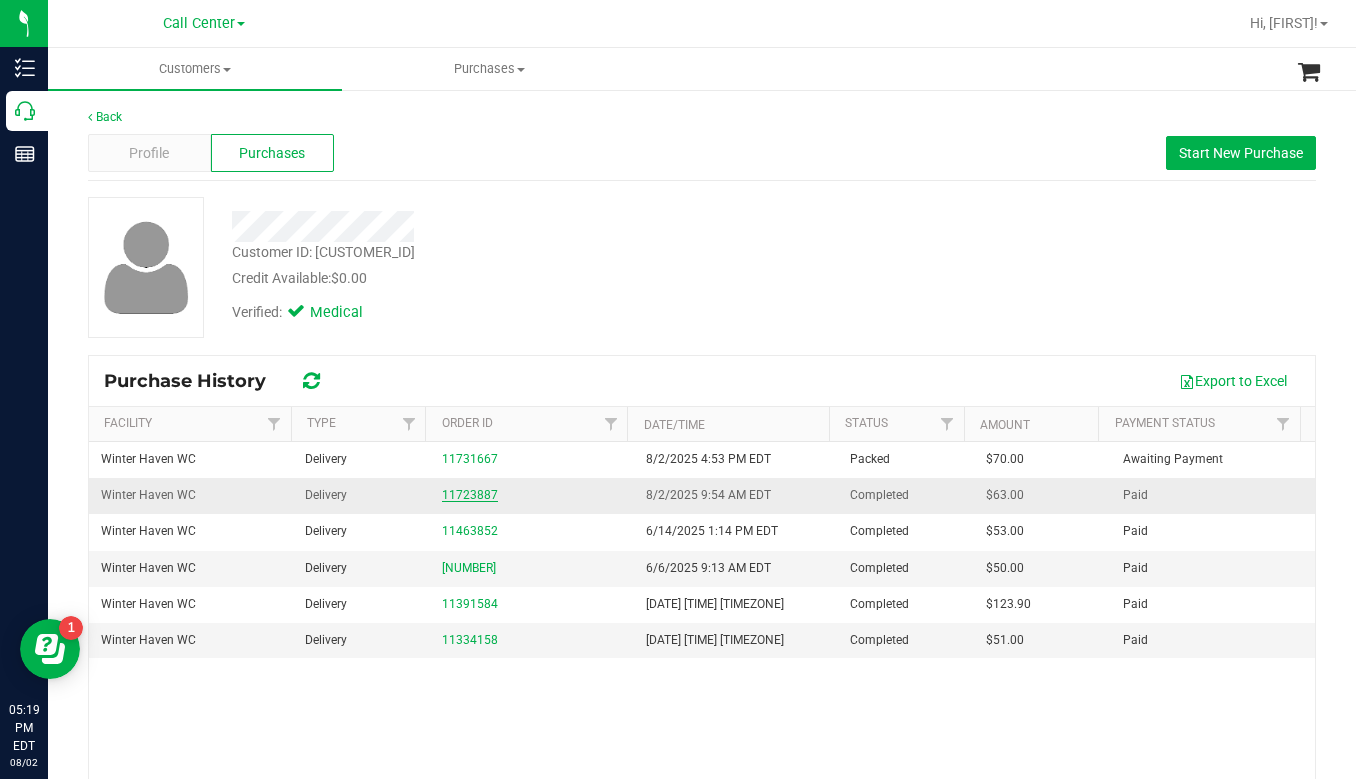 click on "11723887" at bounding box center [470, 495] 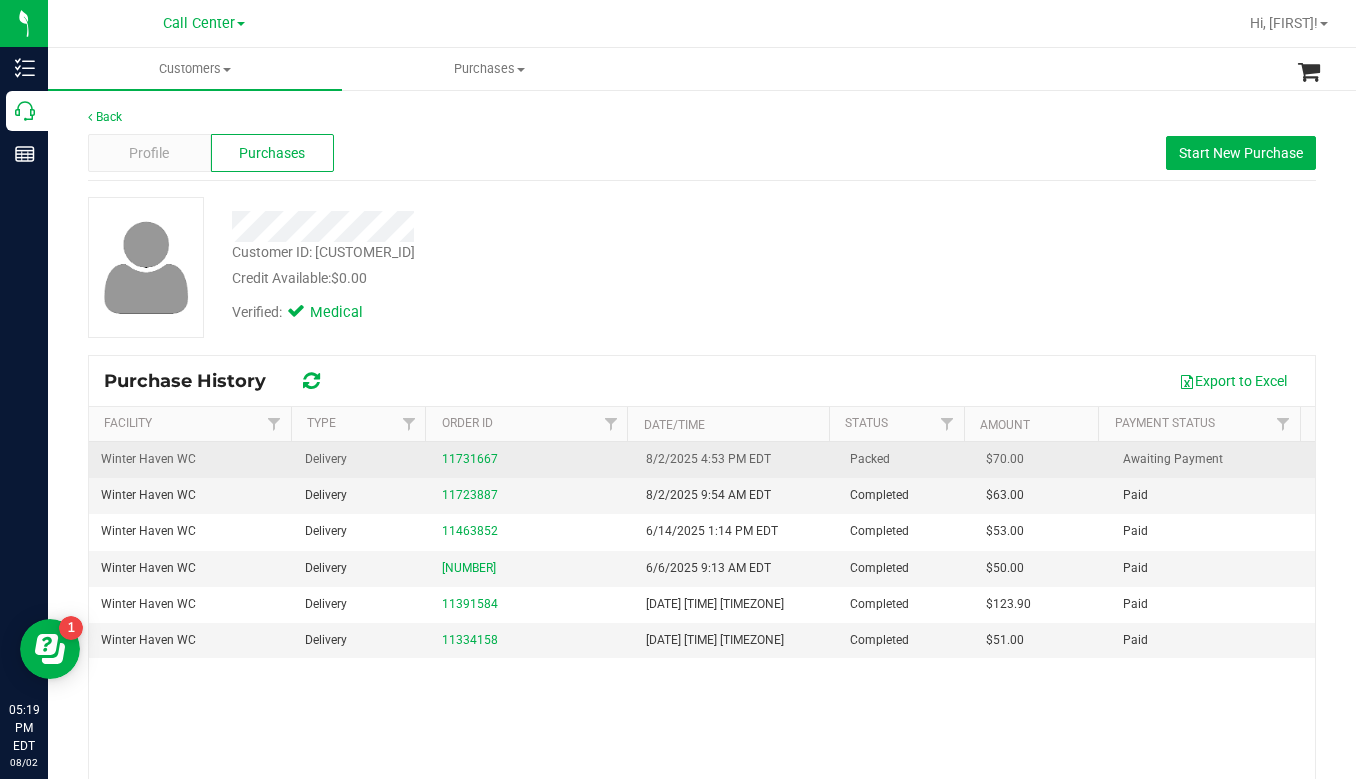 click on "11731667" at bounding box center (532, 459) 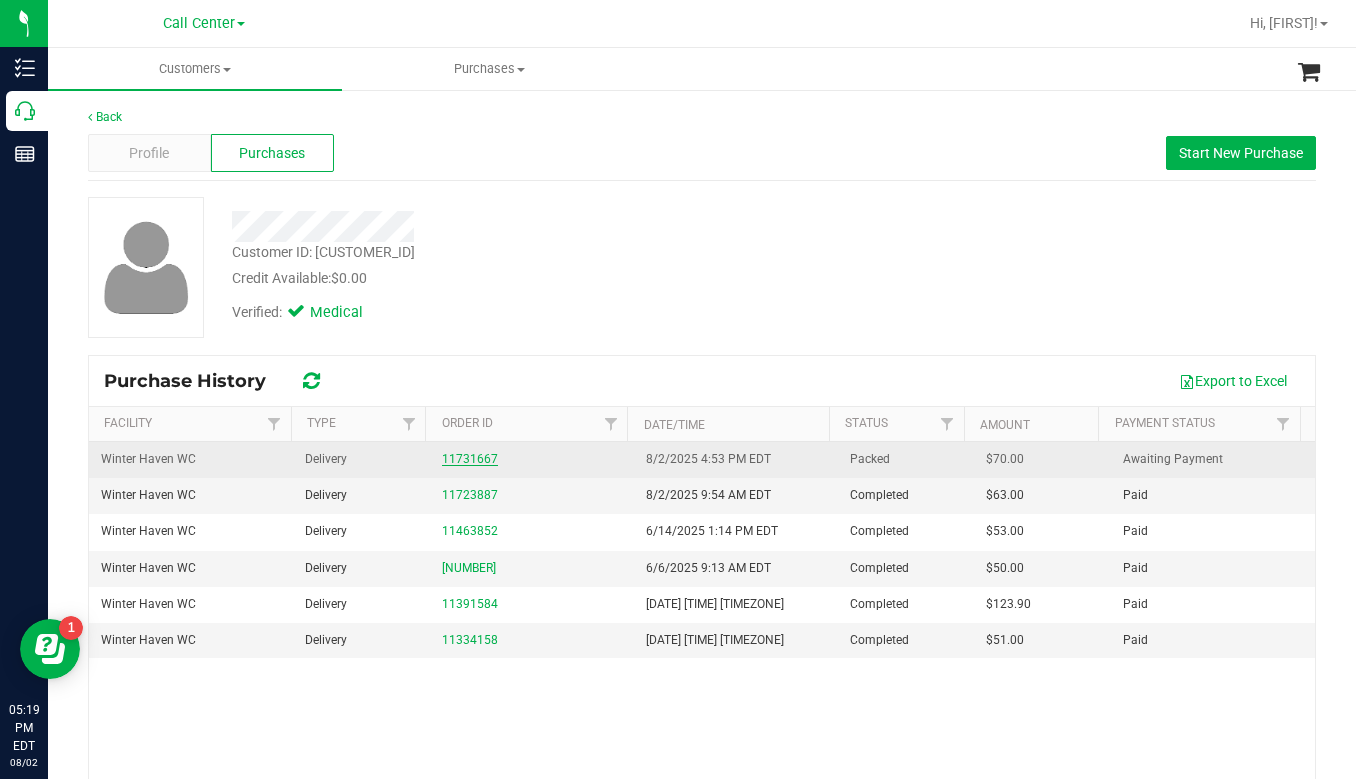 click on "11731667" at bounding box center (470, 459) 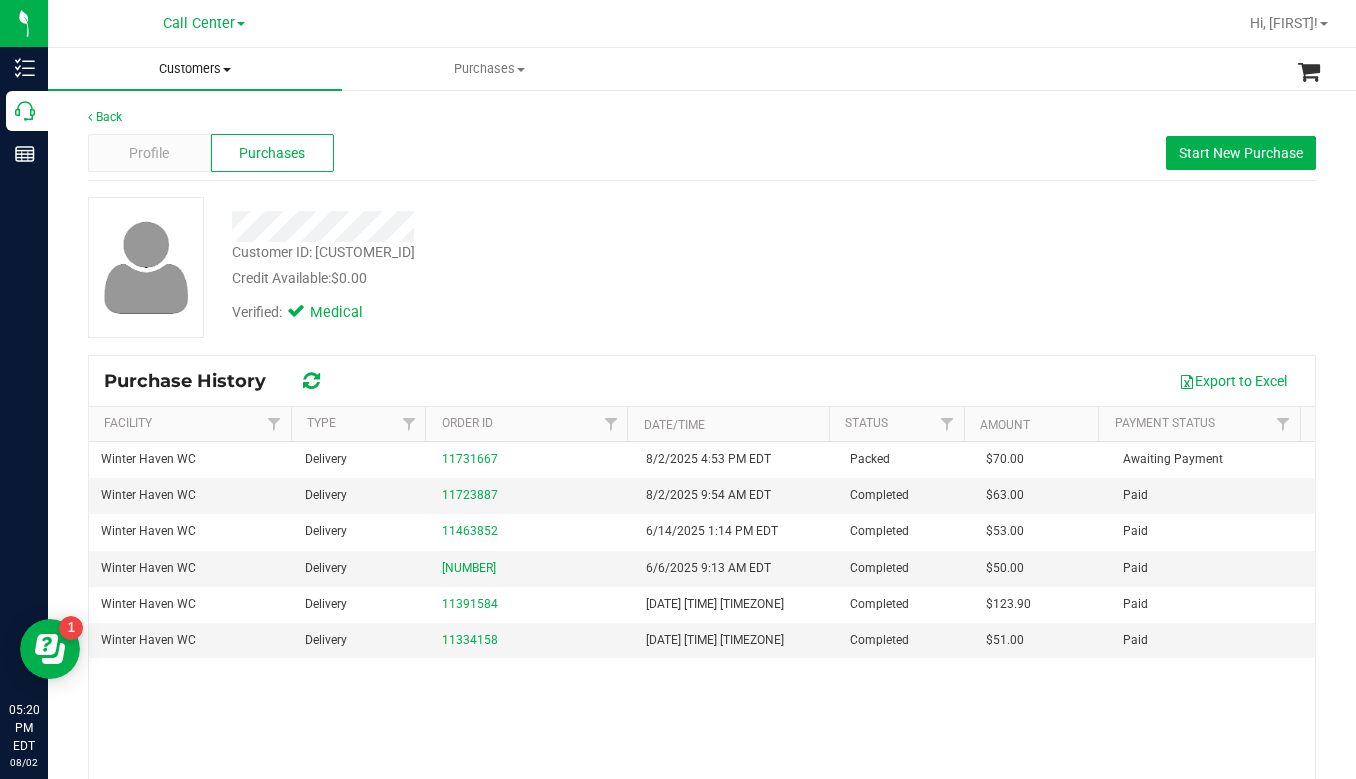 click on "Customers" at bounding box center [195, 69] 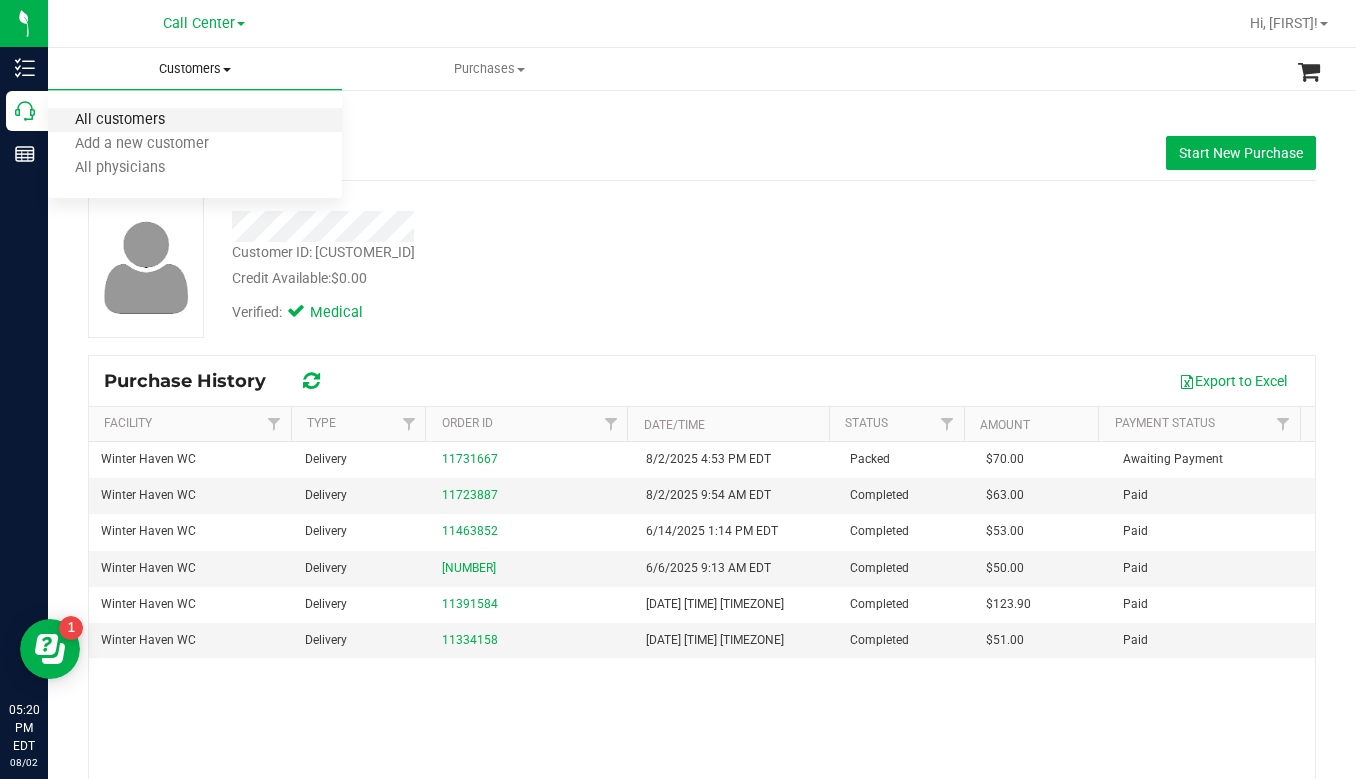 click on "All customers" at bounding box center (120, 120) 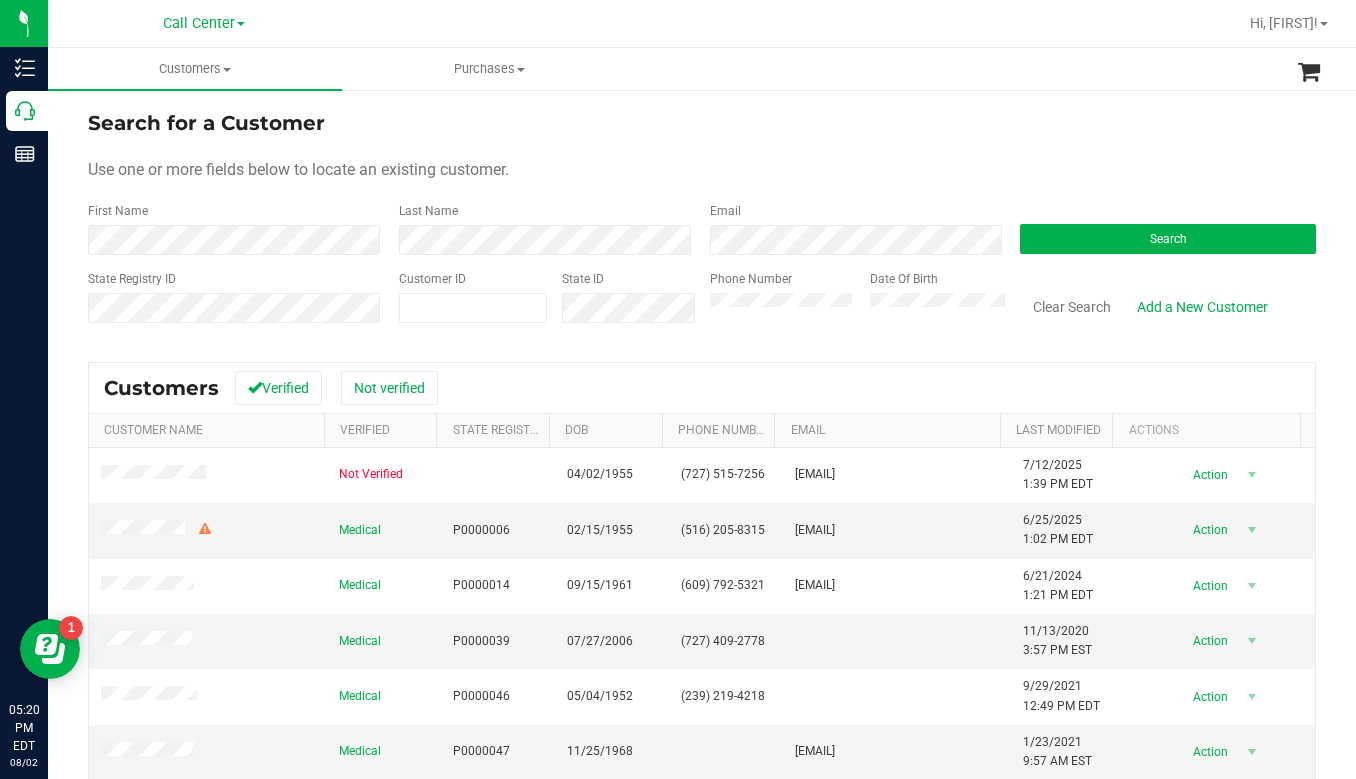 click on "Search for a Customer
Use one or more fields below to locate an existing customer.
First Name
Last Name
Email
Search
State Registry ID
Customer ID
State ID
Phone Number
Date Of Birth" at bounding box center (702, 224) 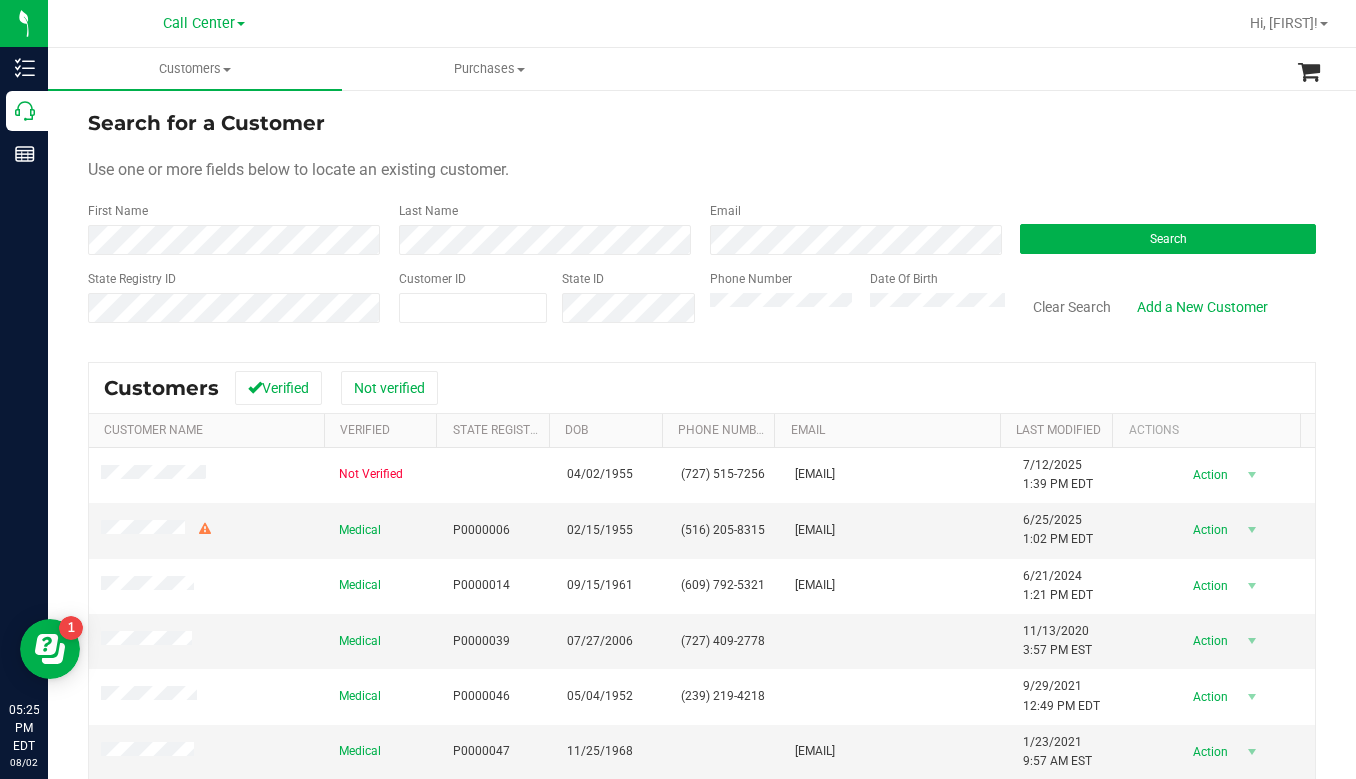 click on "Use one or more fields below to locate an existing customer." at bounding box center [702, 170] 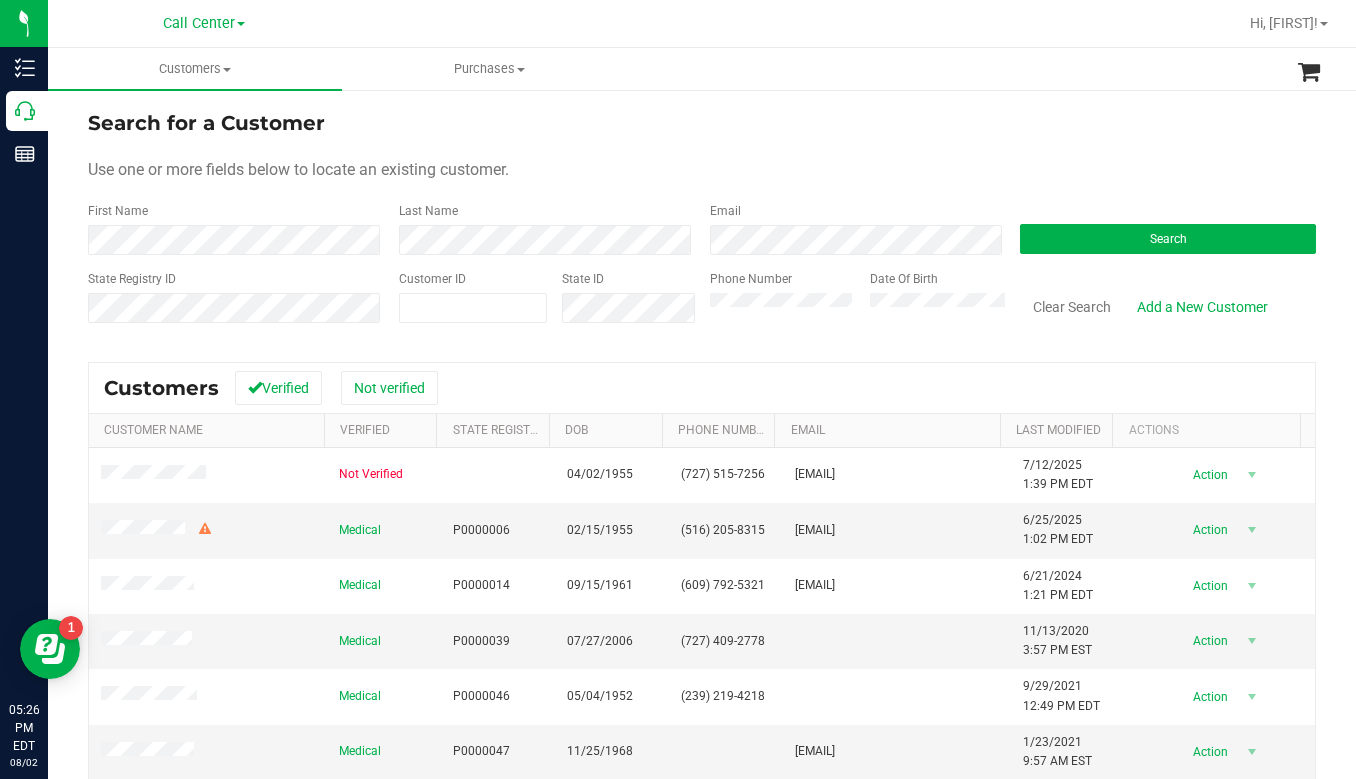 click on "Search for a Customer
Use one or more fields below to locate an existing customer.
First Name
Last Name
Email
Search
State Registry ID
Customer ID
State ID
Phone Number
Date Of Birth" at bounding box center [702, 224] 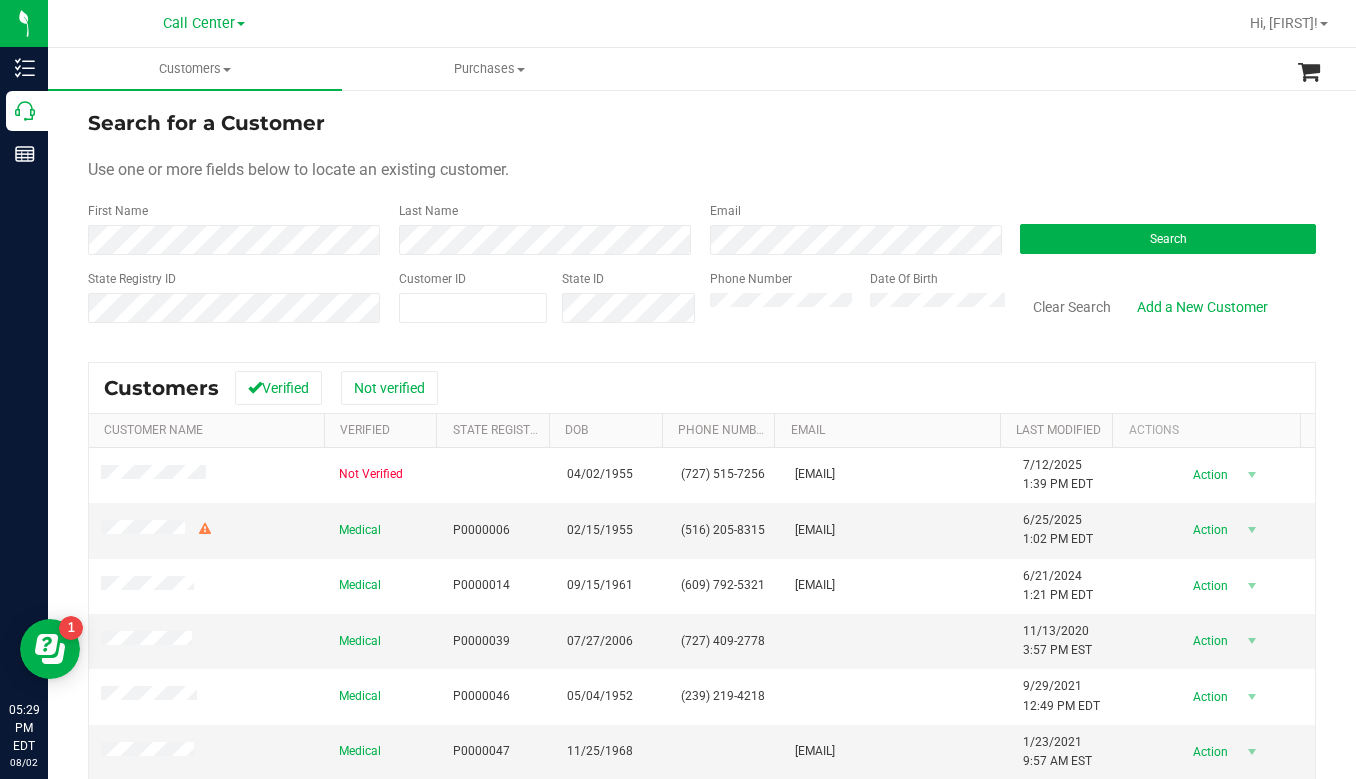click on "Use one or more fields below to locate an existing customer." at bounding box center [702, 170] 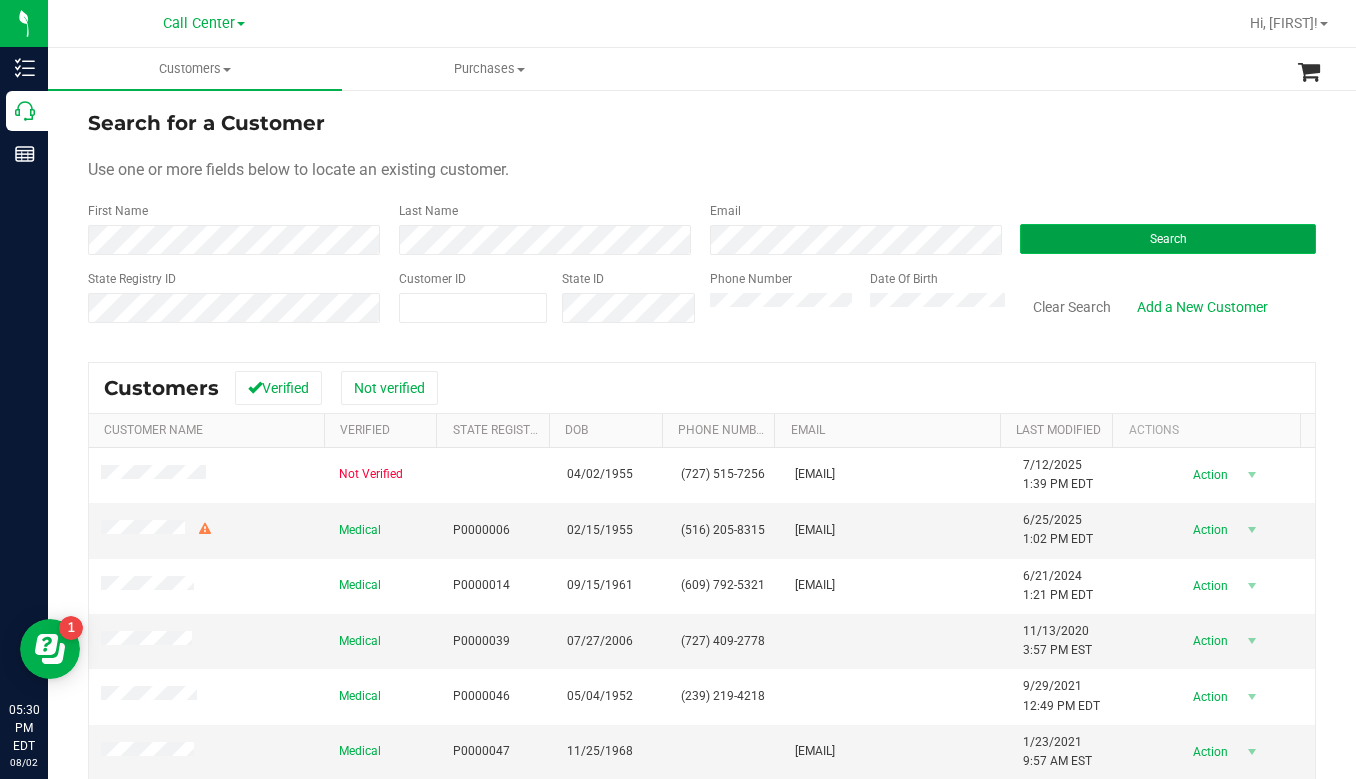 click on "Search" at bounding box center [1168, 239] 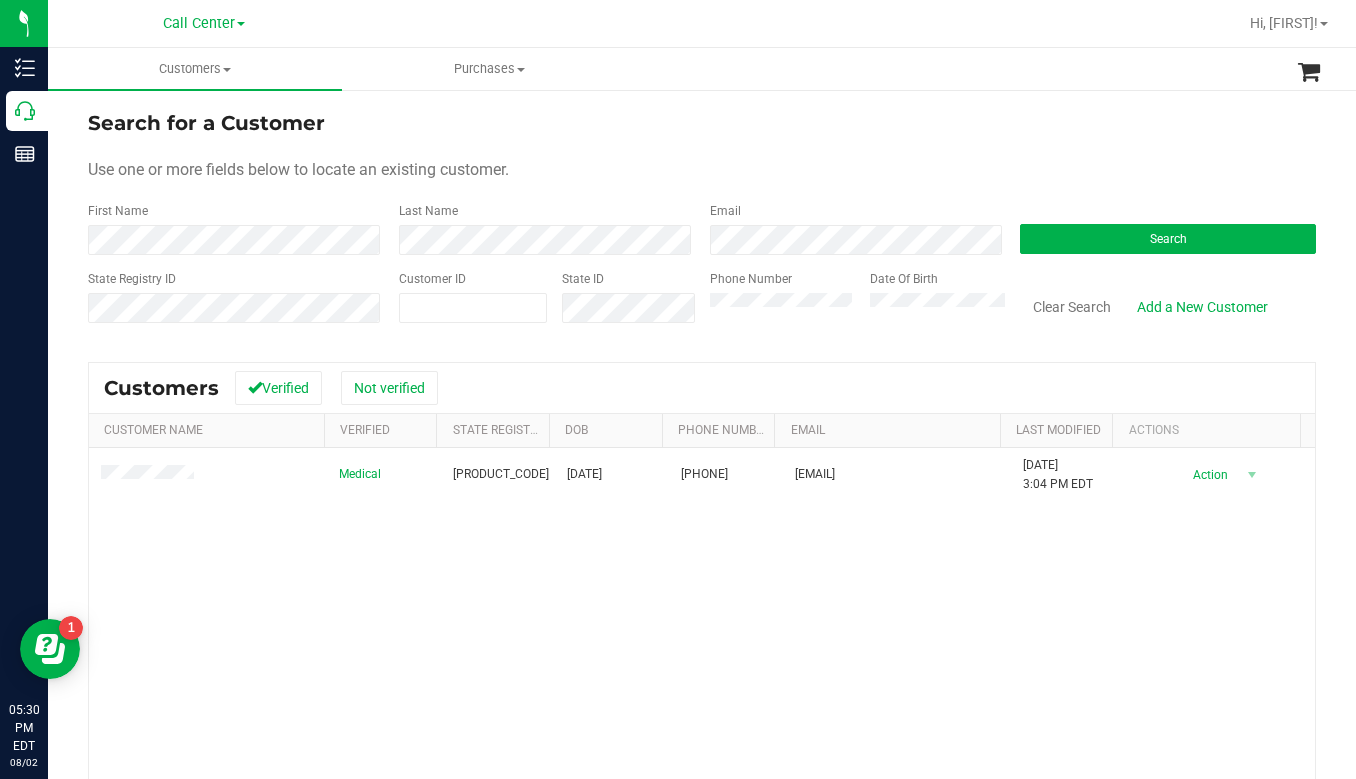 click on "Use one or more fields below to locate an existing customer." at bounding box center (702, 170) 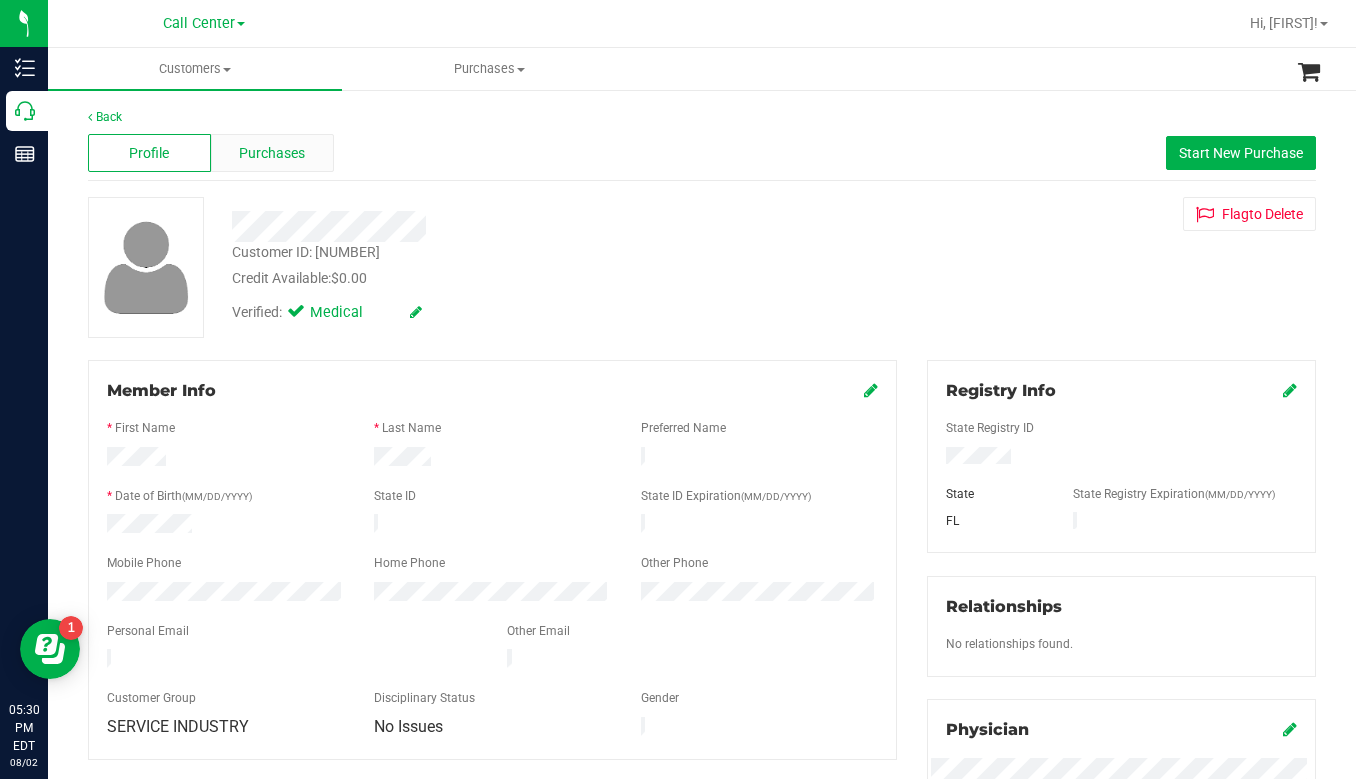 click on "Purchases" at bounding box center [272, 153] 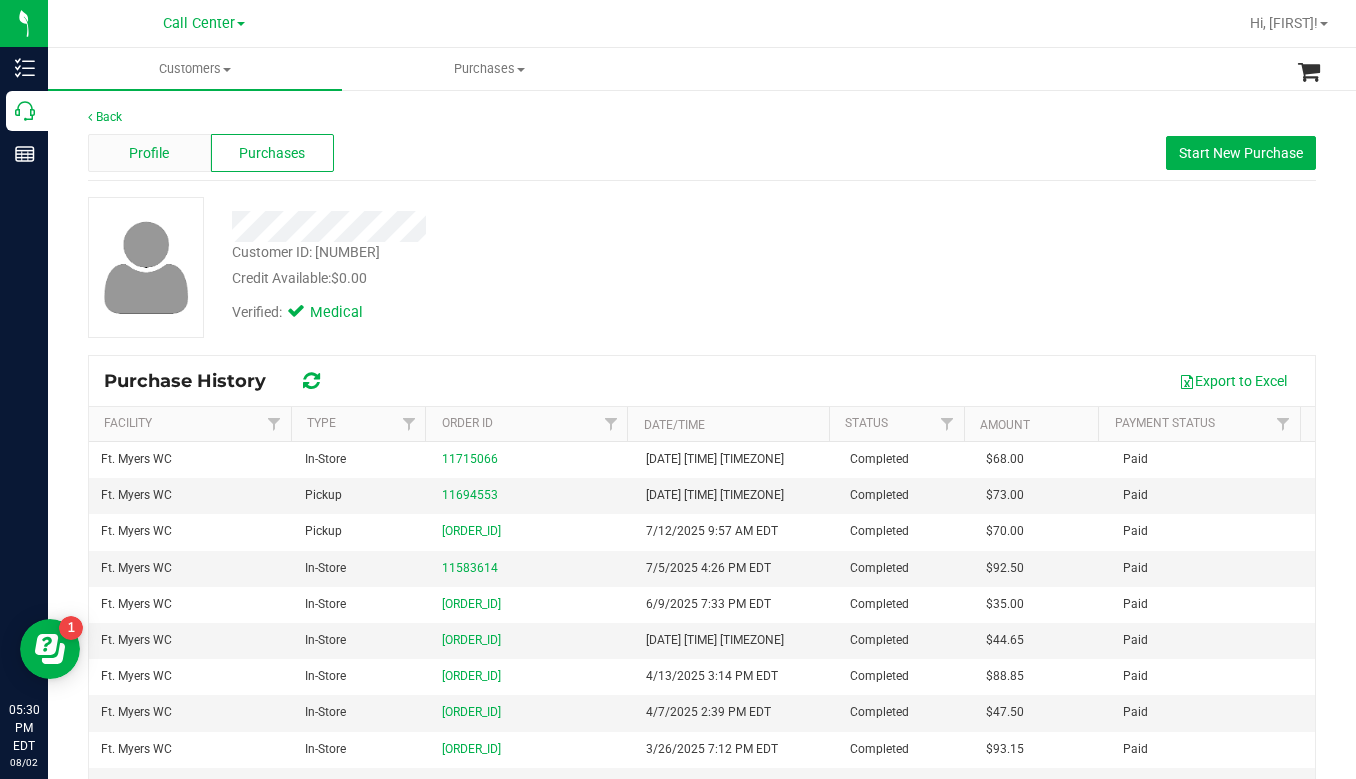 click on "Profile" at bounding box center [149, 153] 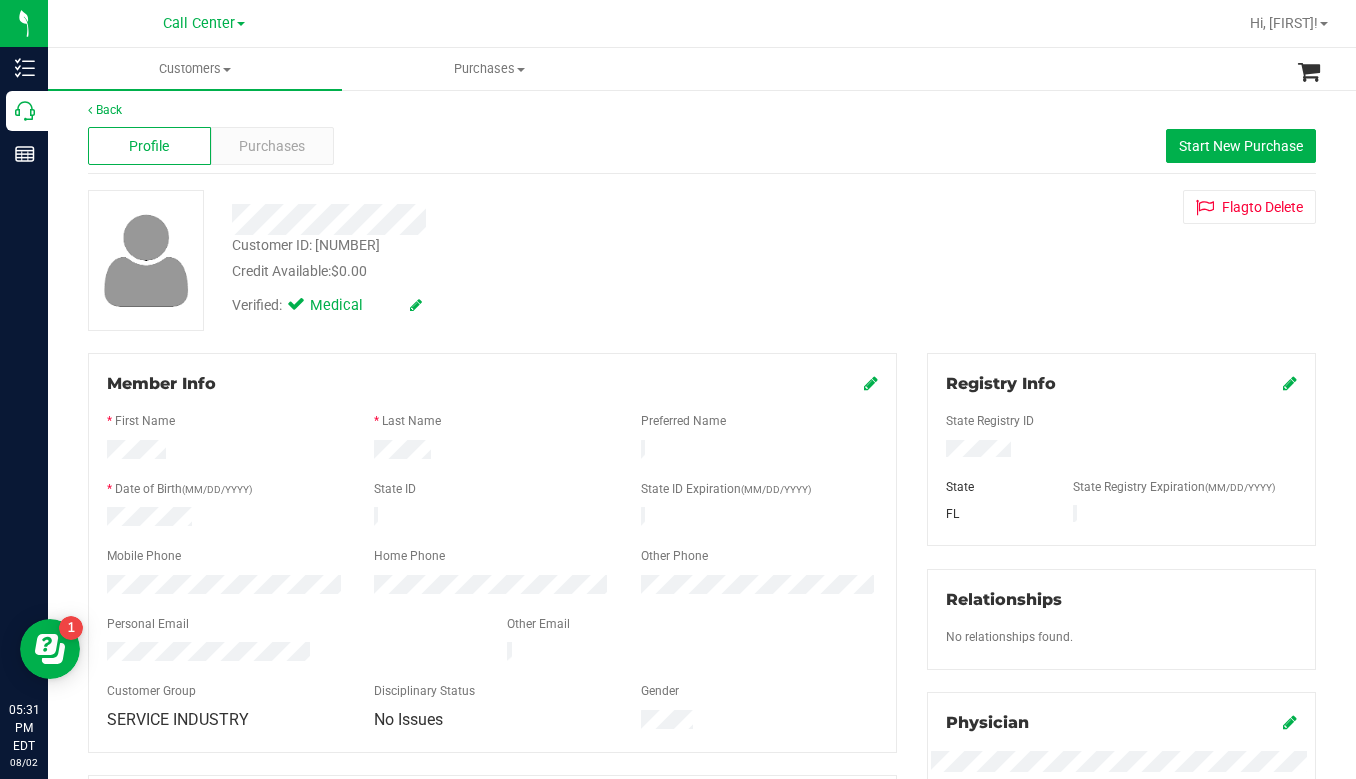 scroll, scrollTop: 0, scrollLeft: 0, axis: both 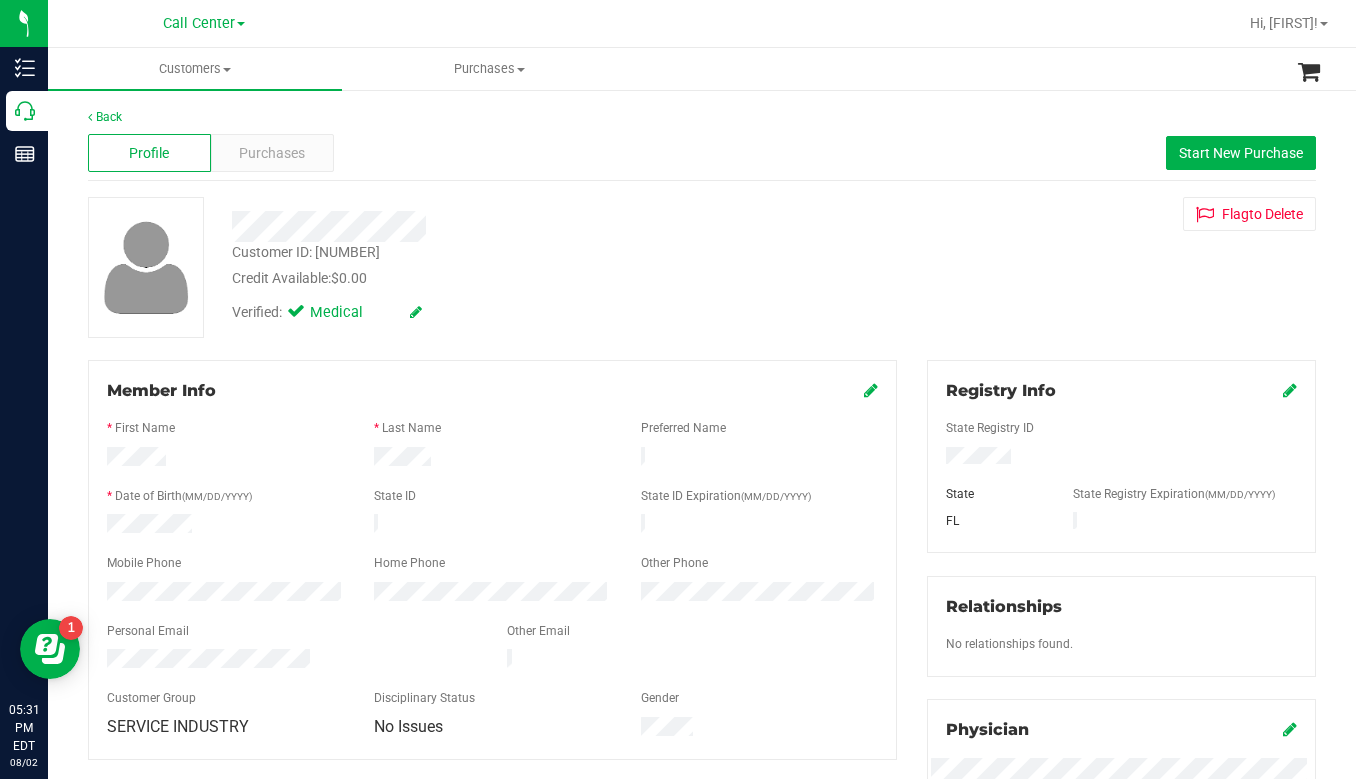 click on "Credit Available:
$0.00" at bounding box center [531, 278] 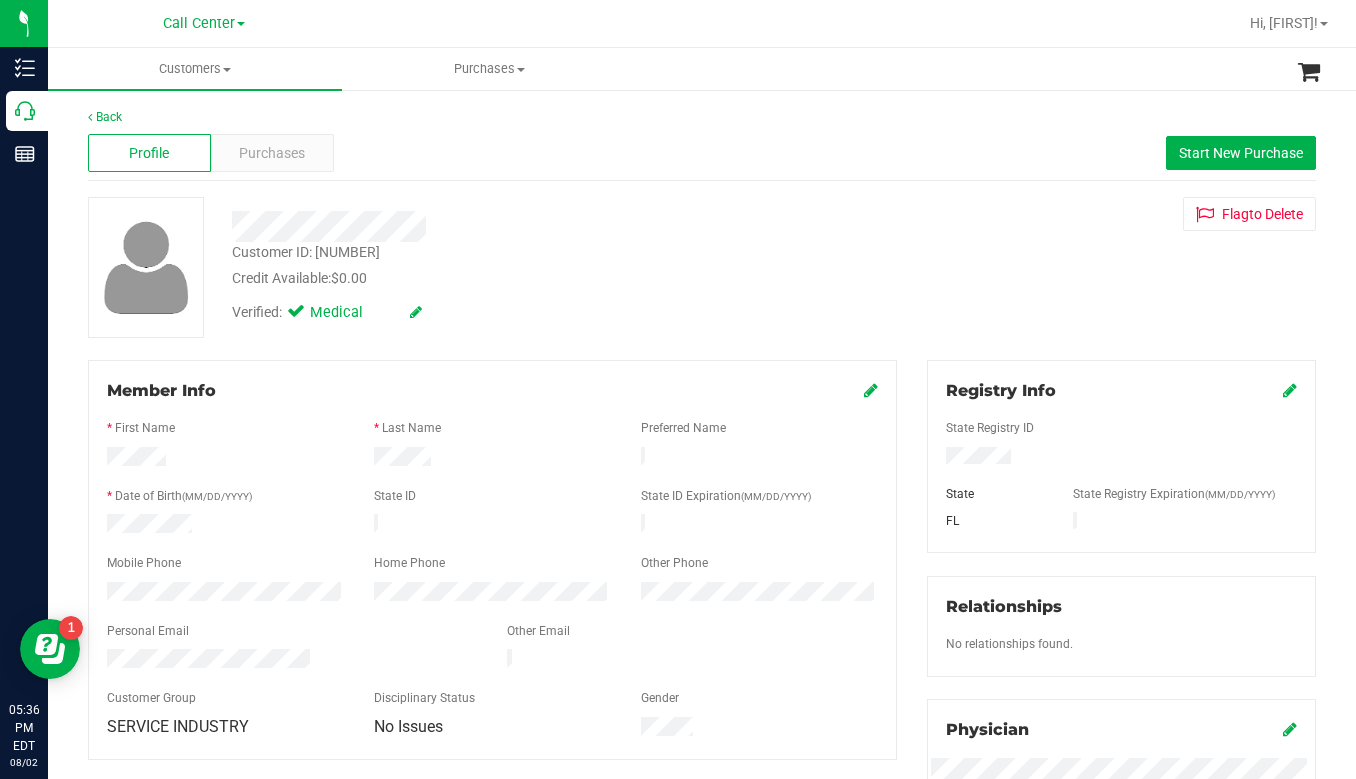 click on "Customer ID: [CUSTOMER_ID]
Credit Available:
$0.00
Verified:
Medical
Flag  to Delete" at bounding box center (702, 267) 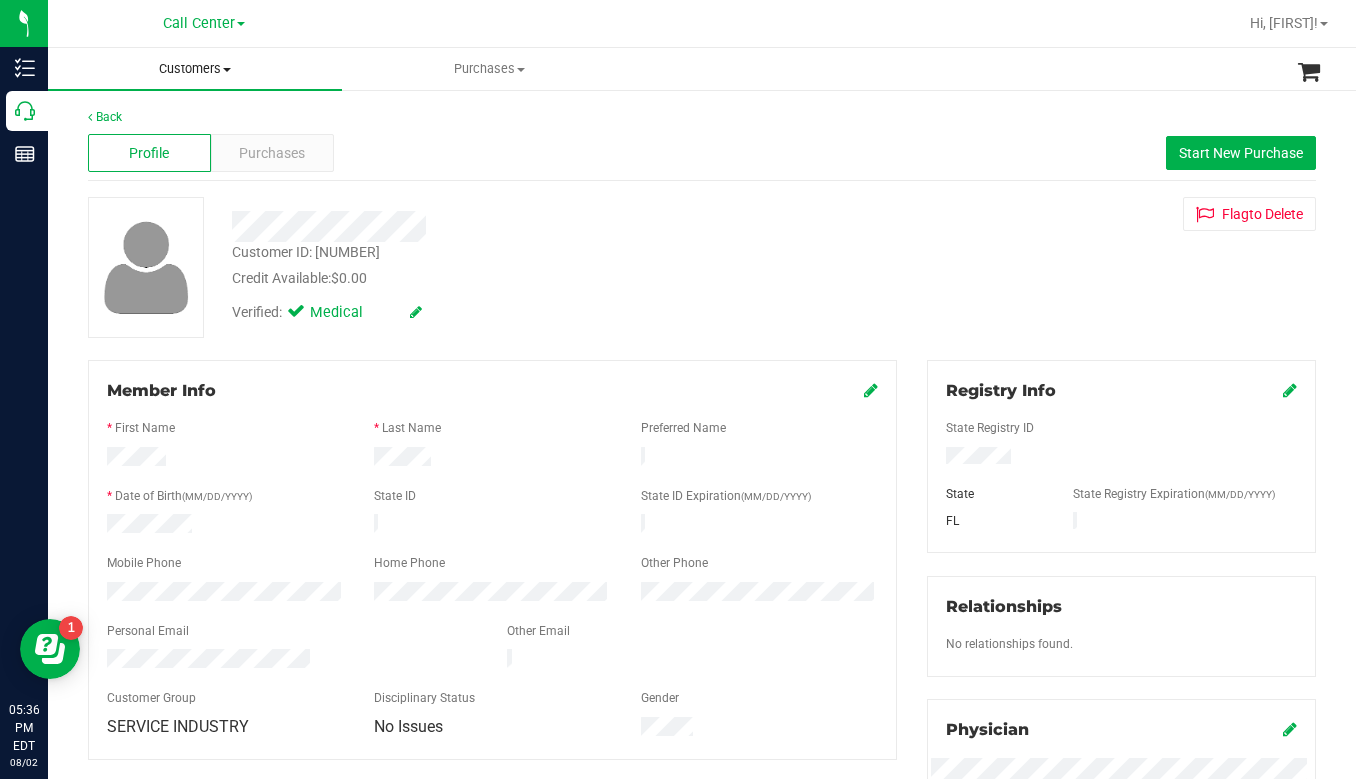 click at bounding box center [227, 70] 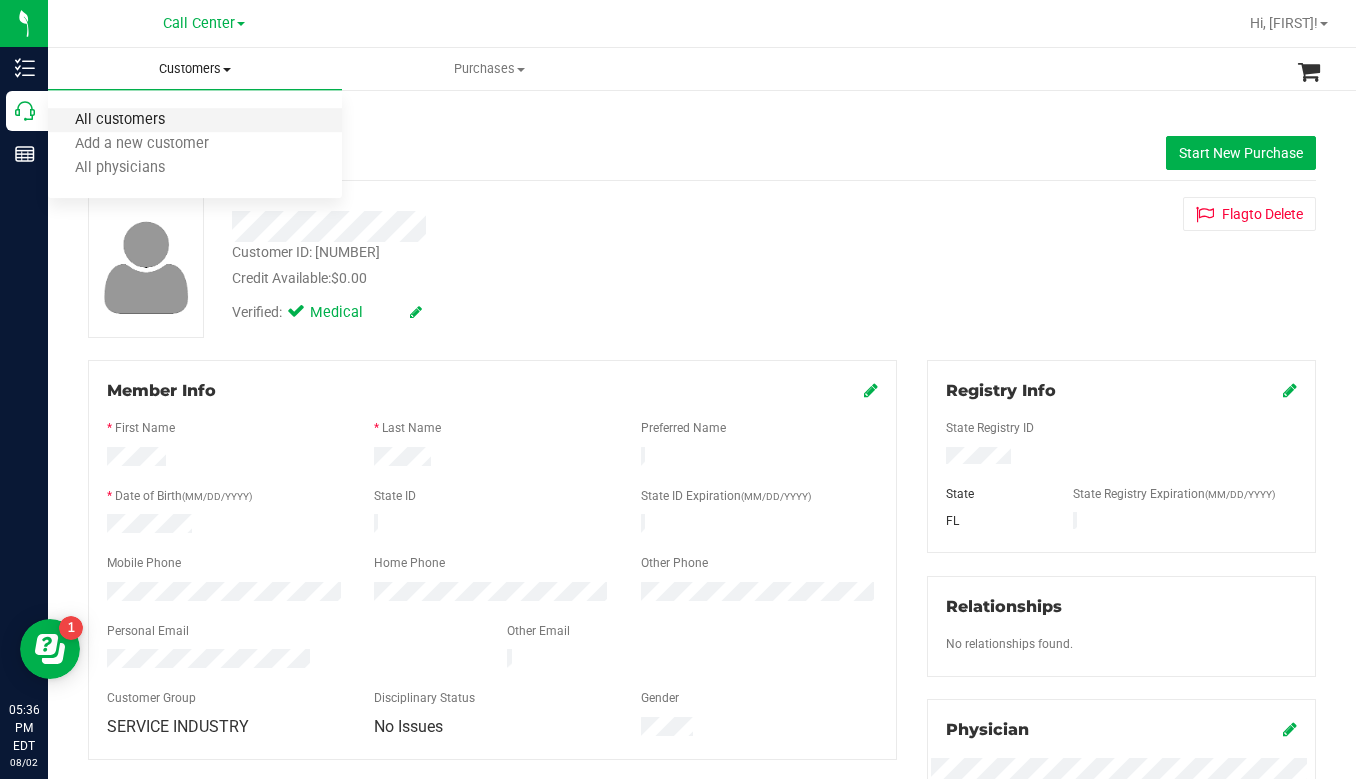 click on "All customers" at bounding box center [120, 120] 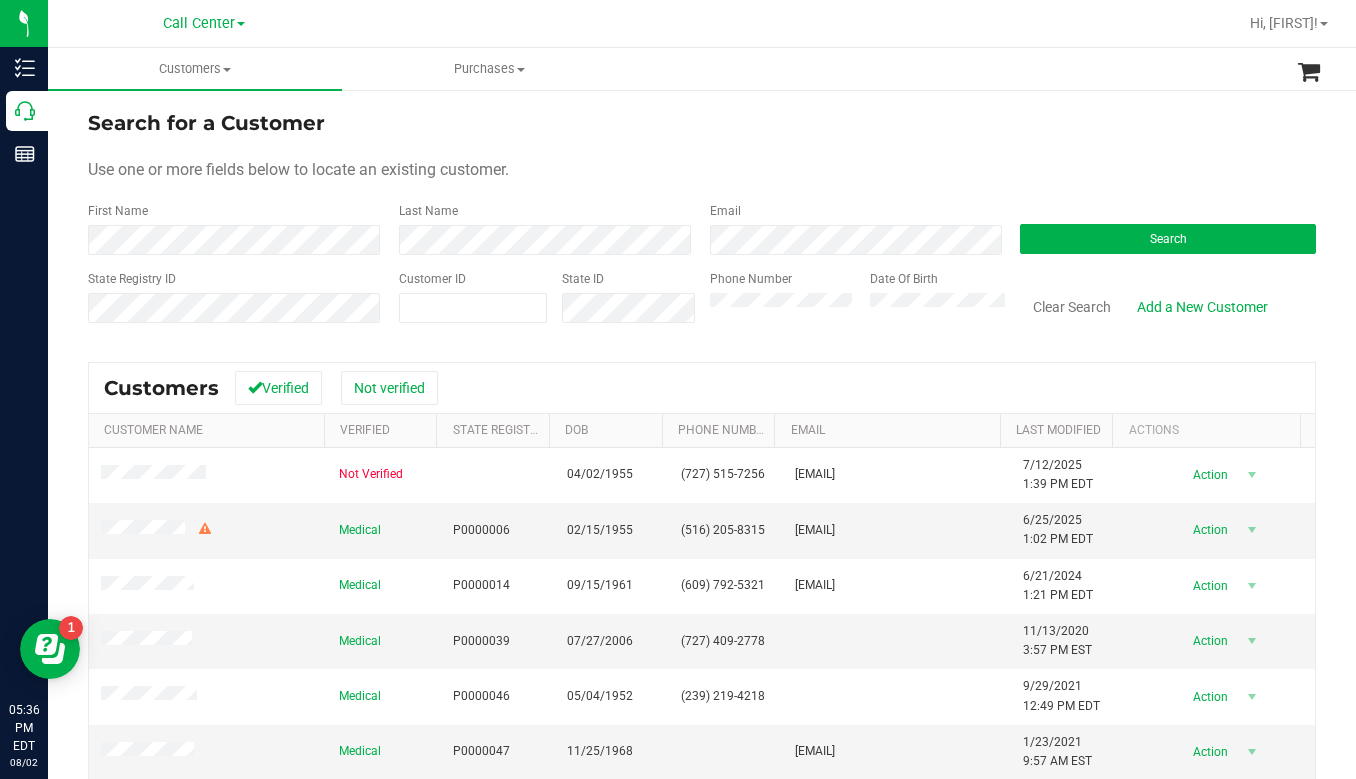 click on "Use one or more fields below to locate an existing customer." at bounding box center (702, 170) 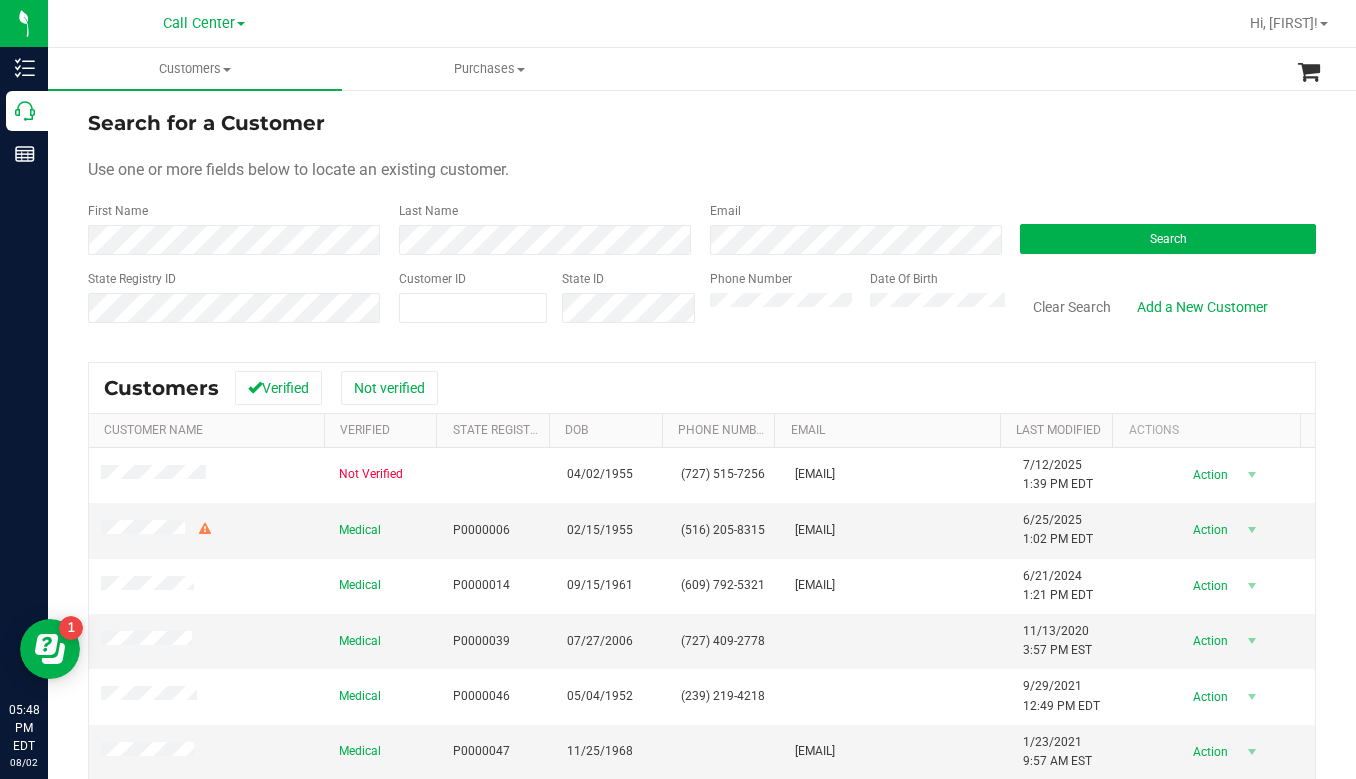 click on "Use one or more fields below to locate an existing customer." at bounding box center [702, 170] 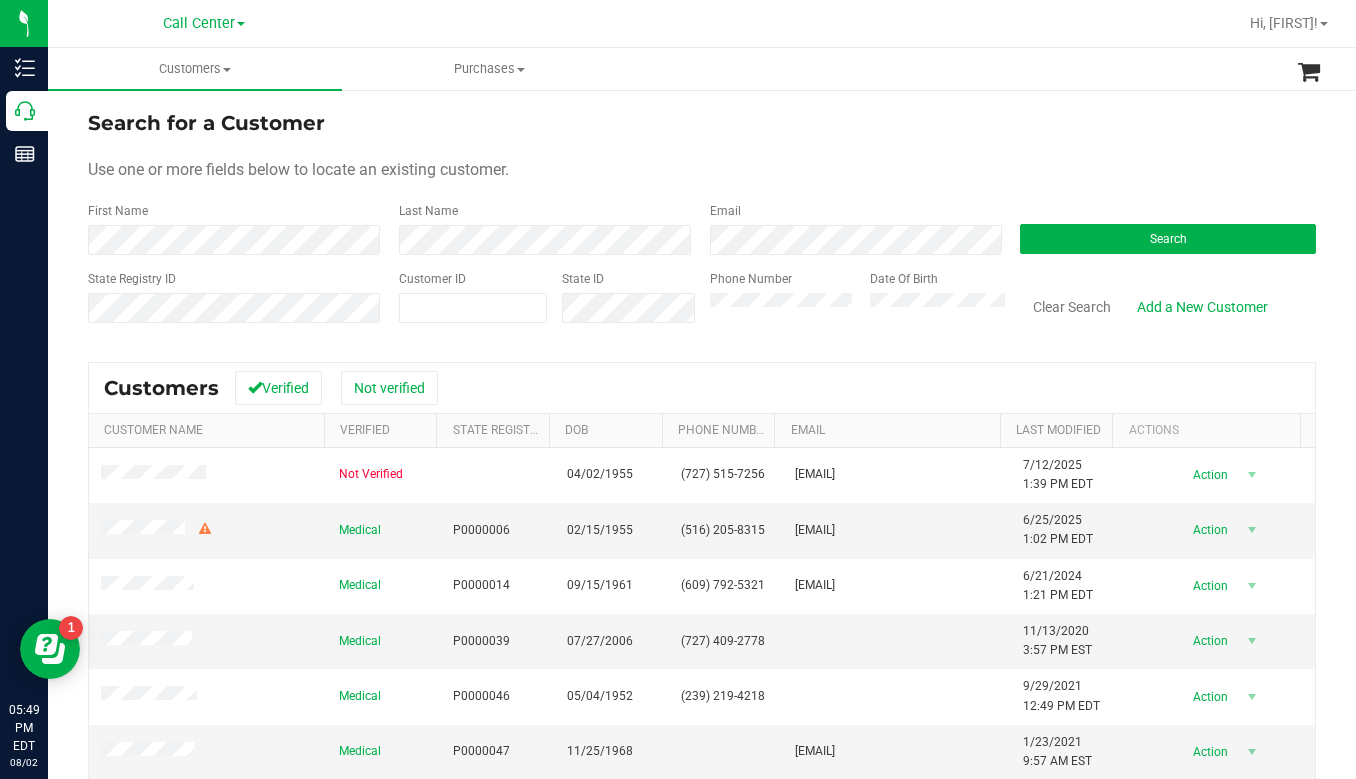 click on "Use one or more fields below to locate an existing customer." at bounding box center (702, 170) 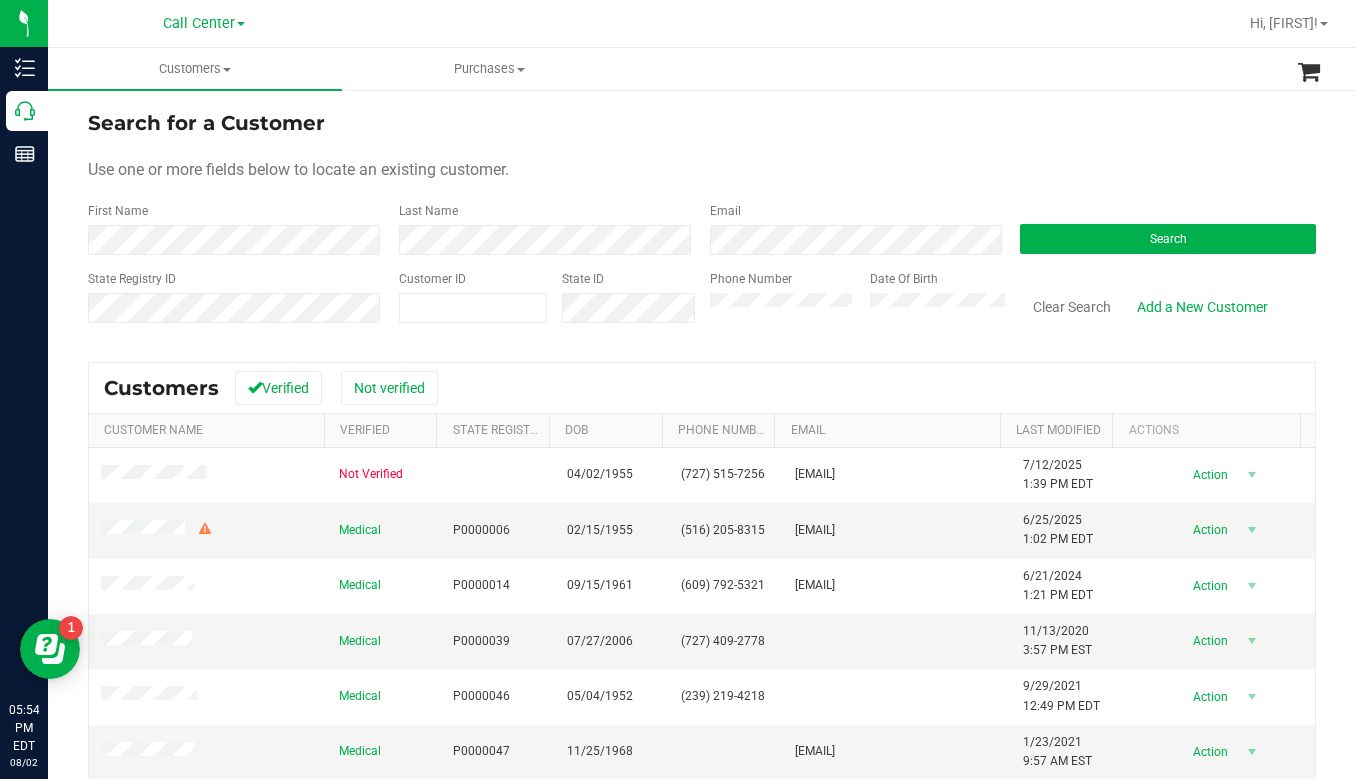click on "Search for a Customer
Use one or more fields below to locate an existing customer.
First Name
Last Name
Email
Search
State Registry ID
Customer ID
State ID
Phone Number
Date Of Birth" at bounding box center (702, 224) 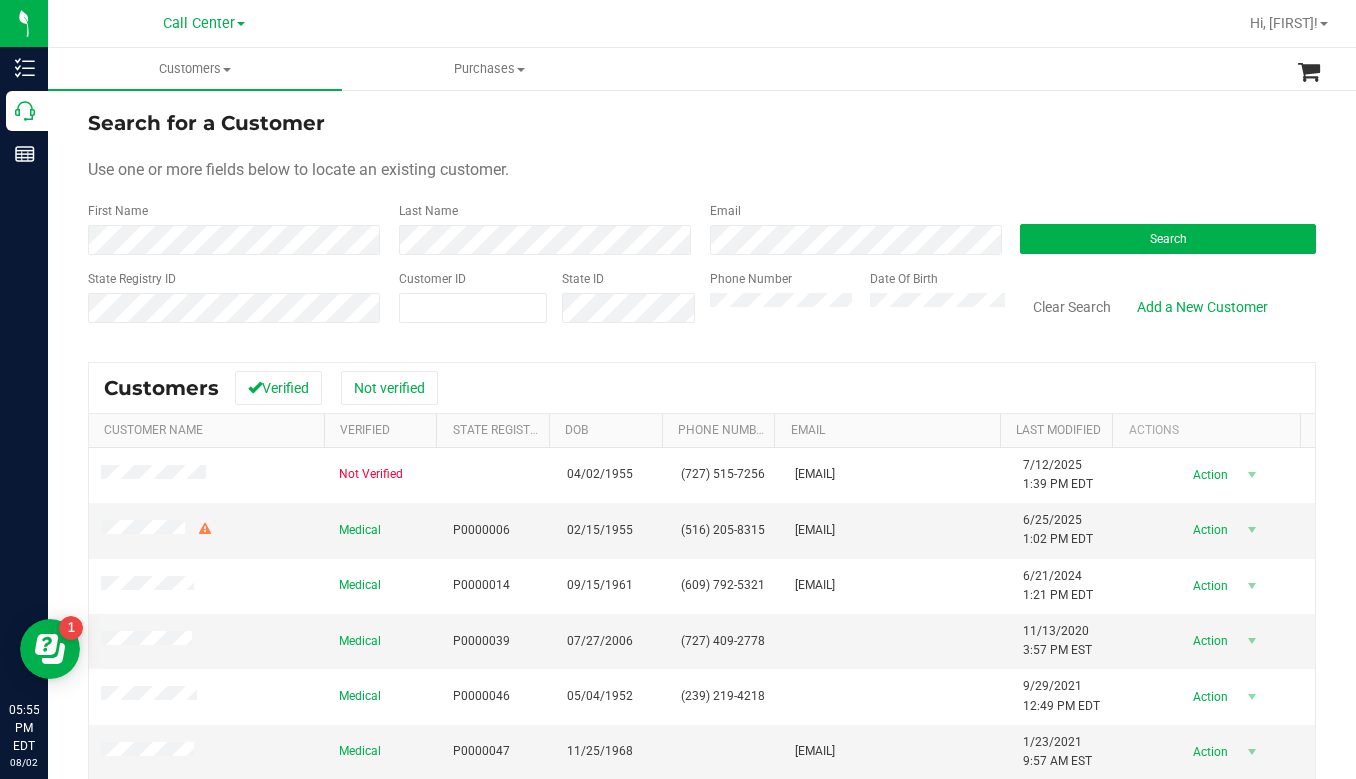 click on "Use one or more fields below to locate an existing customer." at bounding box center (702, 170) 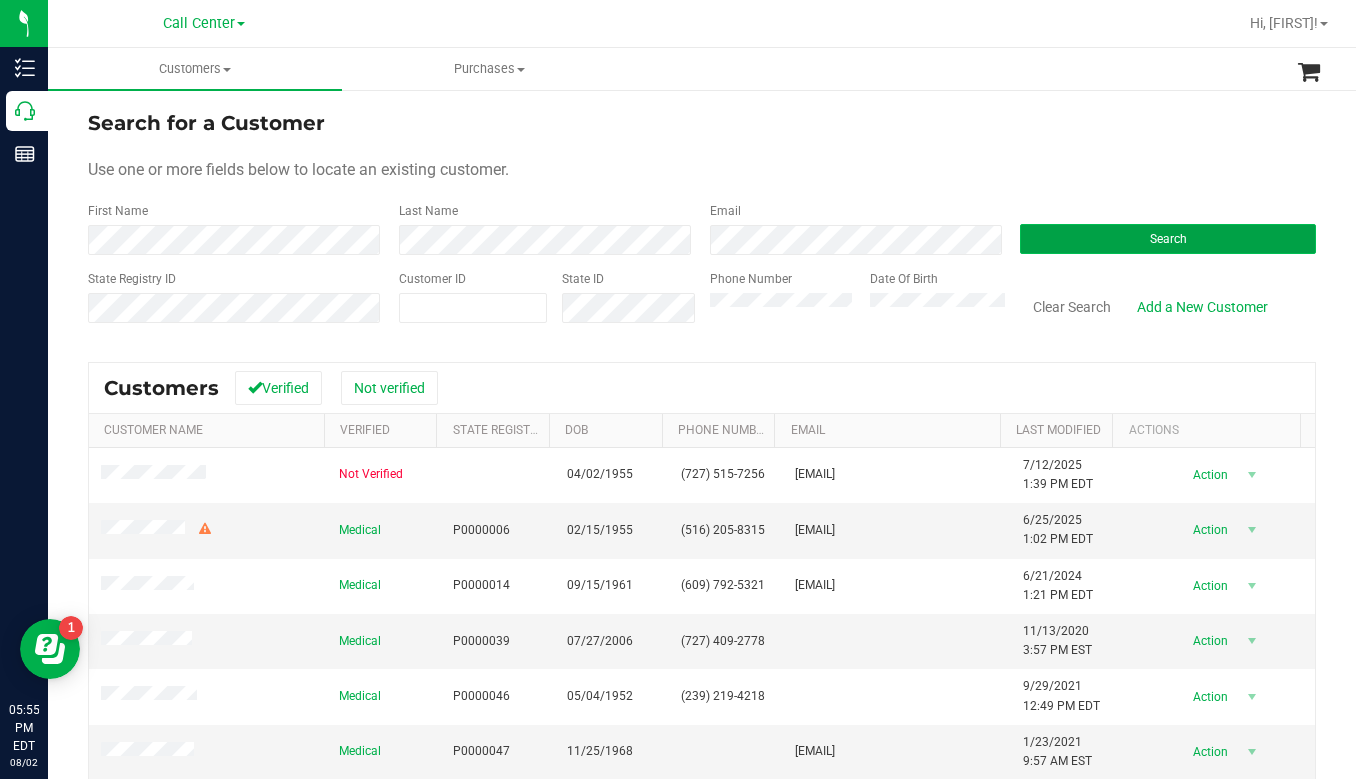click on "Search" at bounding box center (1168, 239) 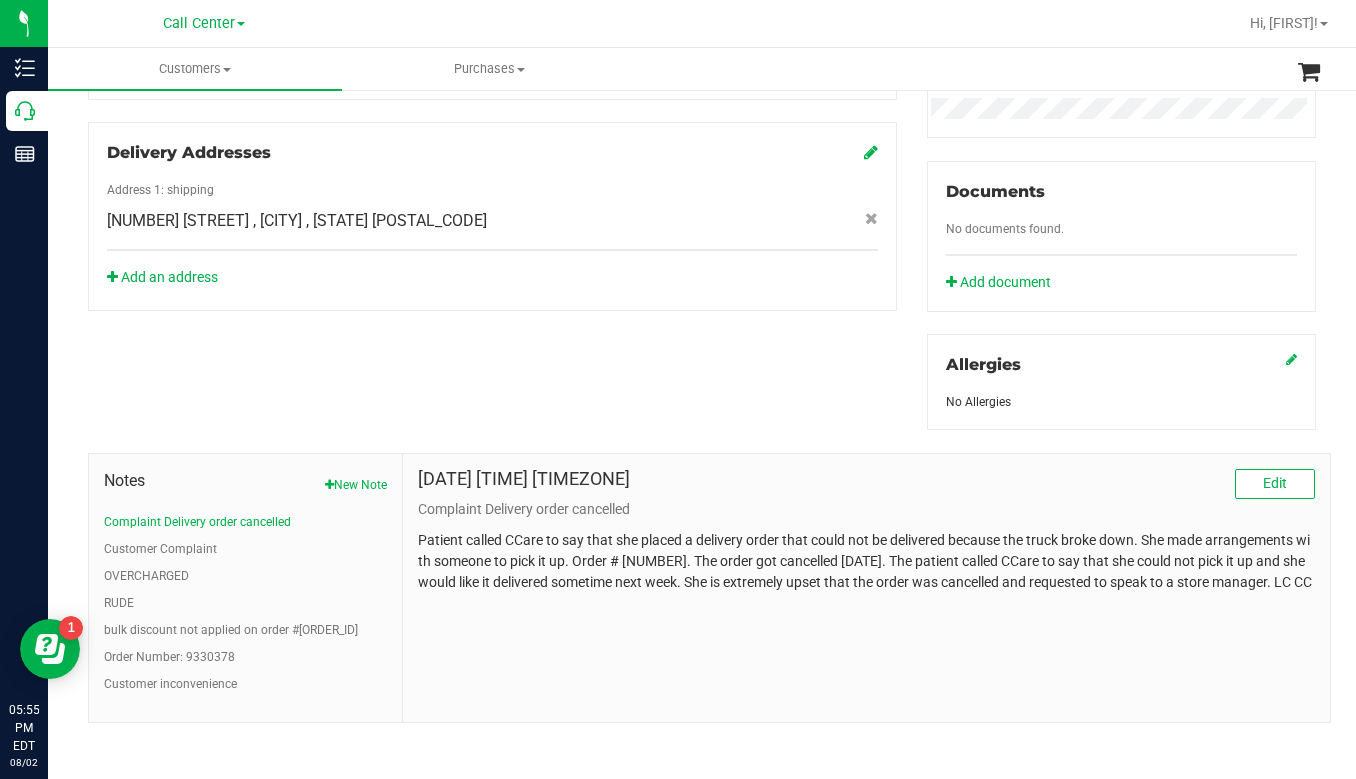 scroll, scrollTop: 667, scrollLeft: 0, axis: vertical 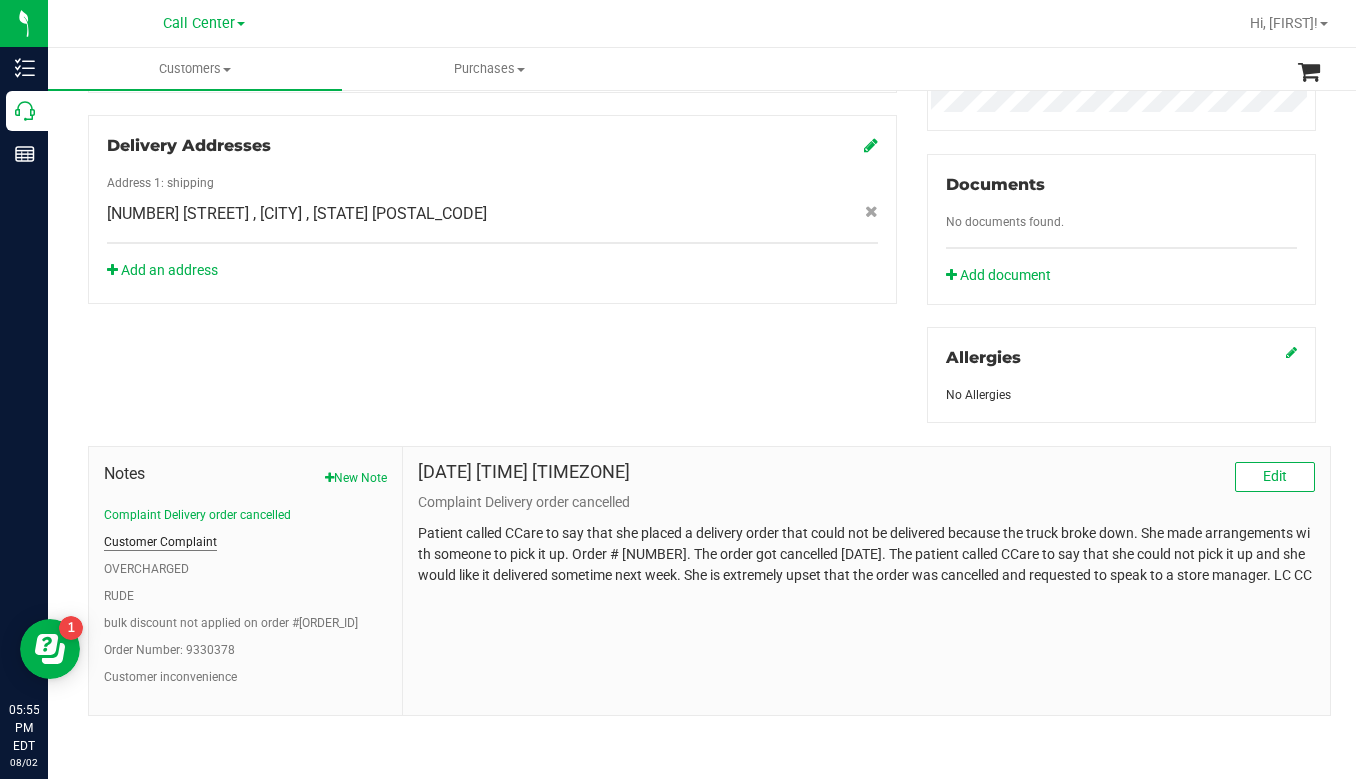 click on "Customer Complaint" at bounding box center (160, 542) 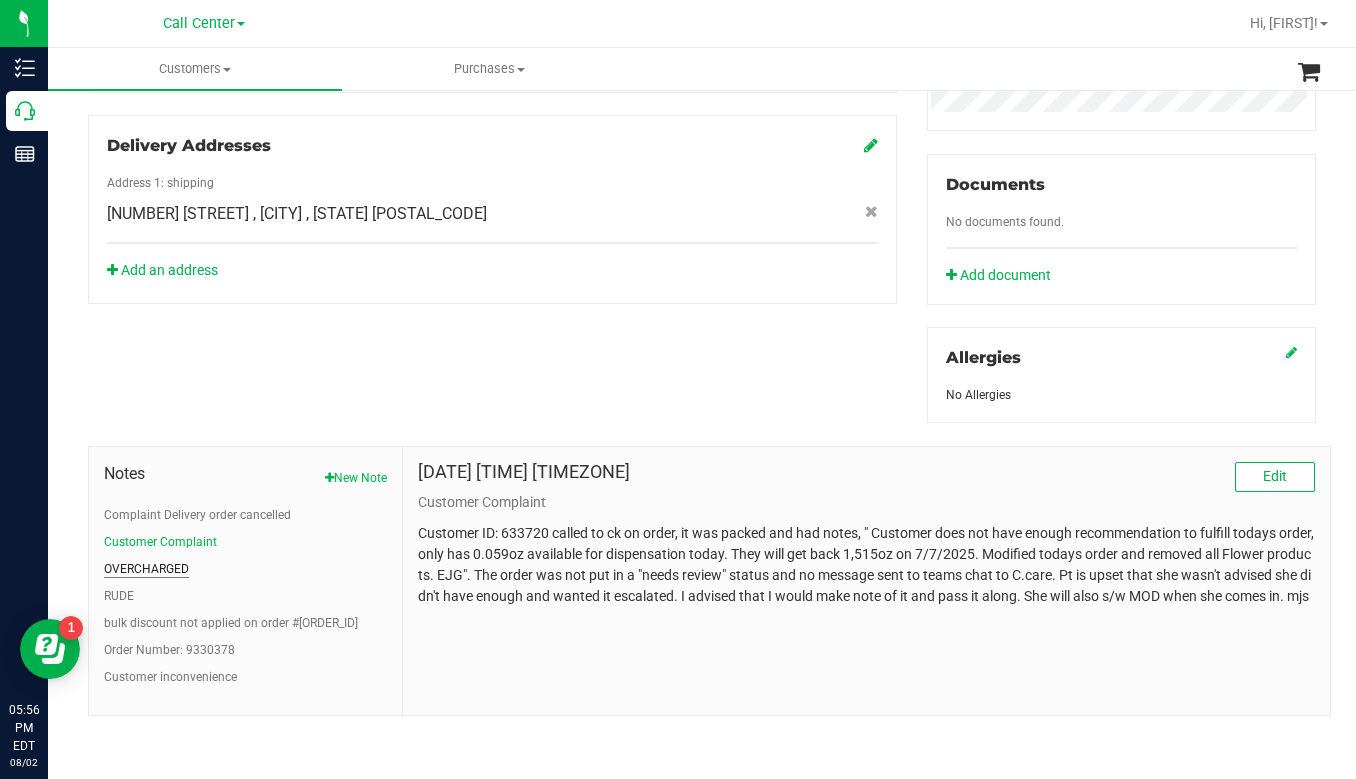 click on "OVERCHARGED" at bounding box center [146, 569] 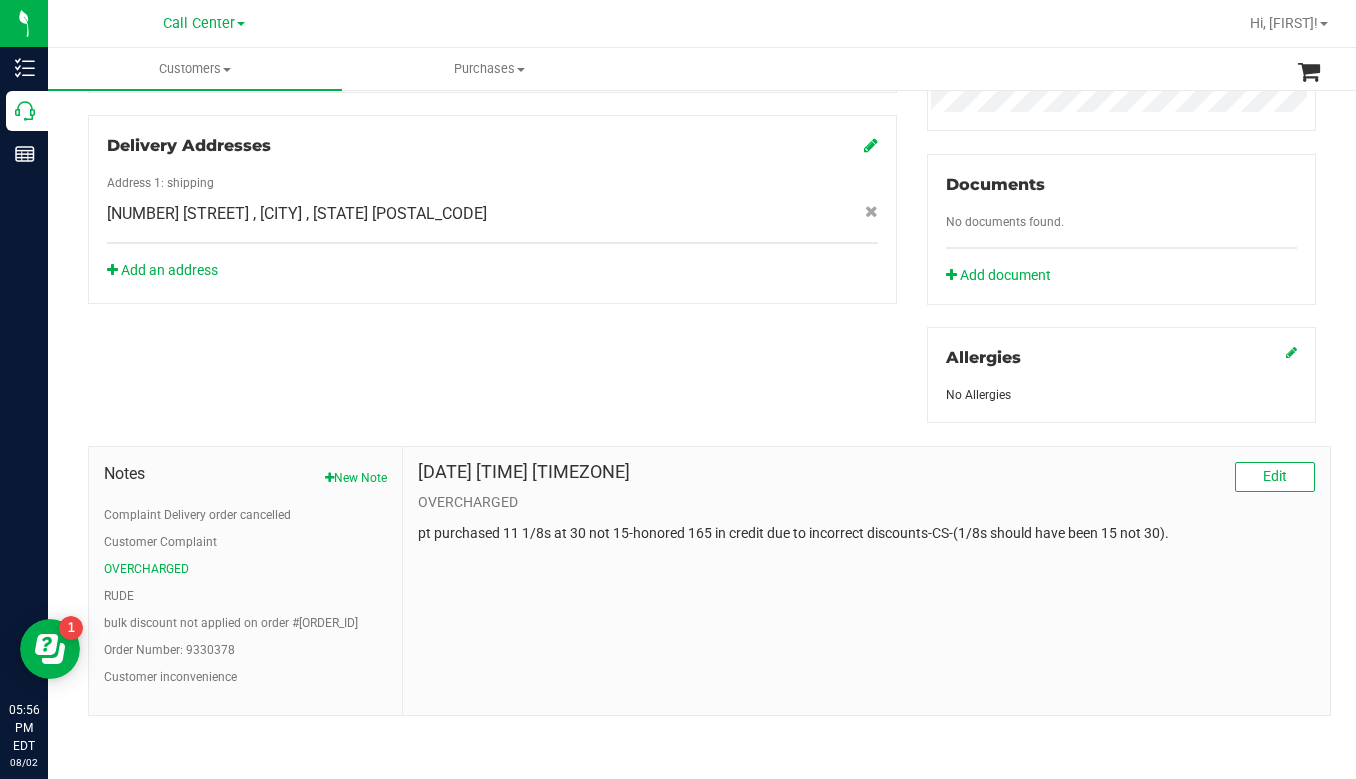 click on "RUDE" at bounding box center [245, 596] 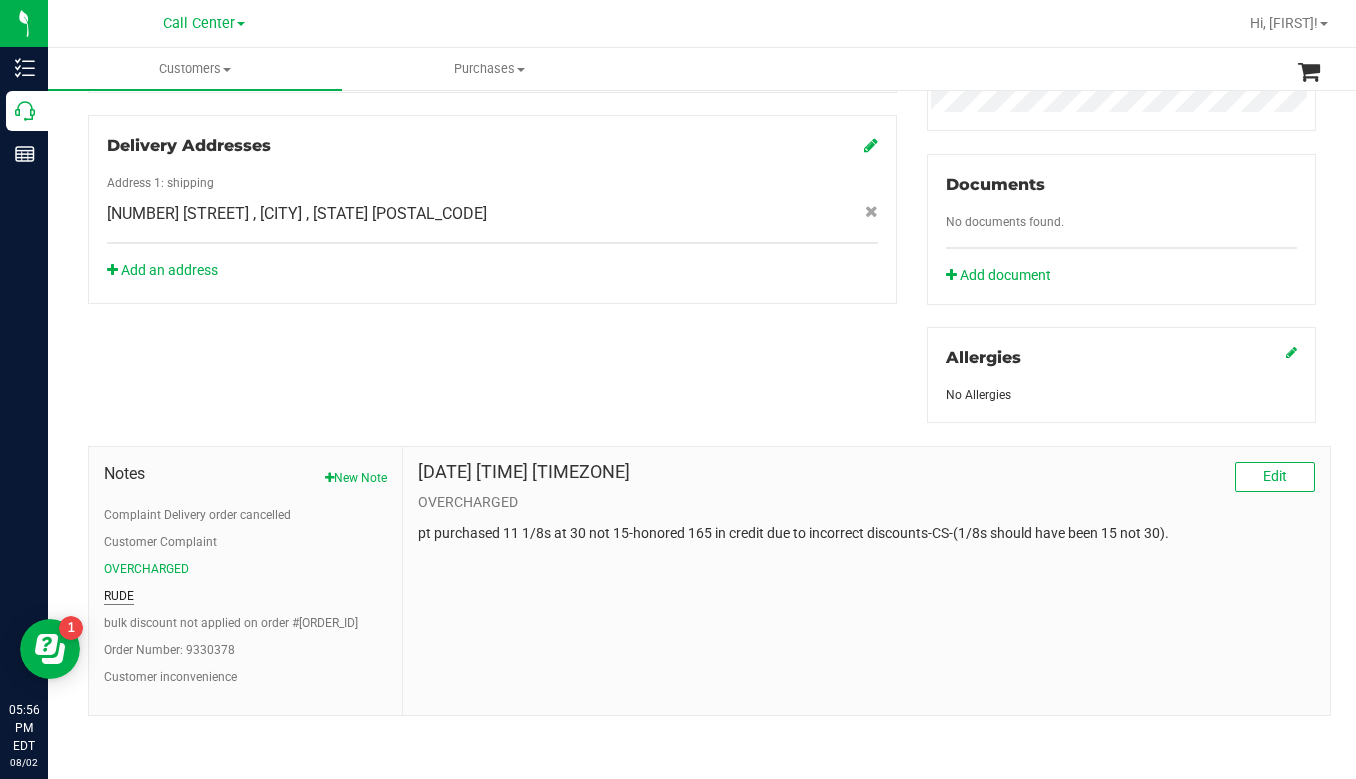 click on "RUDE" at bounding box center (119, 596) 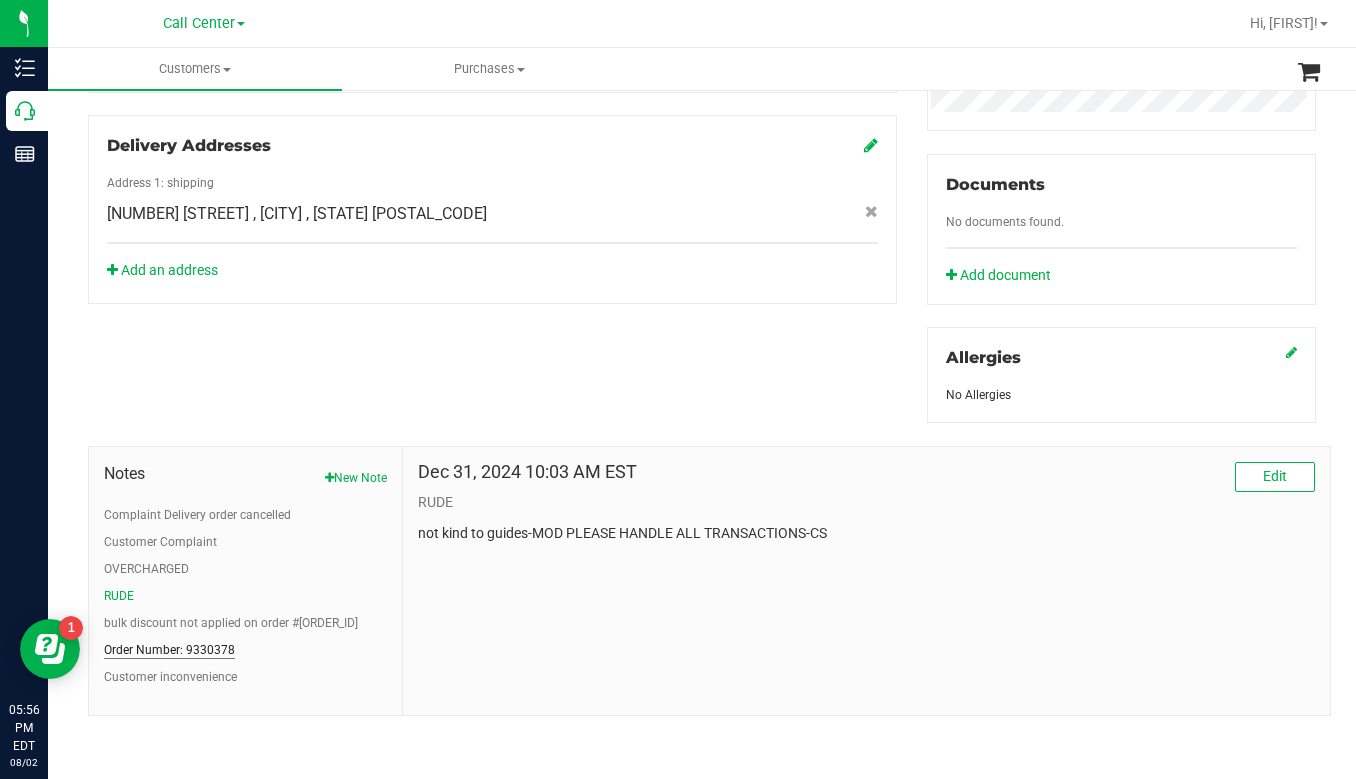 click on "Order Number: 9330378" at bounding box center [169, 650] 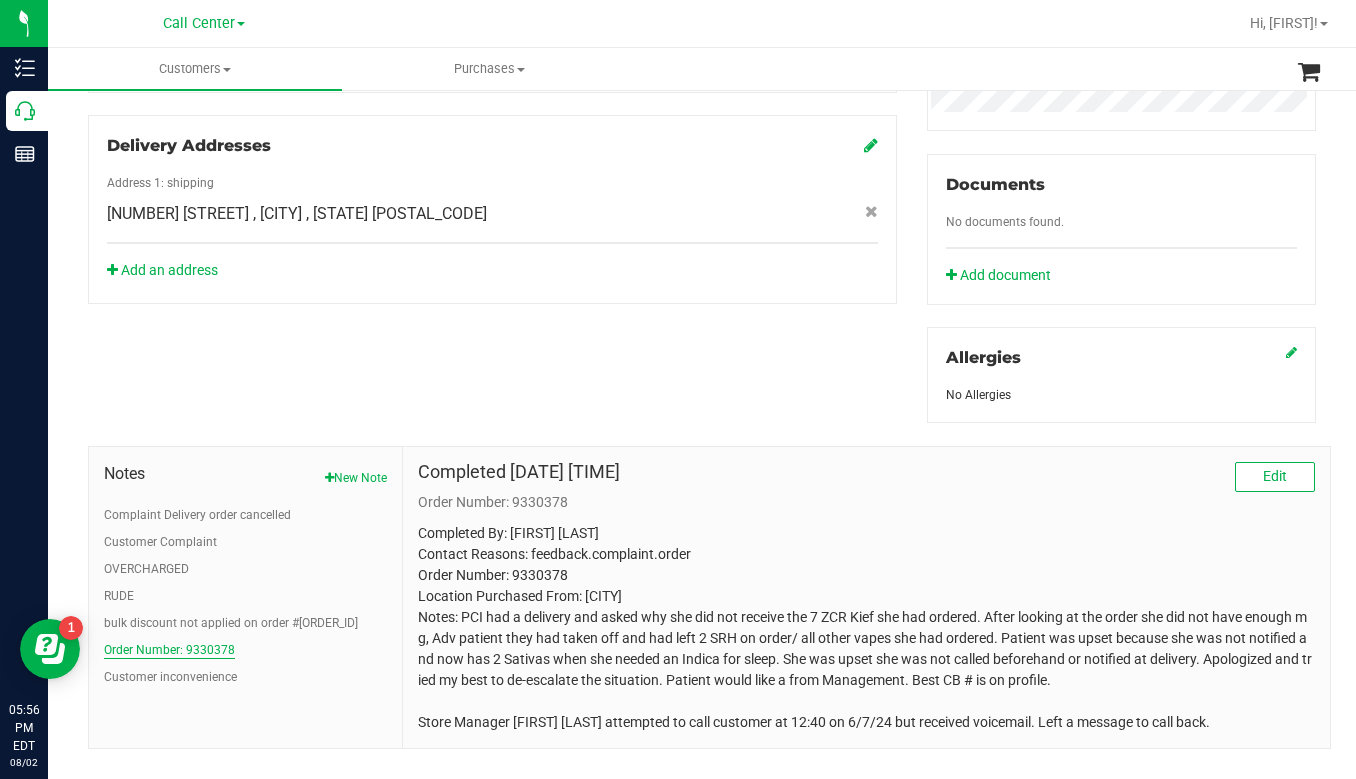 click on "Order Number: 9330378" at bounding box center (169, 650) 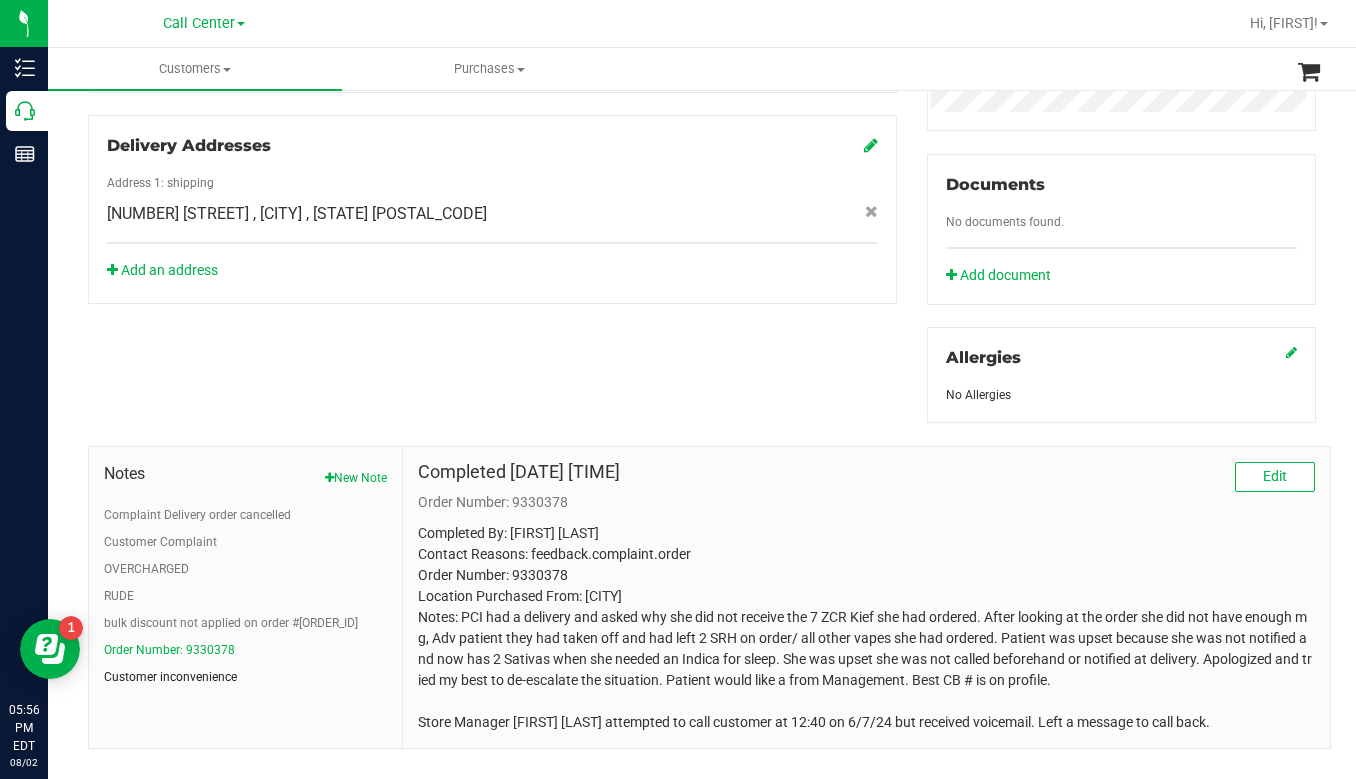 click on "Notes
New Note
Complaint Delivery order cancelled
Customer Complaint
OVERCHARGED
RUDE
bulk discount not applied on order #[NUMBER]
Order Number: 9330378
Customer inconvenience" at bounding box center (246, 597) 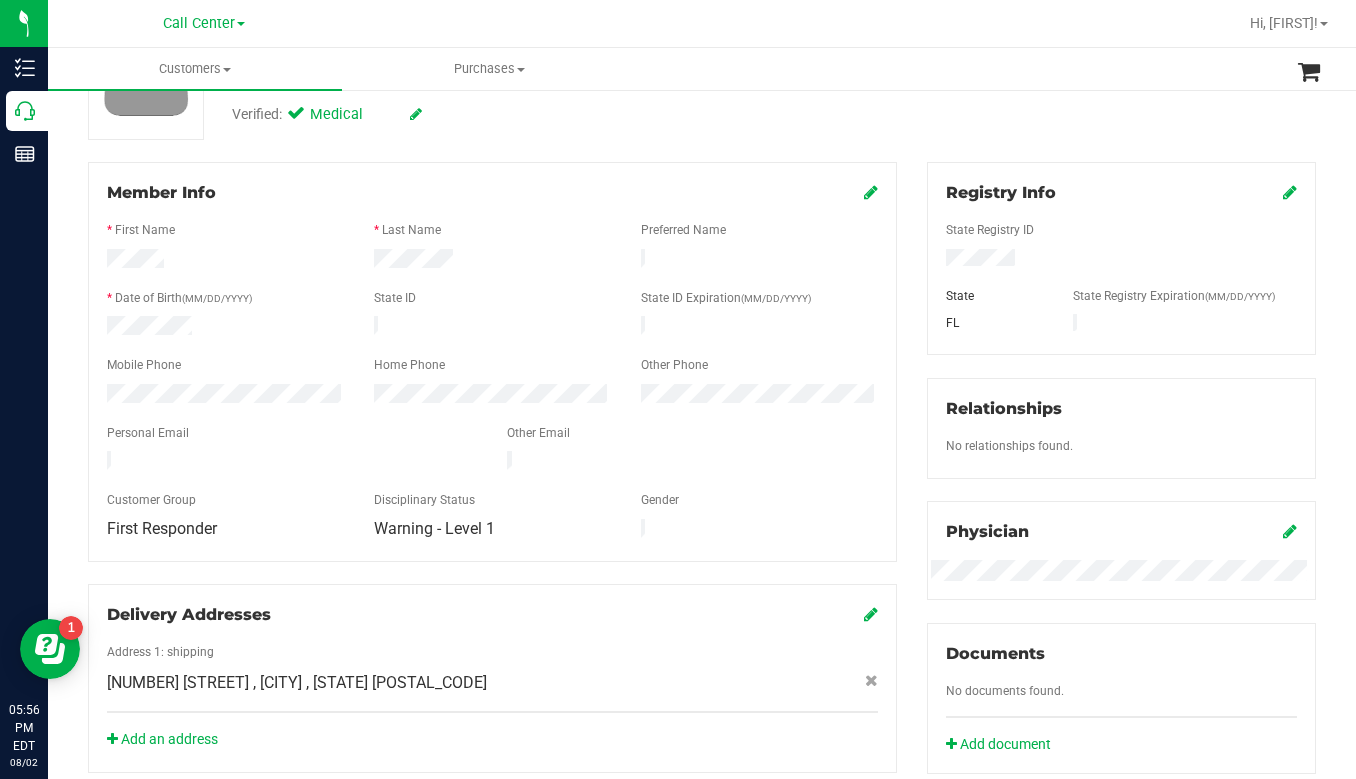 scroll, scrollTop: 0, scrollLeft: 0, axis: both 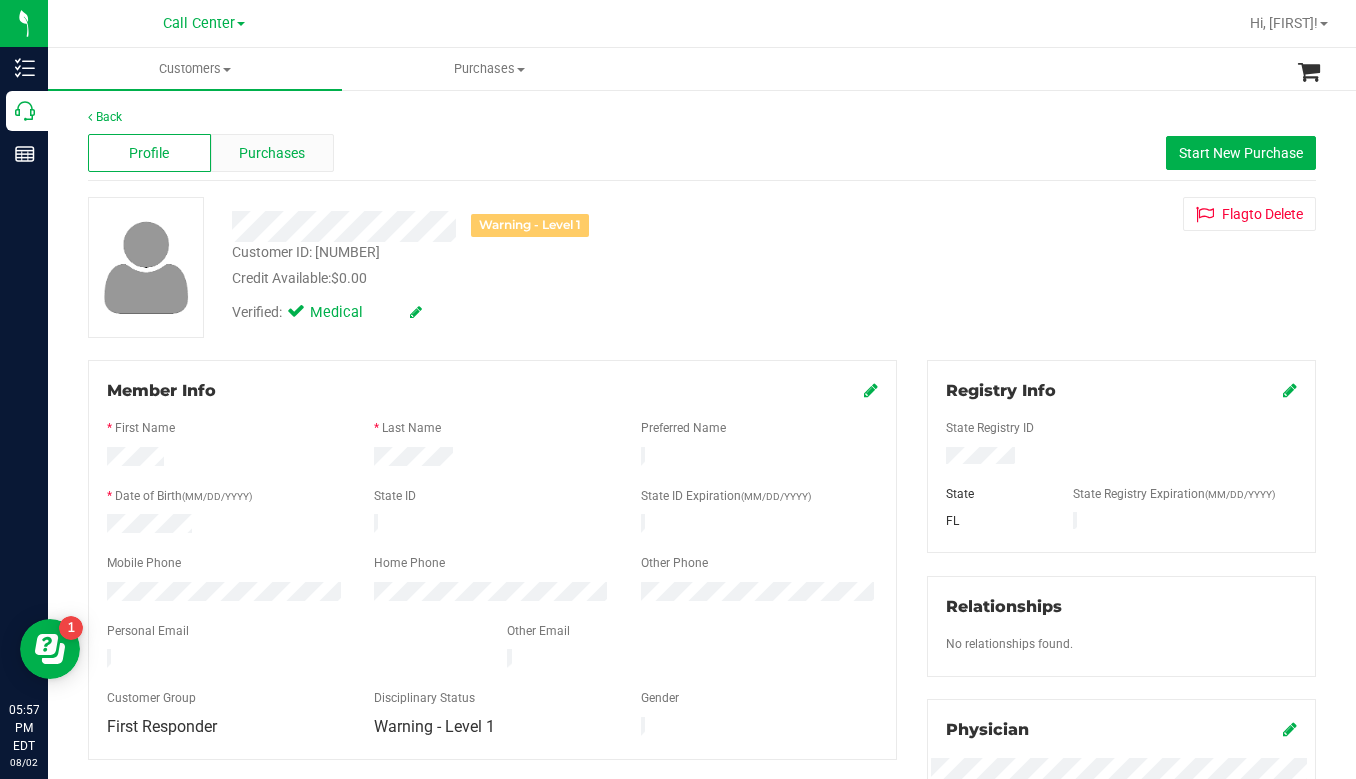 click on "Purchases" at bounding box center (272, 153) 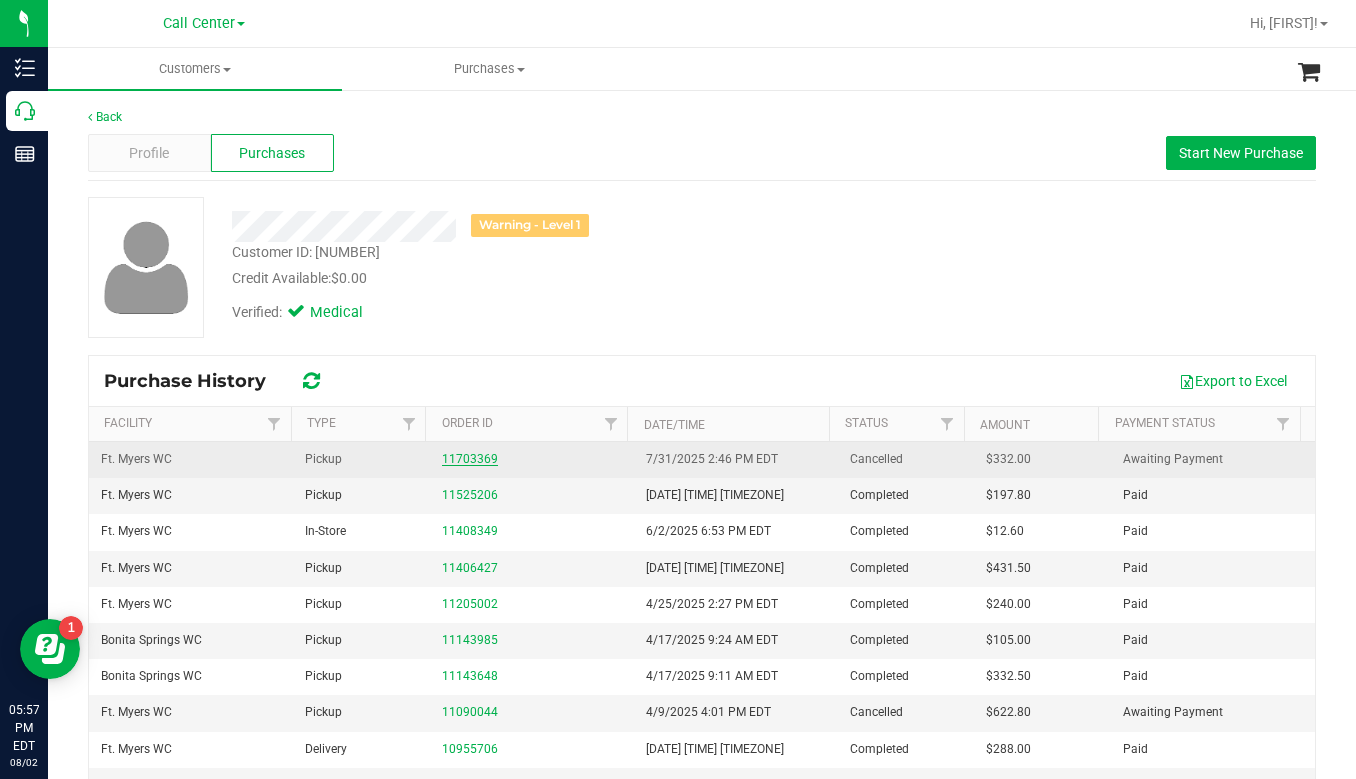 click on "11703369" at bounding box center [470, 459] 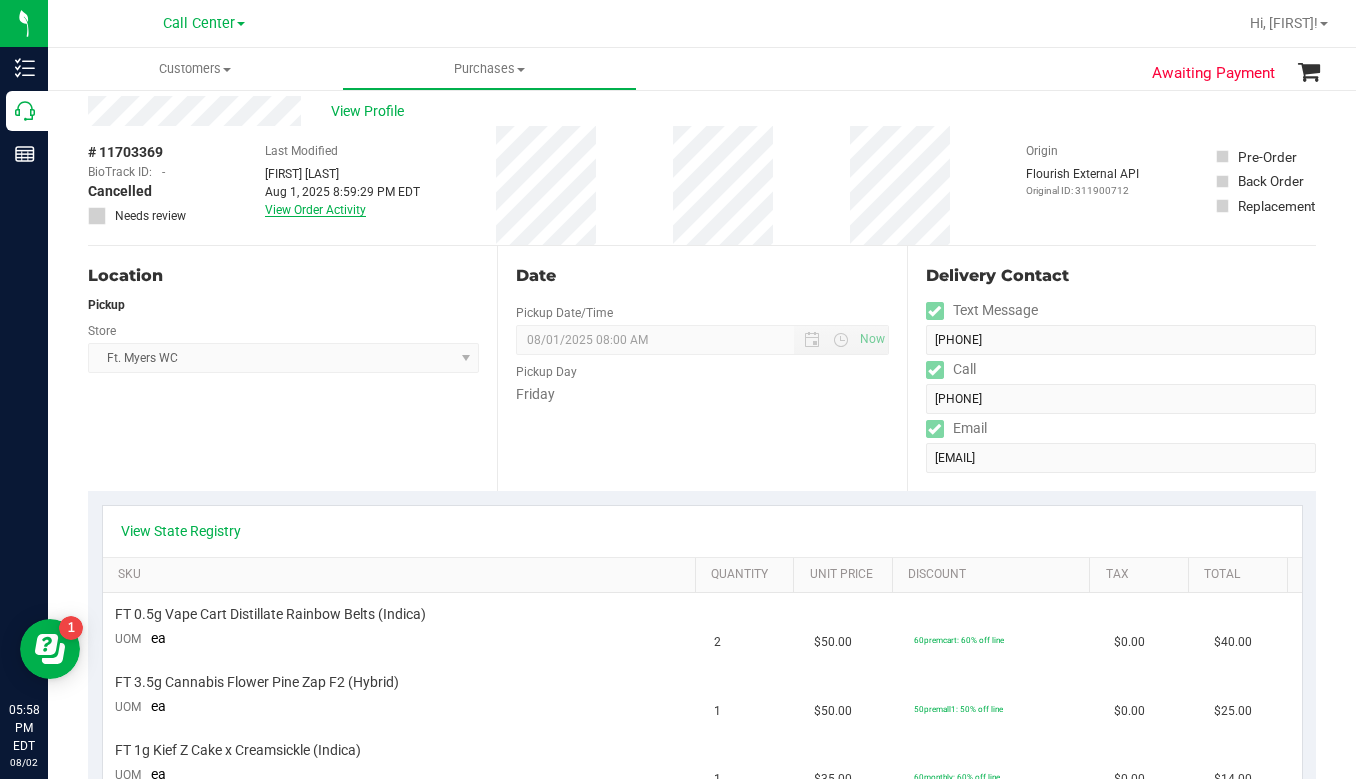 scroll, scrollTop: 0, scrollLeft: 0, axis: both 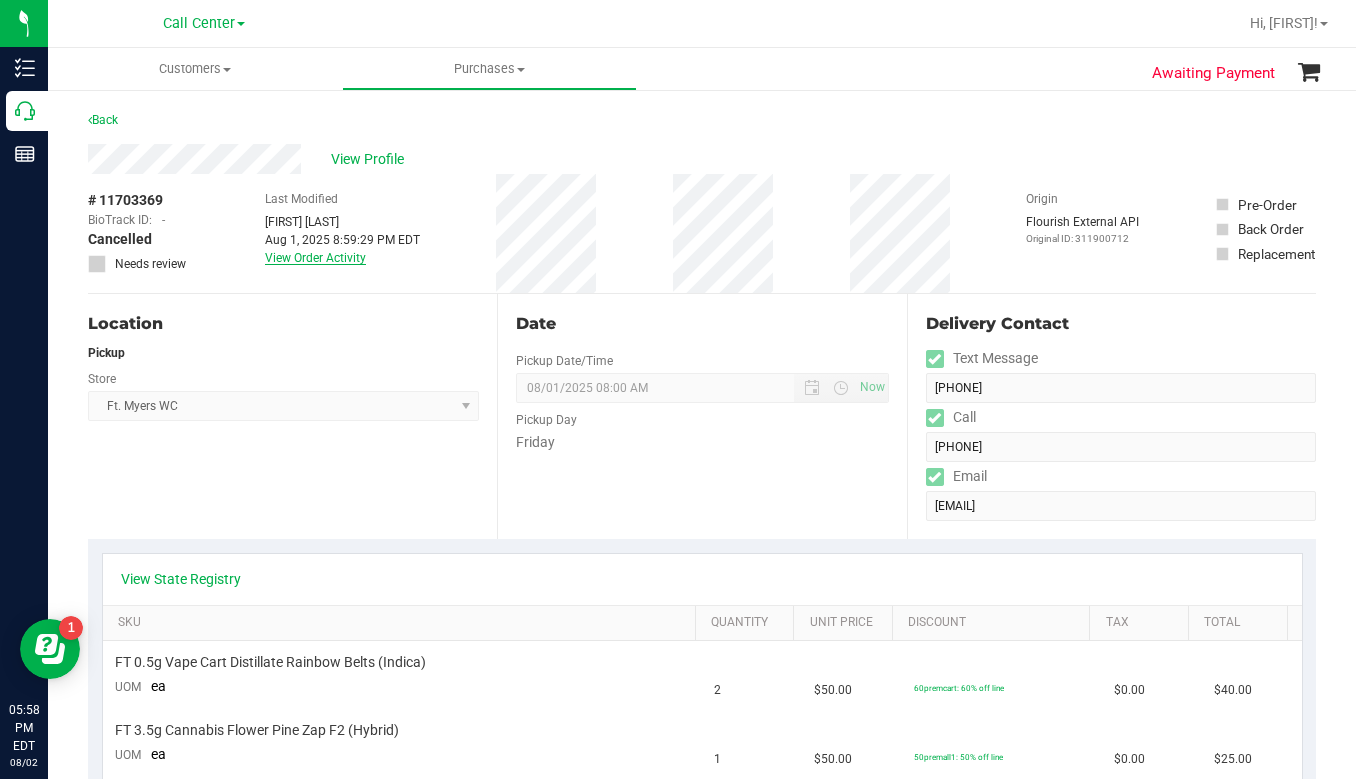 click on "View Order Activity" at bounding box center [315, 258] 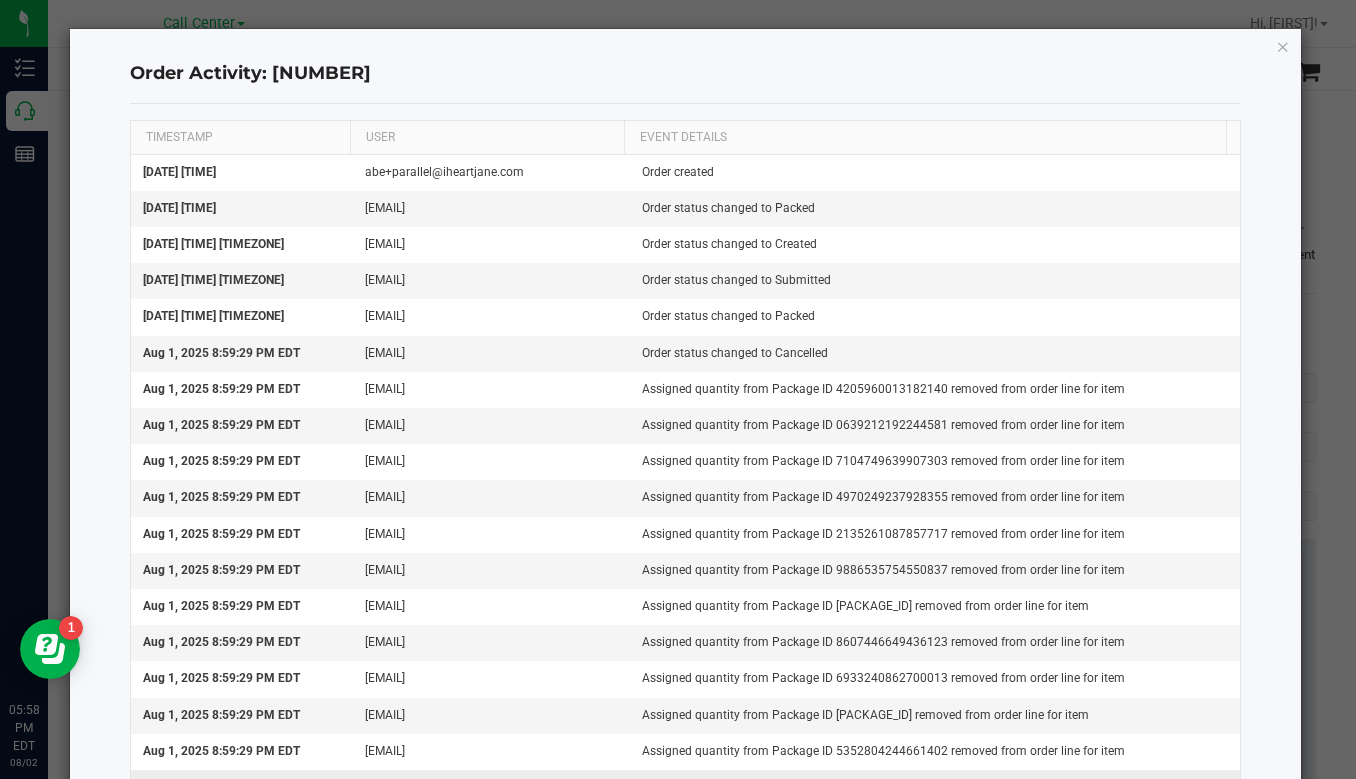 scroll, scrollTop: 0, scrollLeft: 0, axis: both 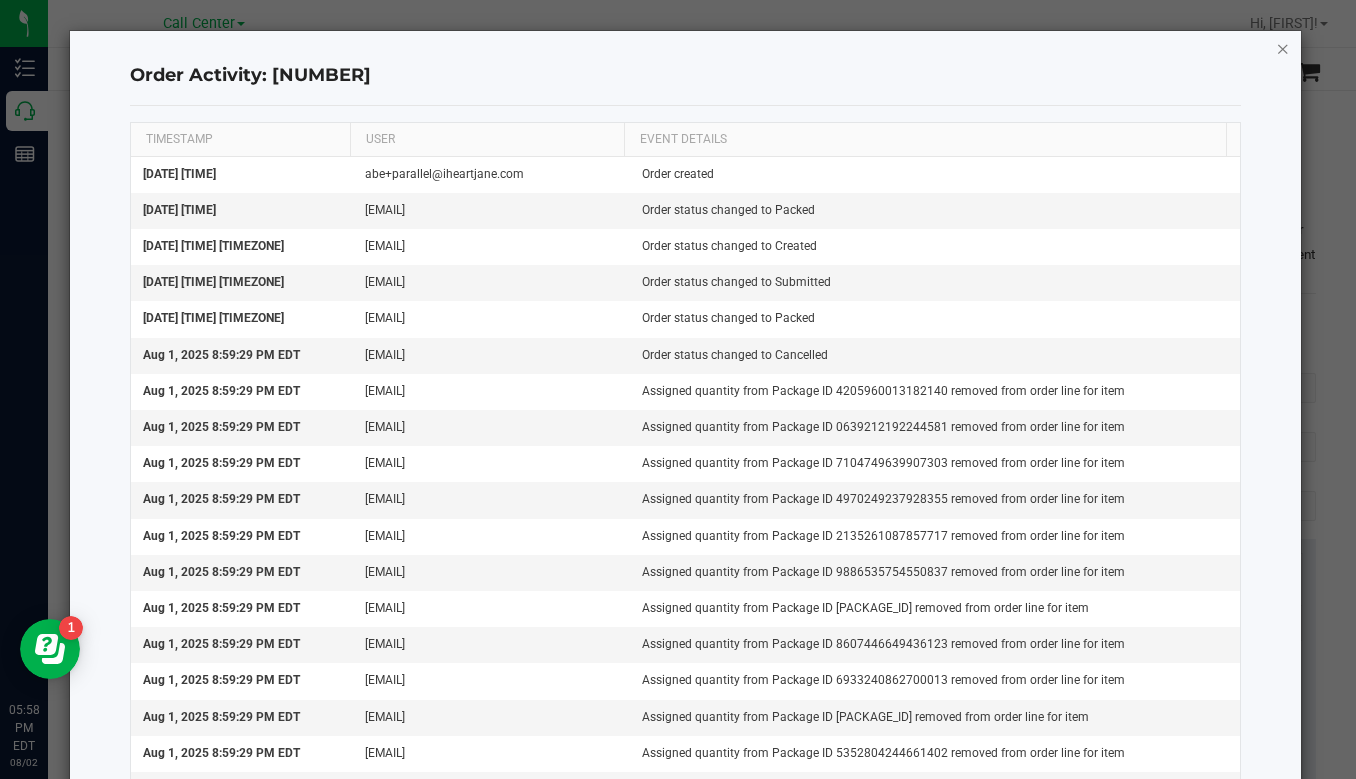 click 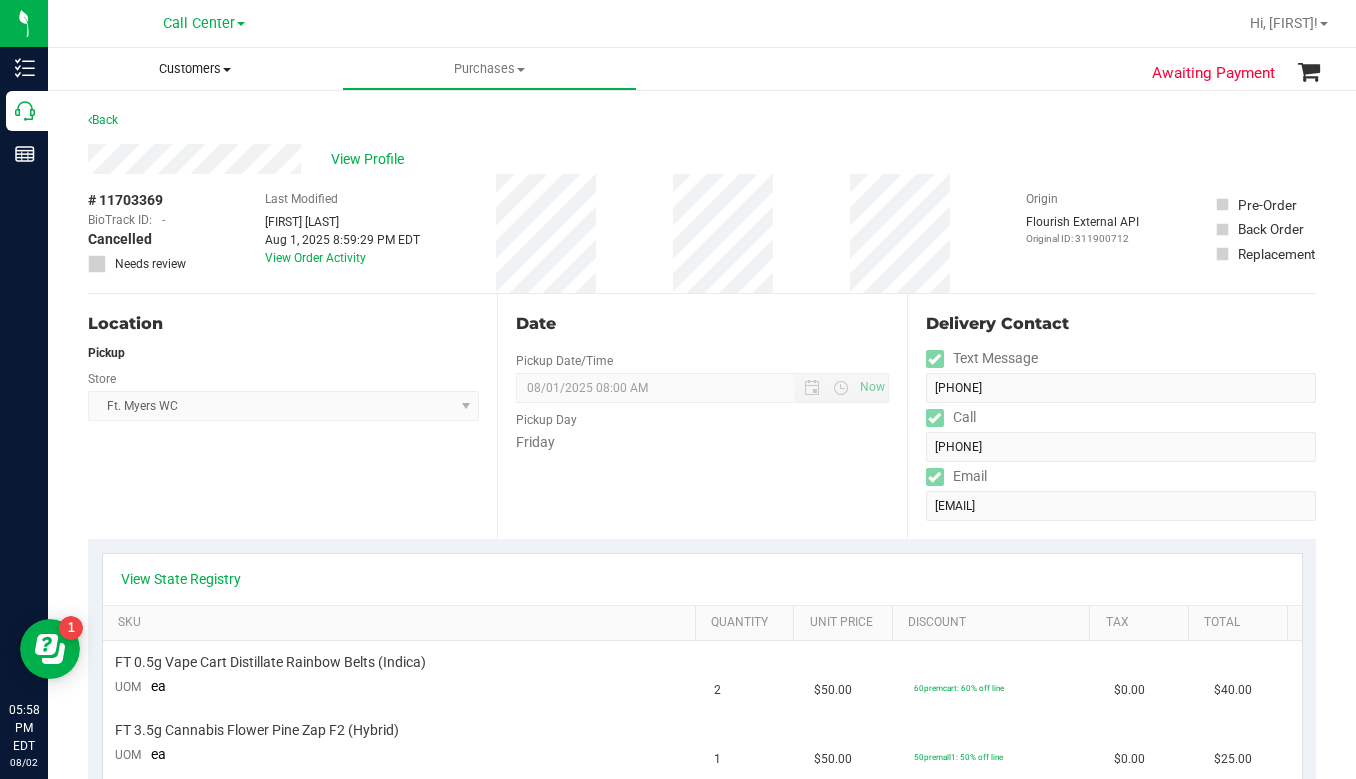 click on "Customers" at bounding box center (195, 69) 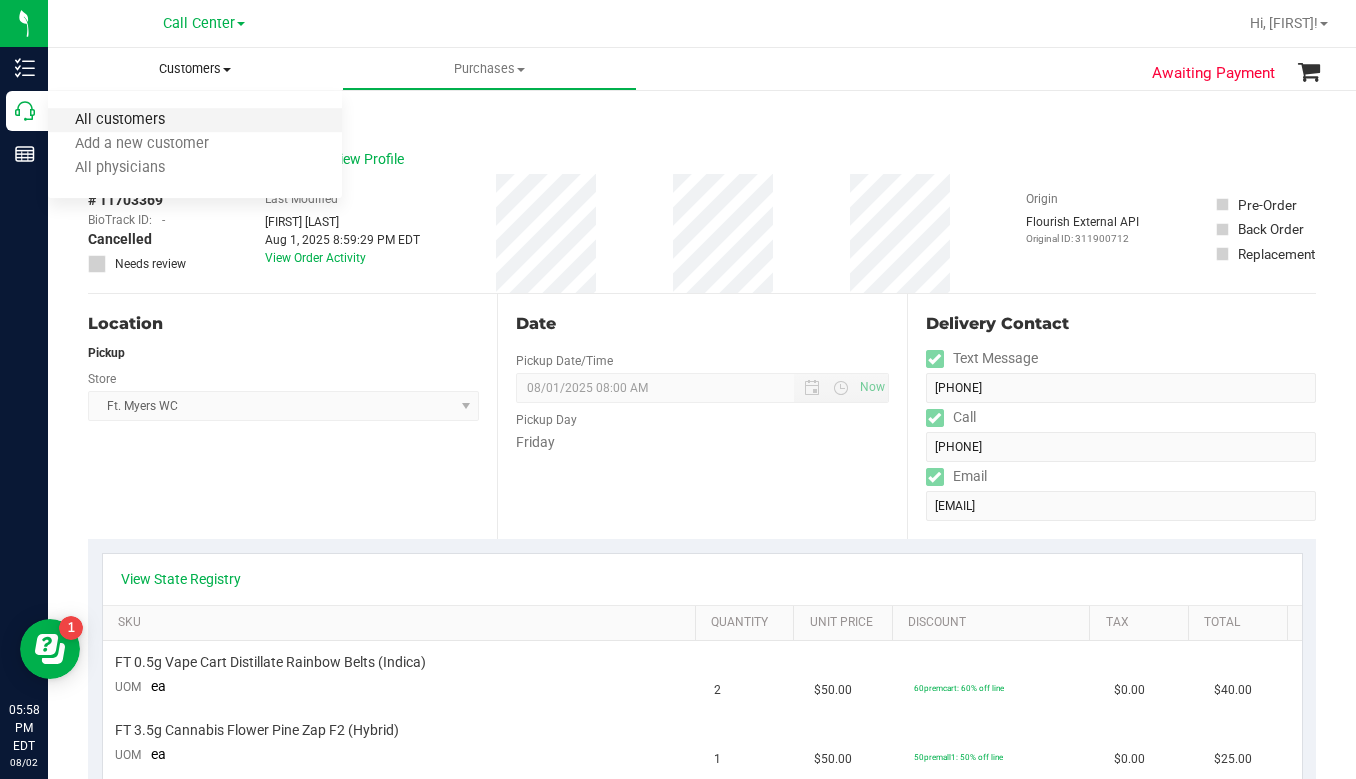 click on "All customers" at bounding box center (120, 120) 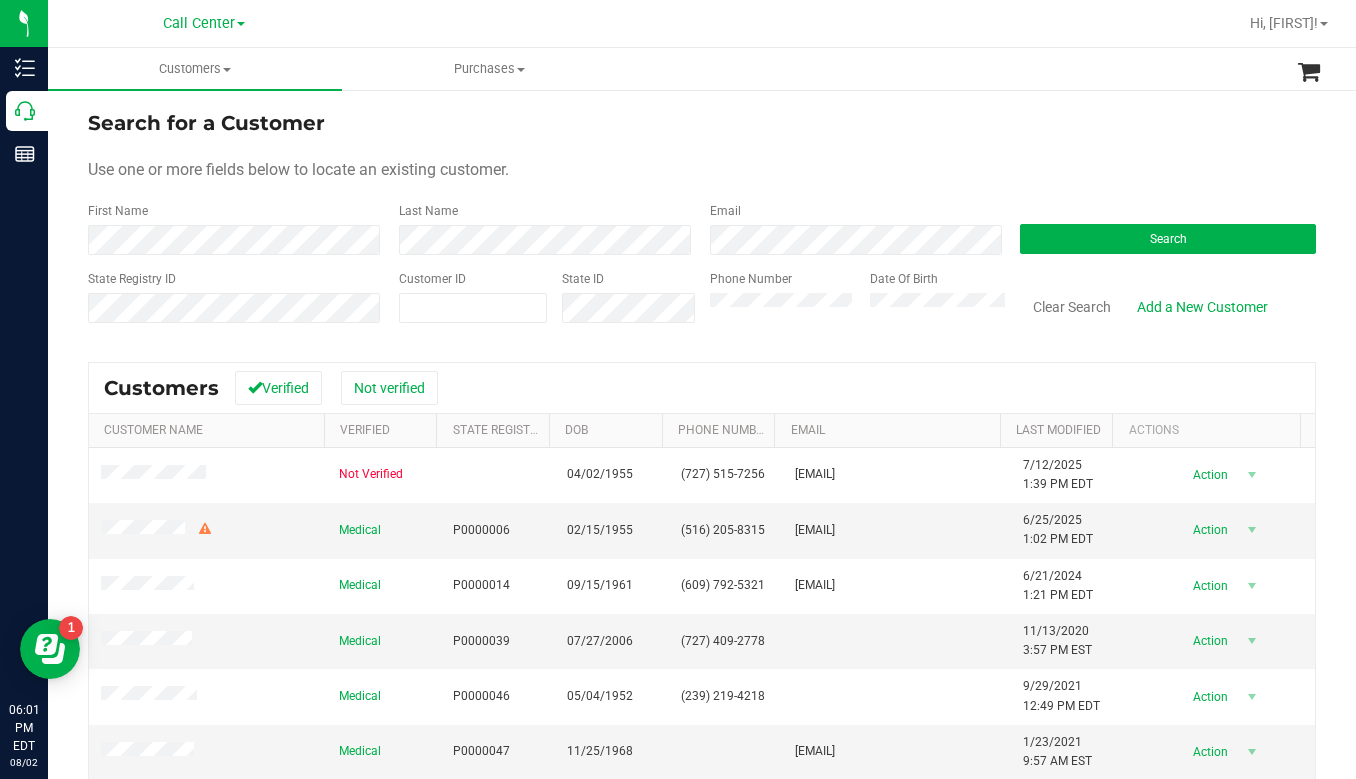 click on "Use one or more fields below to locate an existing customer." at bounding box center (702, 170) 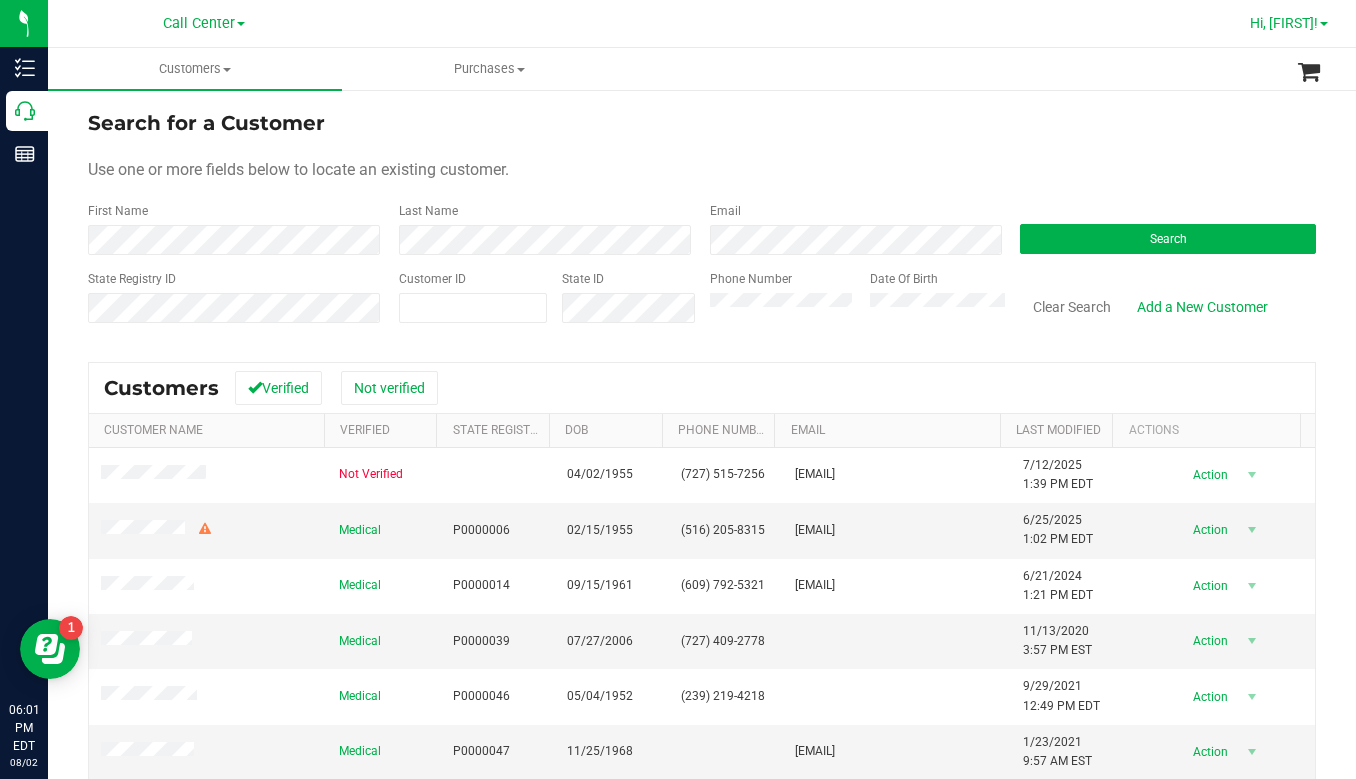 click at bounding box center [1324, 24] 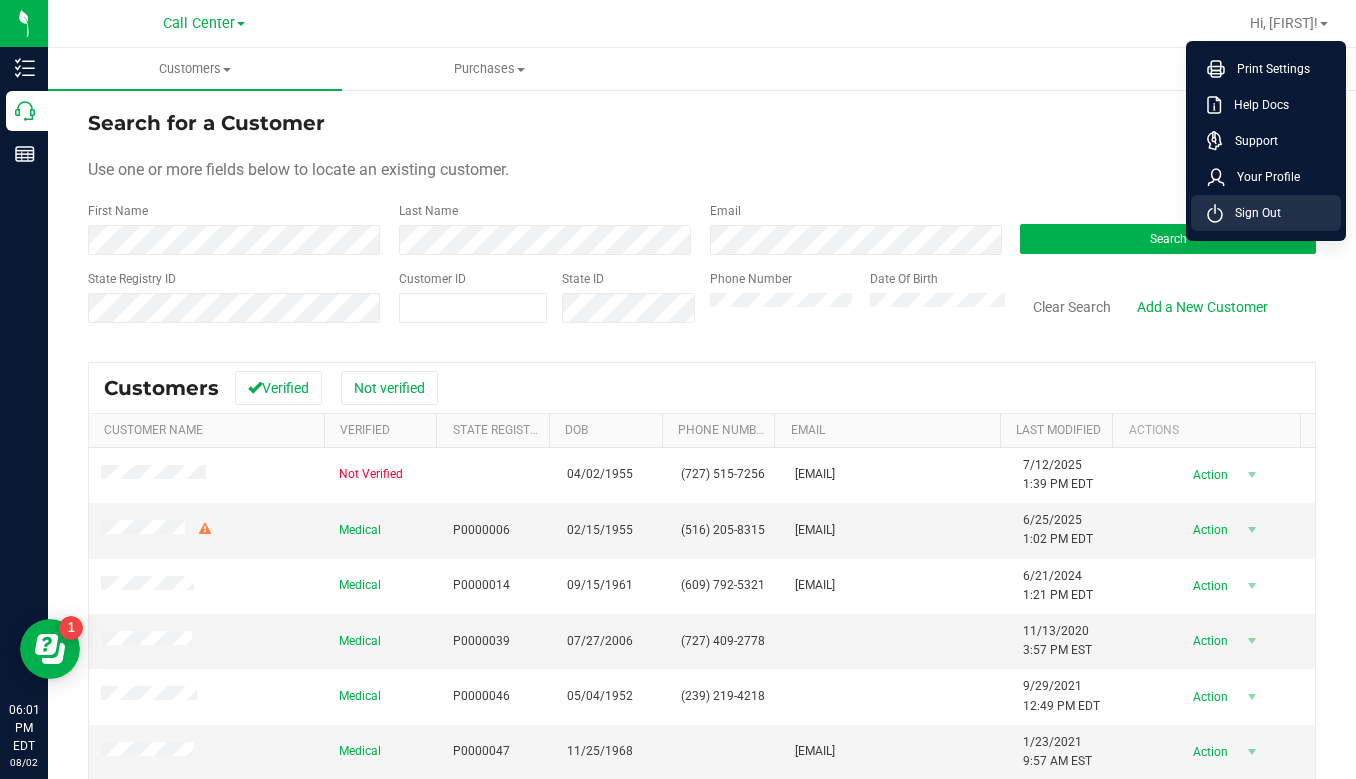 click on "Sign Out" at bounding box center (1252, 213) 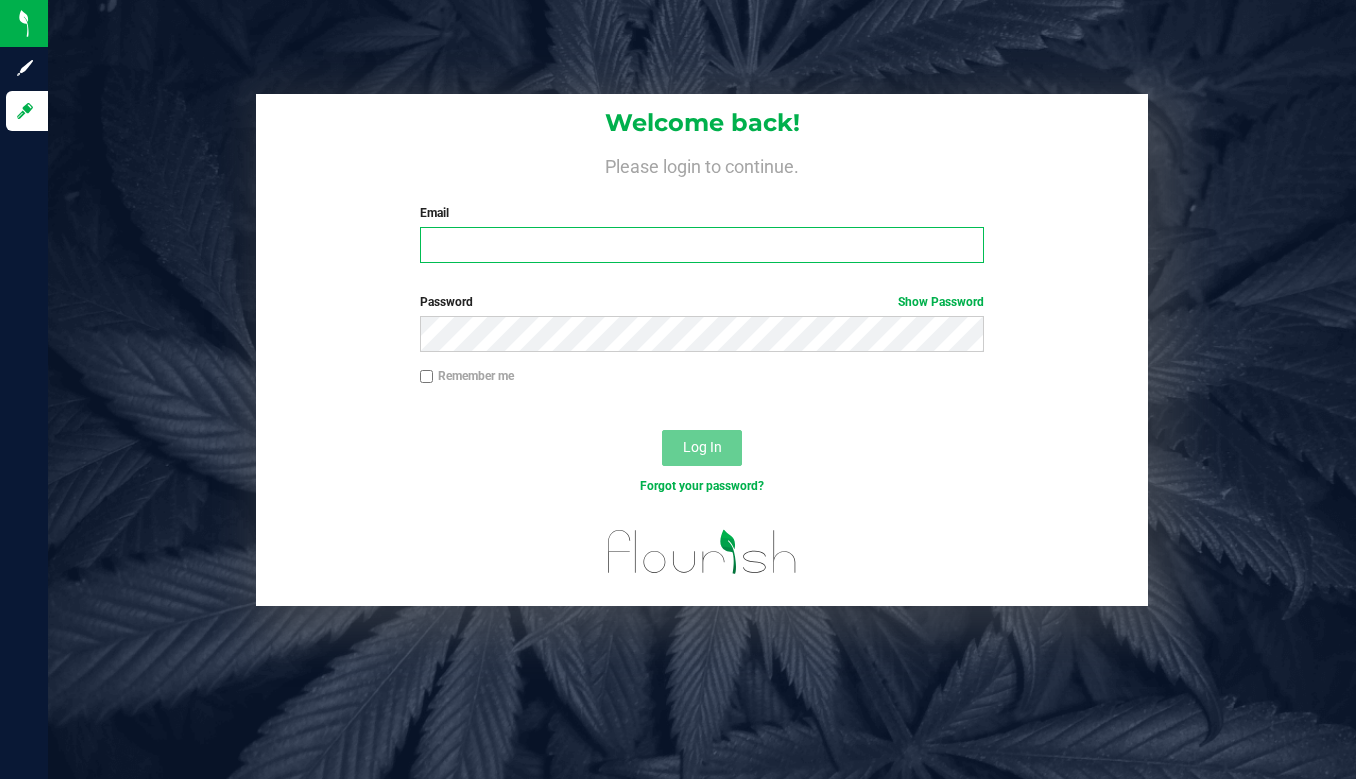 type on "[EMAIL]" 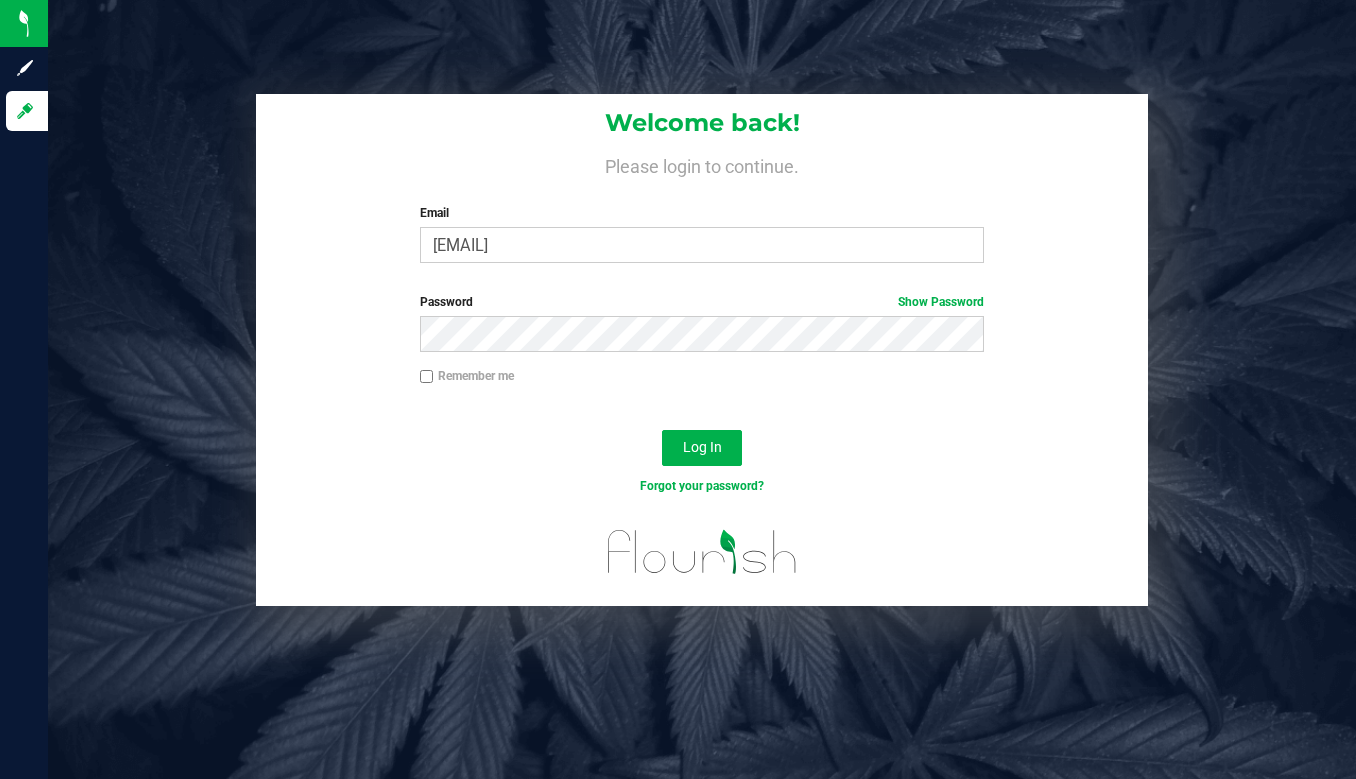 click on "Welcome back!
Please login to continue.
Email
[EMAIL]
Required
Please format your email correctly.
Password
Show Password
Remember me
Log In
Forgot your password?" at bounding box center (702, 389) 